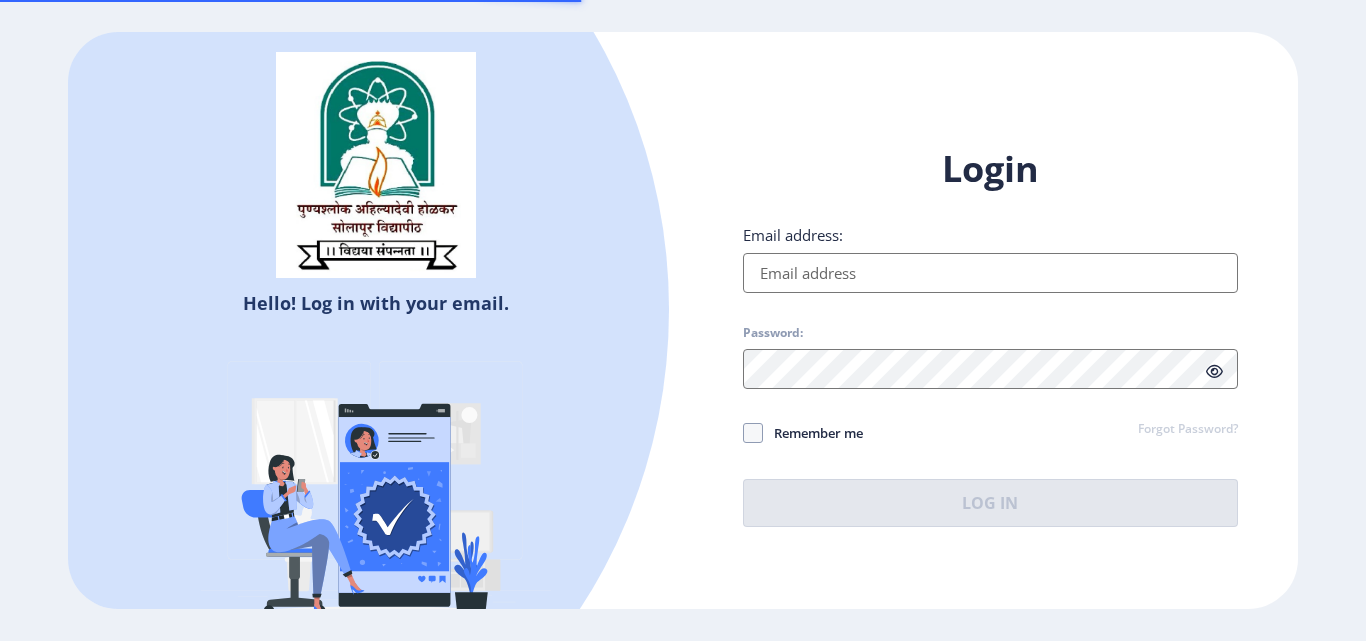 scroll, scrollTop: 0, scrollLeft: 0, axis: both 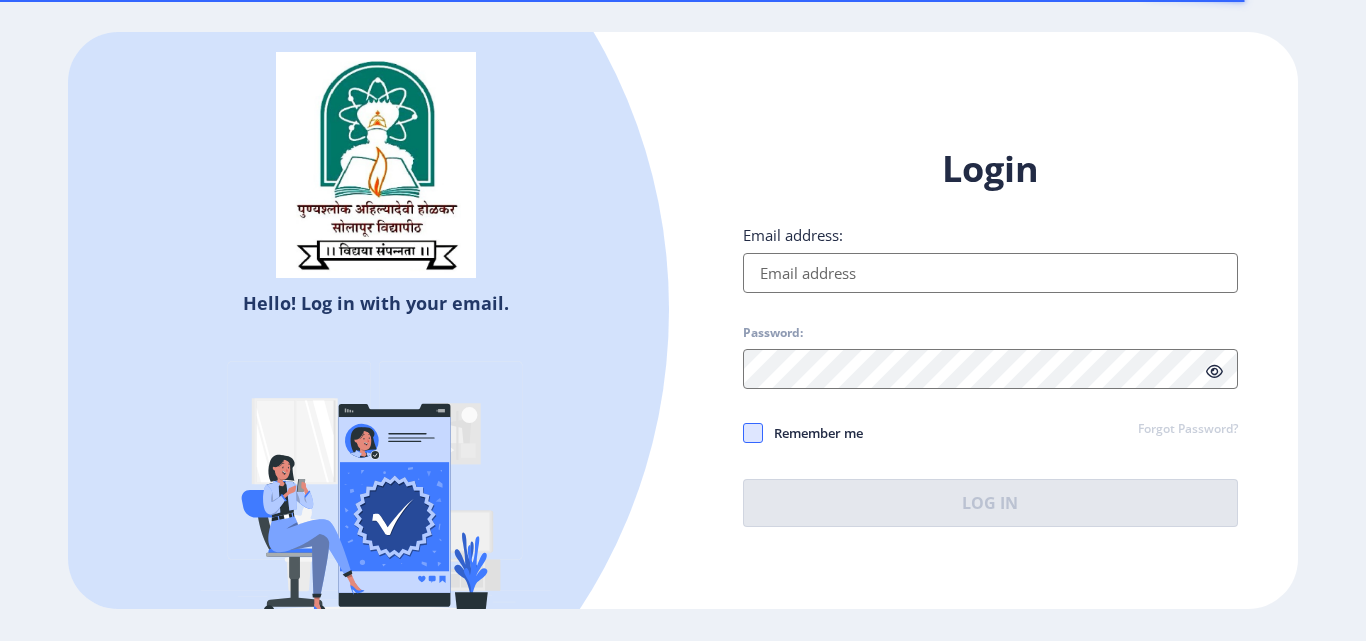 type on "[EMAIL_ADDRESS][DOMAIN_NAME]" 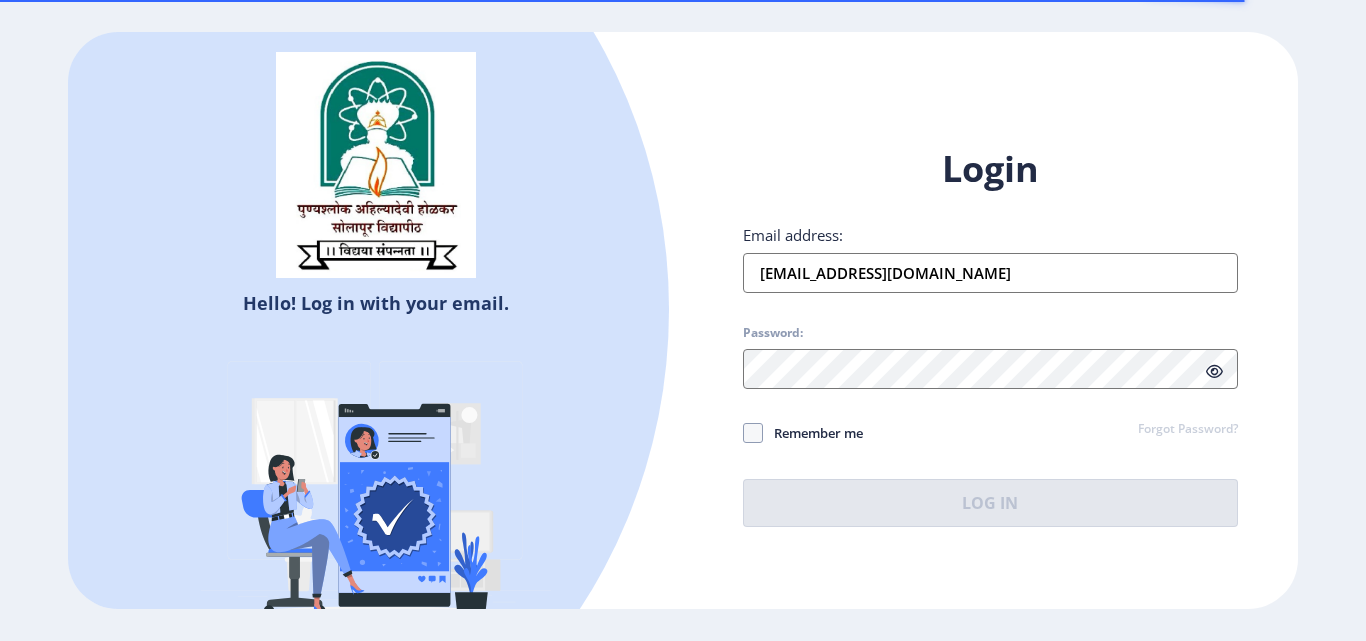 drag, startPoint x: 753, startPoint y: 435, endPoint x: 840, endPoint y: 456, distance: 89.498604 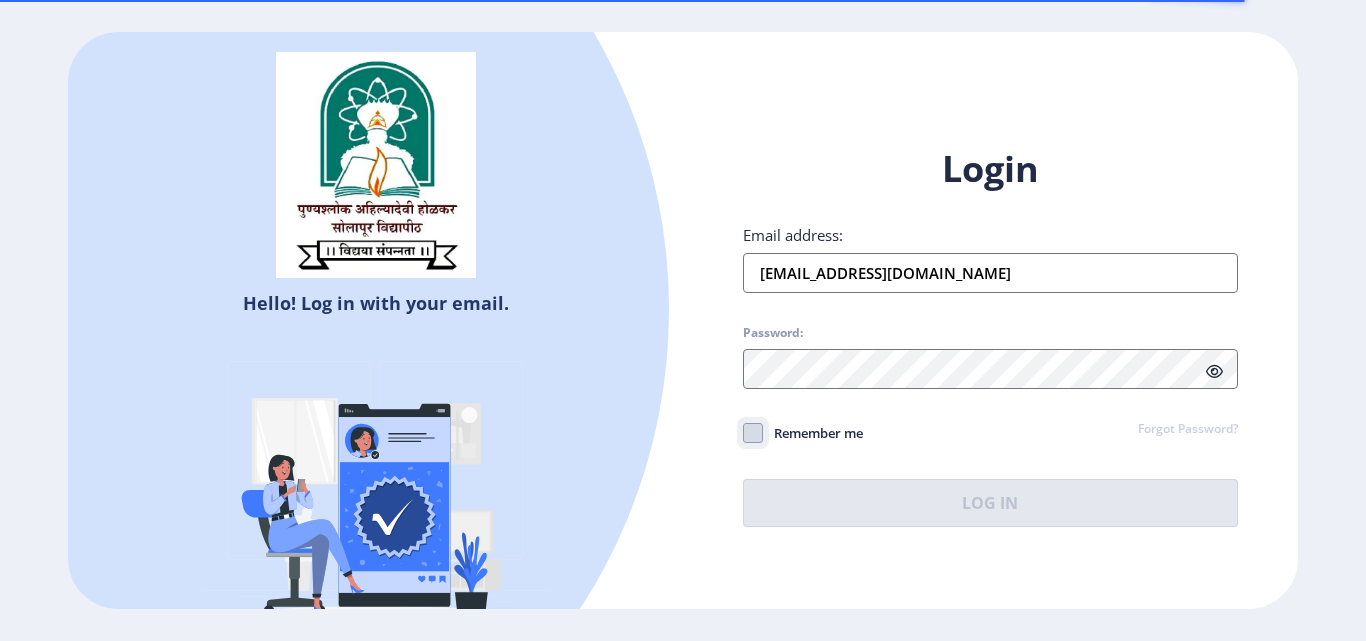 click on "Remember me" 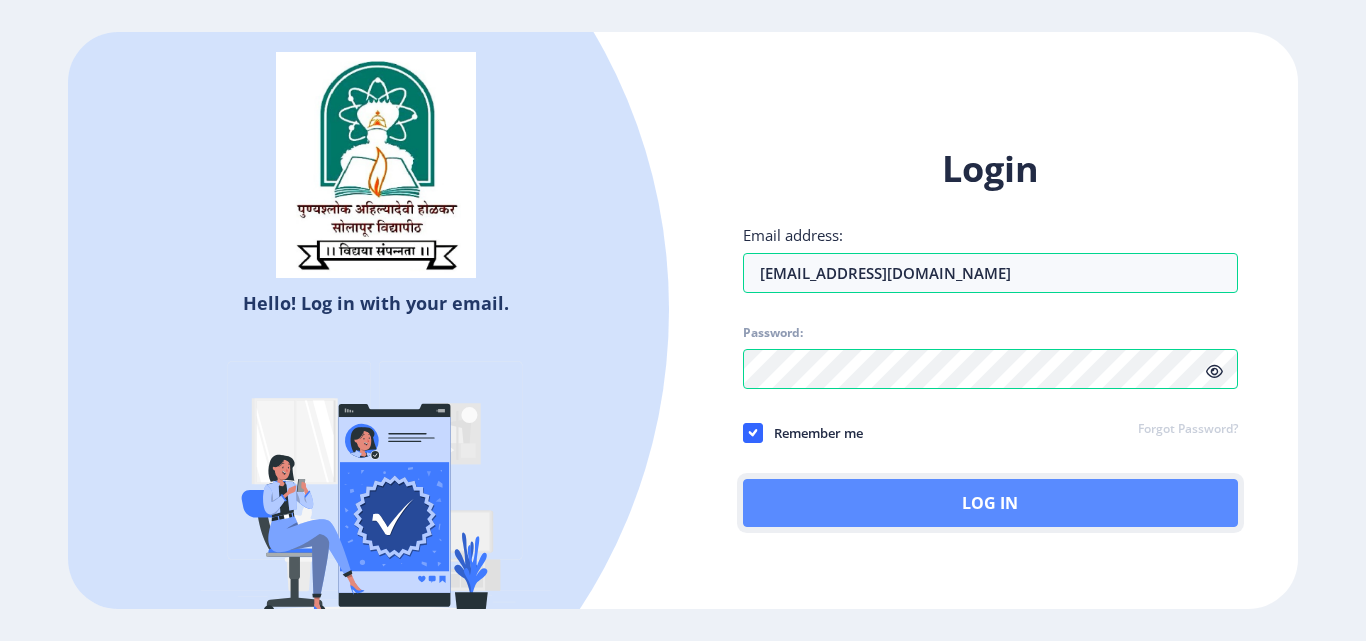 click on "Log In" 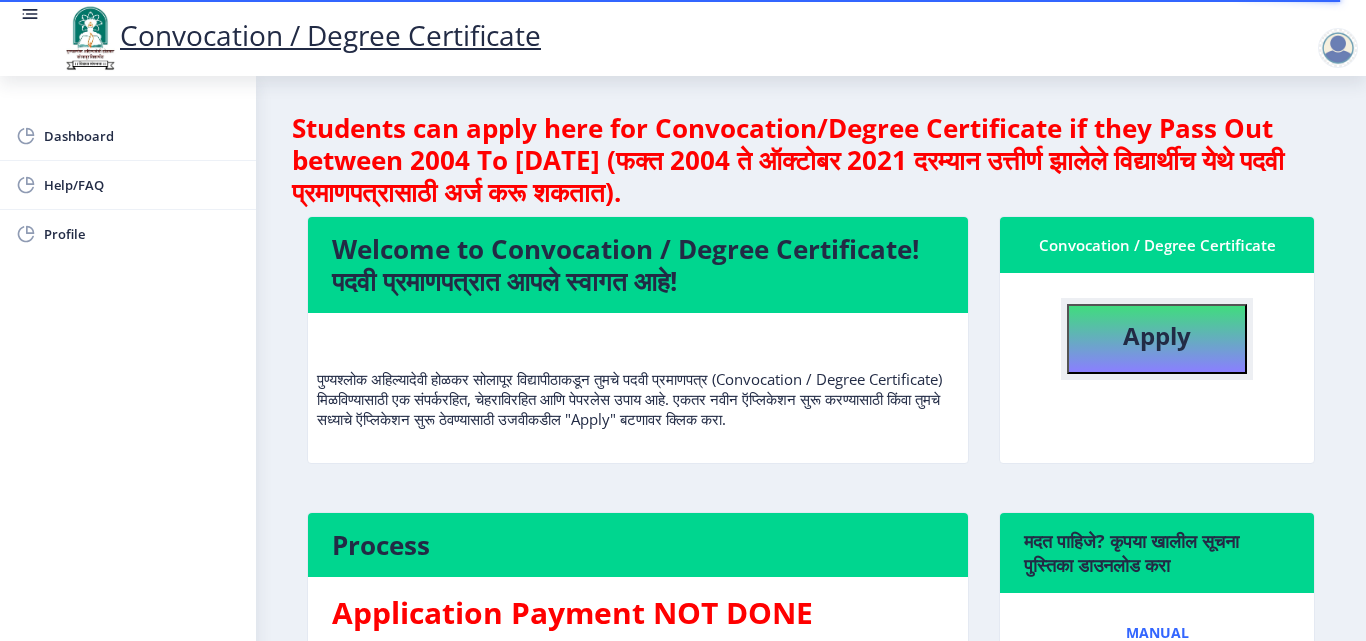 click on "Apply" 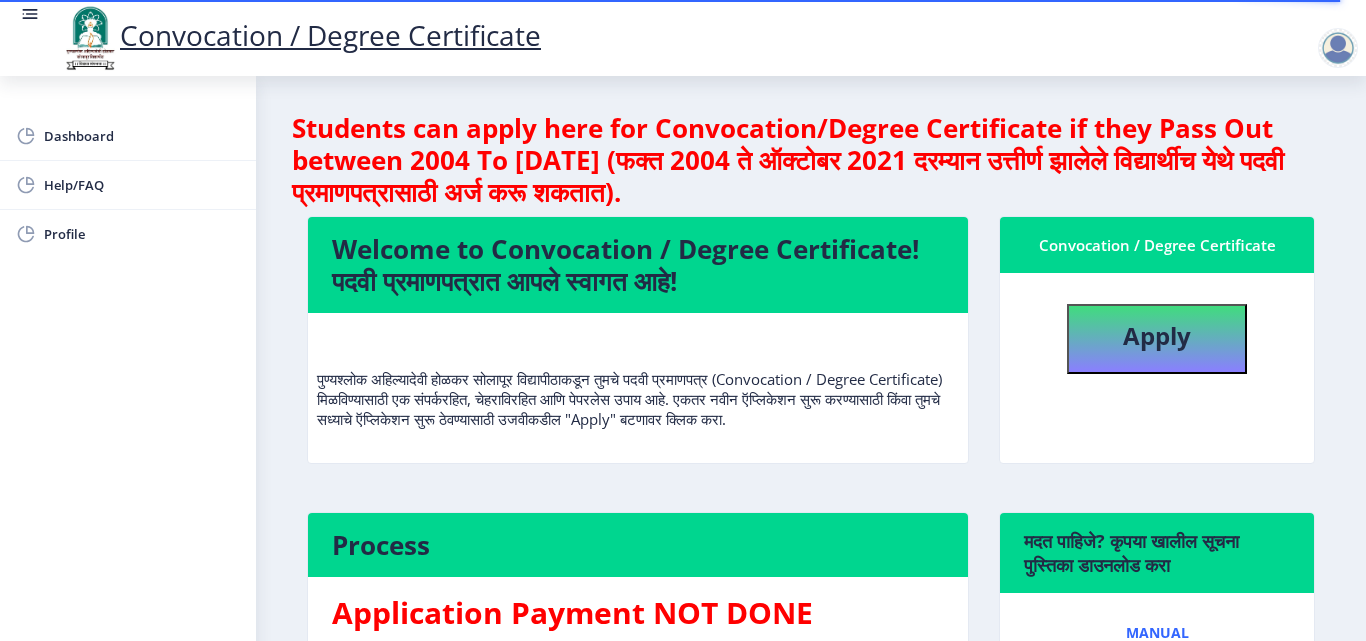 select 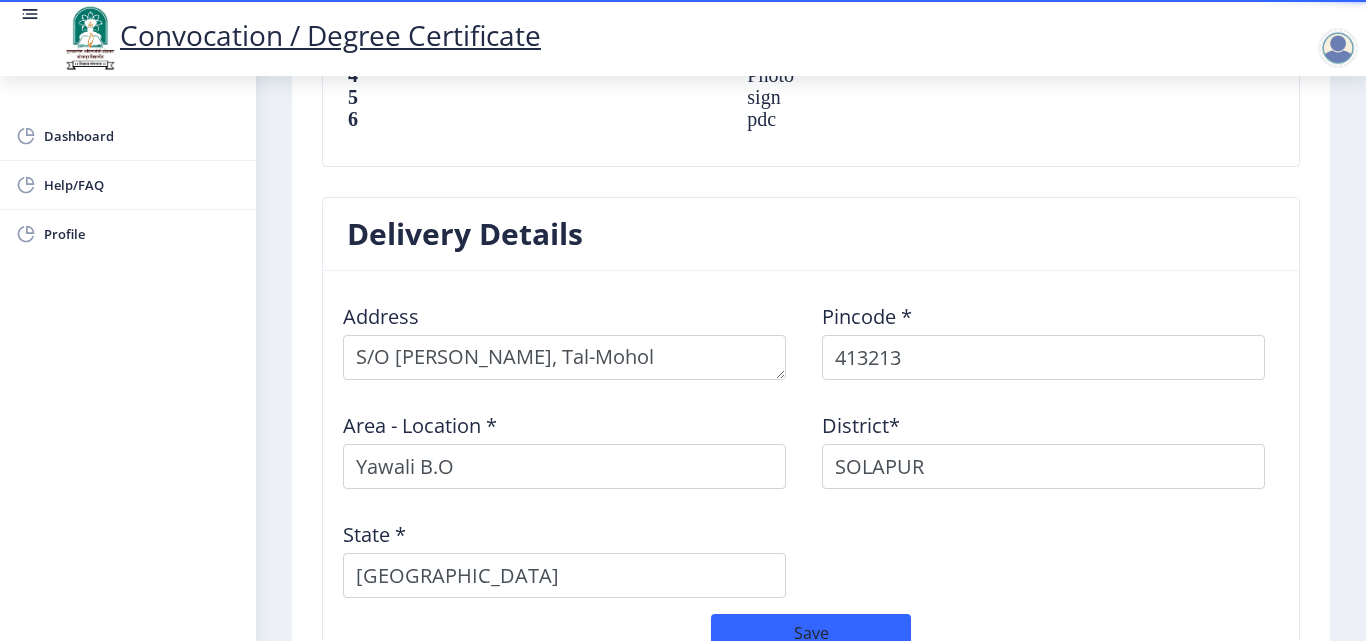 scroll, scrollTop: 1474, scrollLeft: 0, axis: vertical 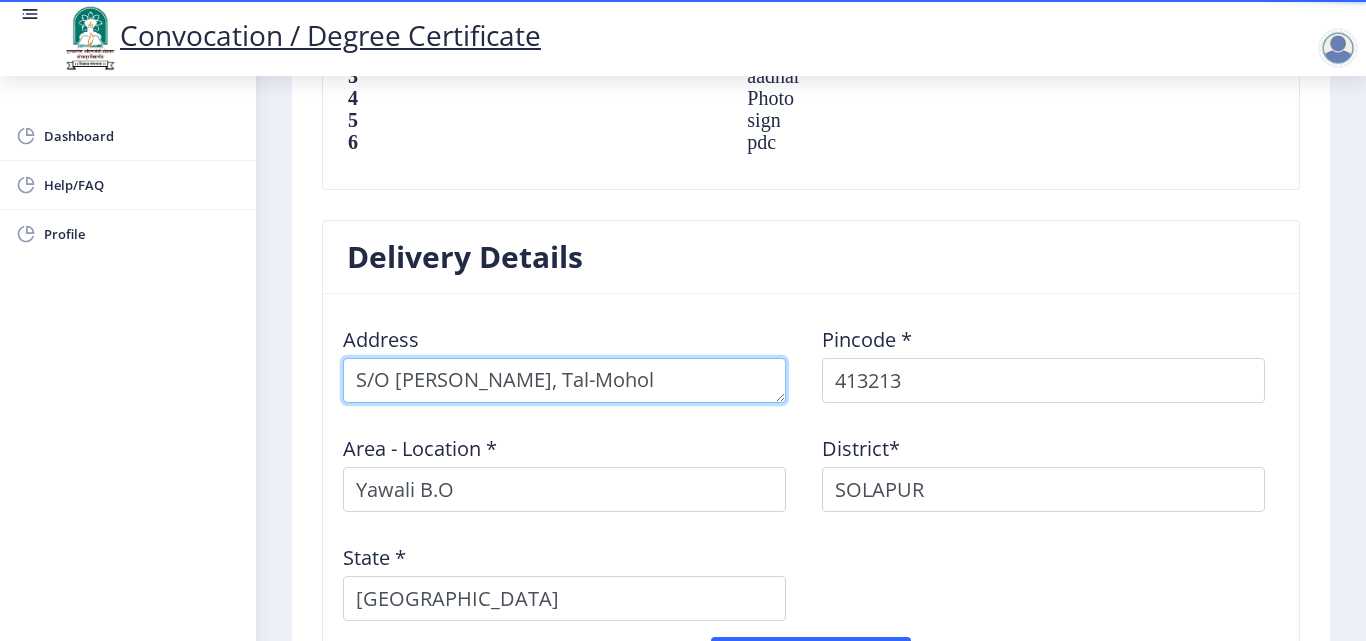 click at bounding box center [564, 380] 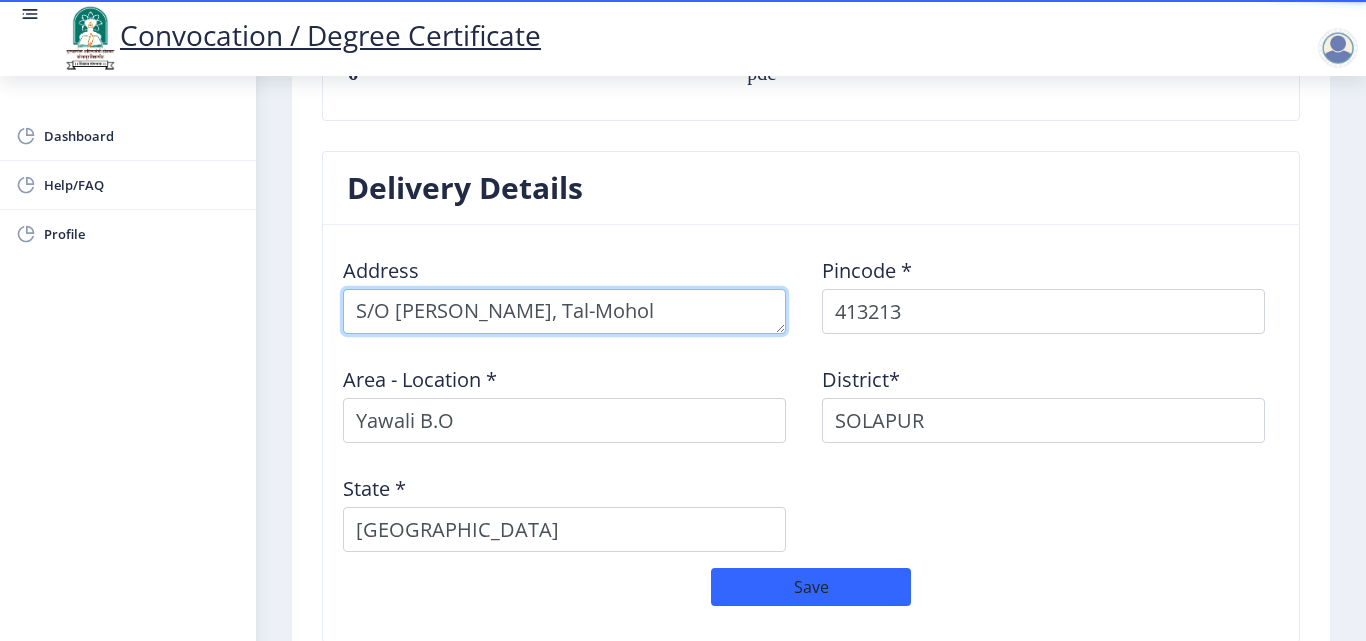 scroll, scrollTop: 1574, scrollLeft: 0, axis: vertical 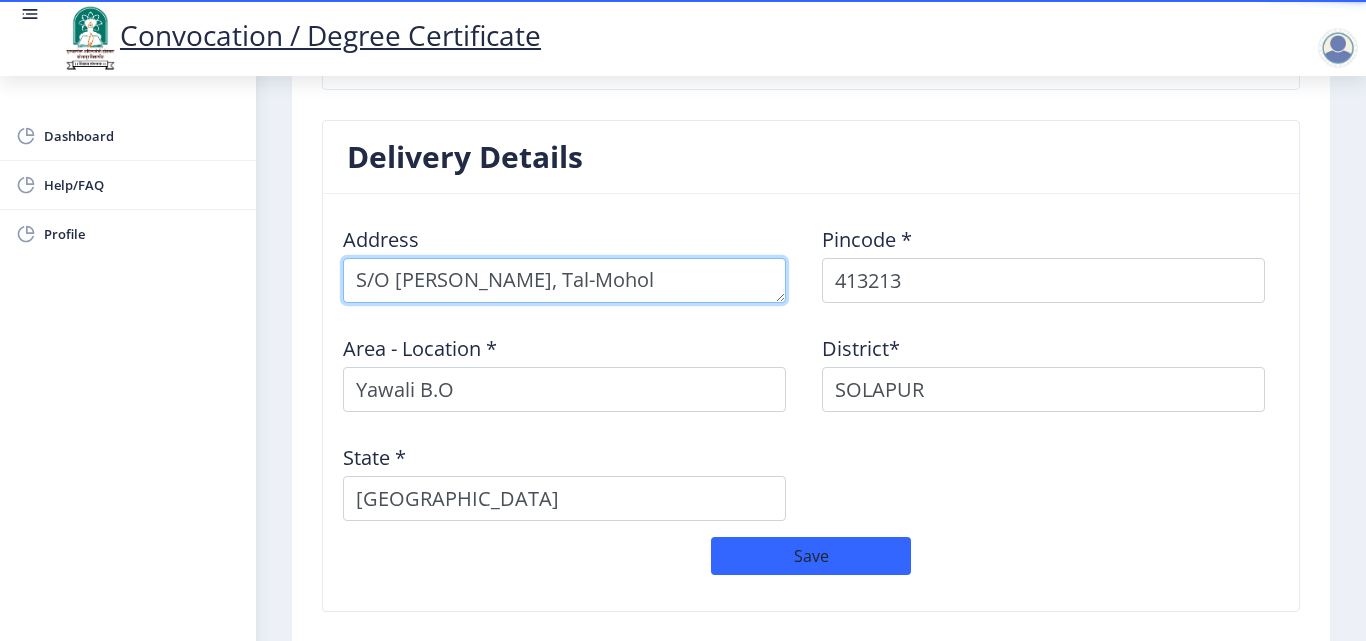 type on "S/O [PERSON_NAME], Tal-Mohol" 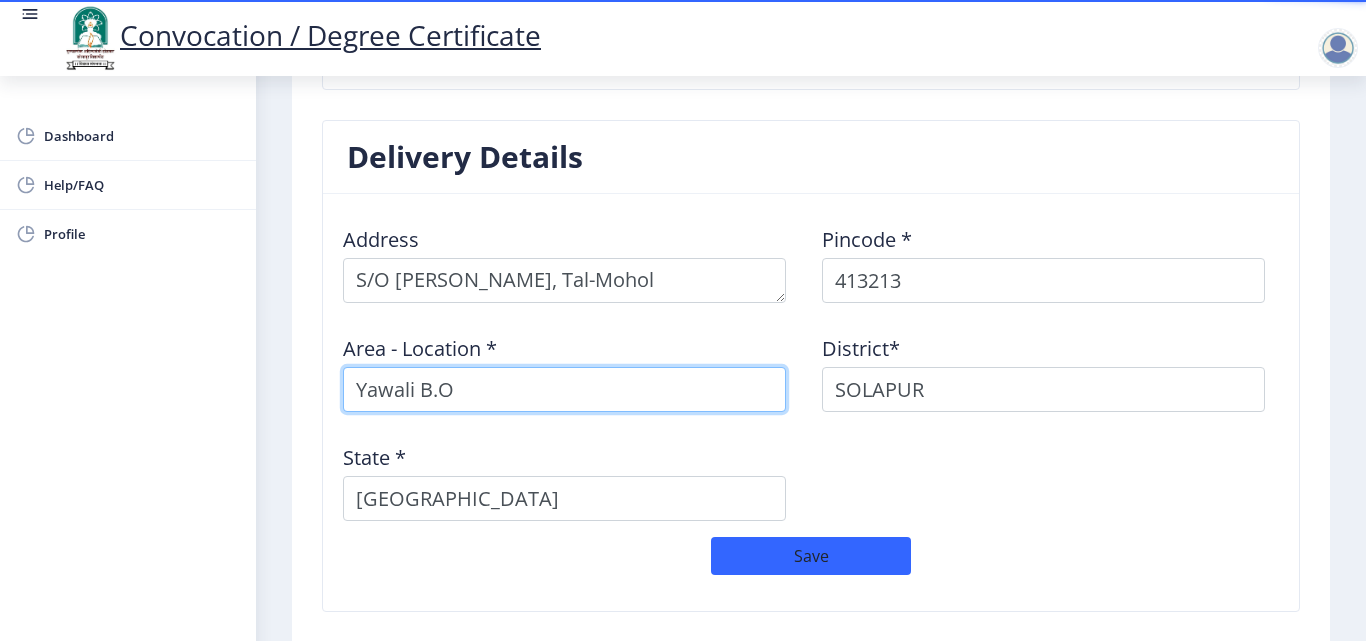 click on "Yawali B.O" at bounding box center (564, 389) 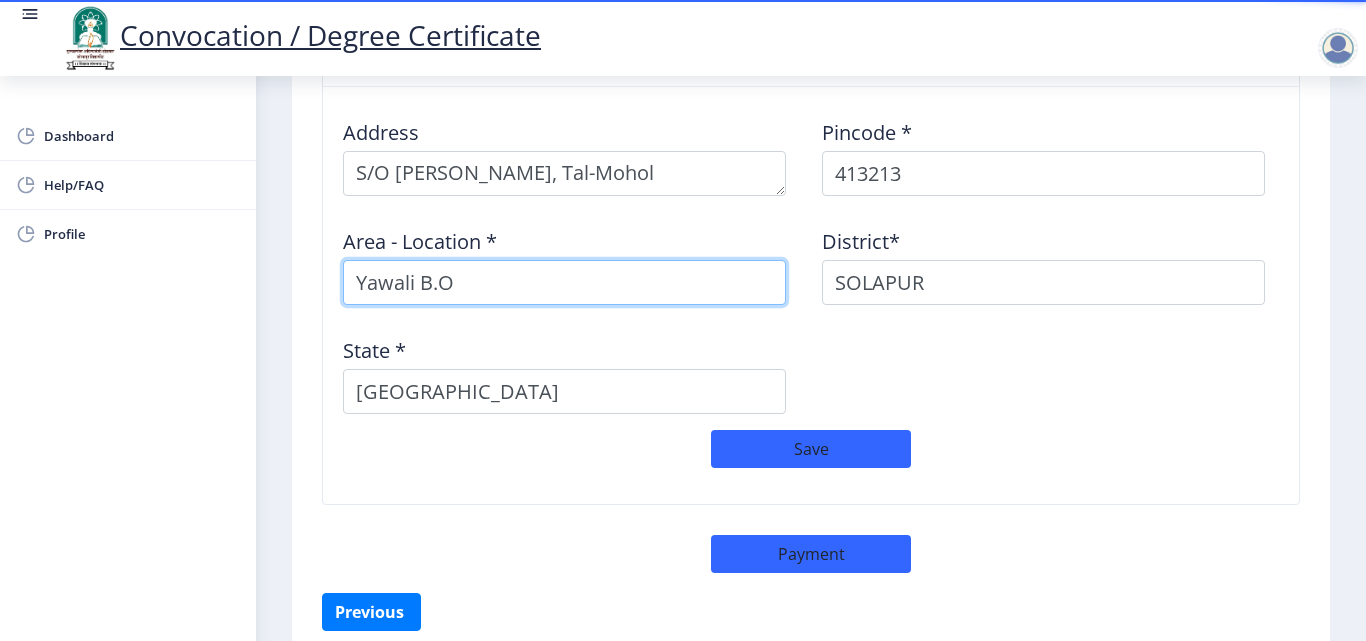 scroll, scrollTop: 1774, scrollLeft: 0, axis: vertical 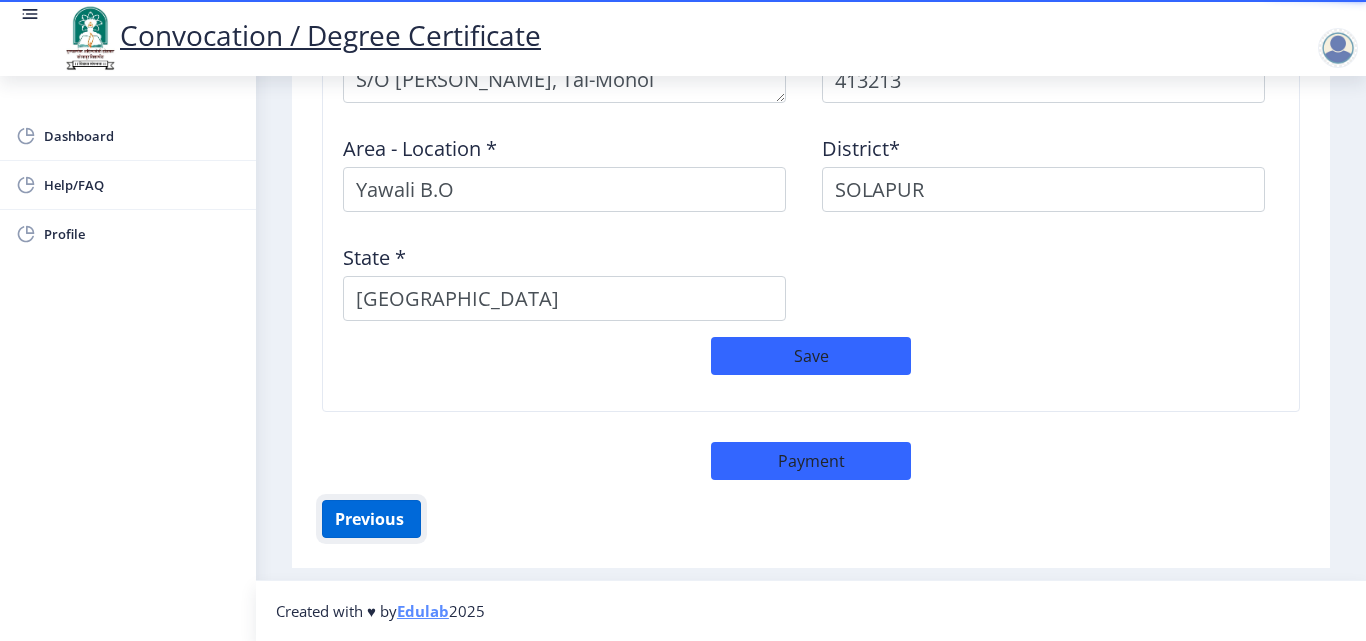 click on "Previous ‍" 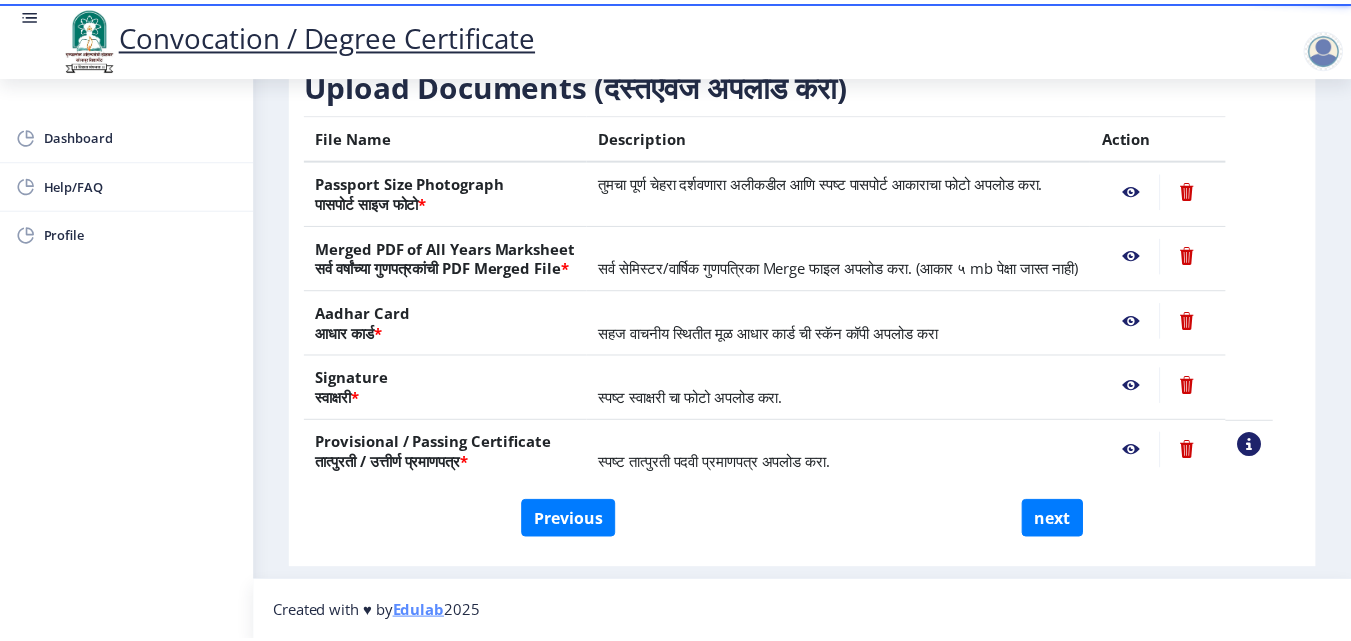 scroll, scrollTop: 369, scrollLeft: 0, axis: vertical 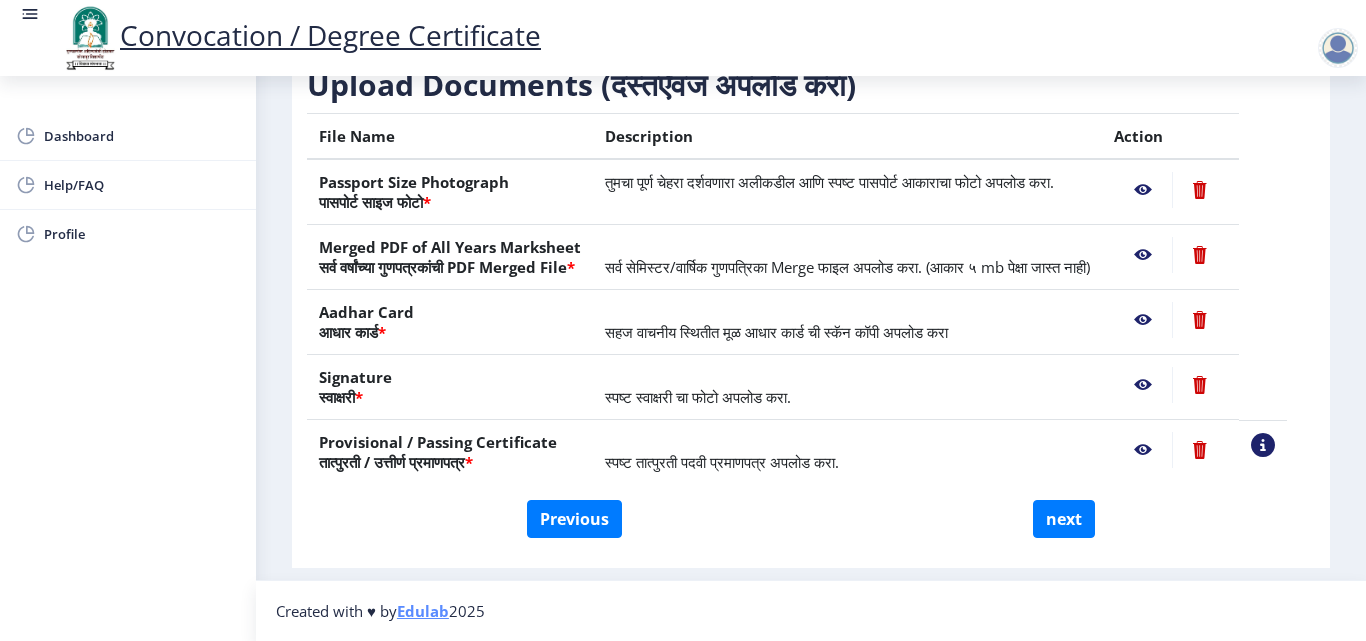 click 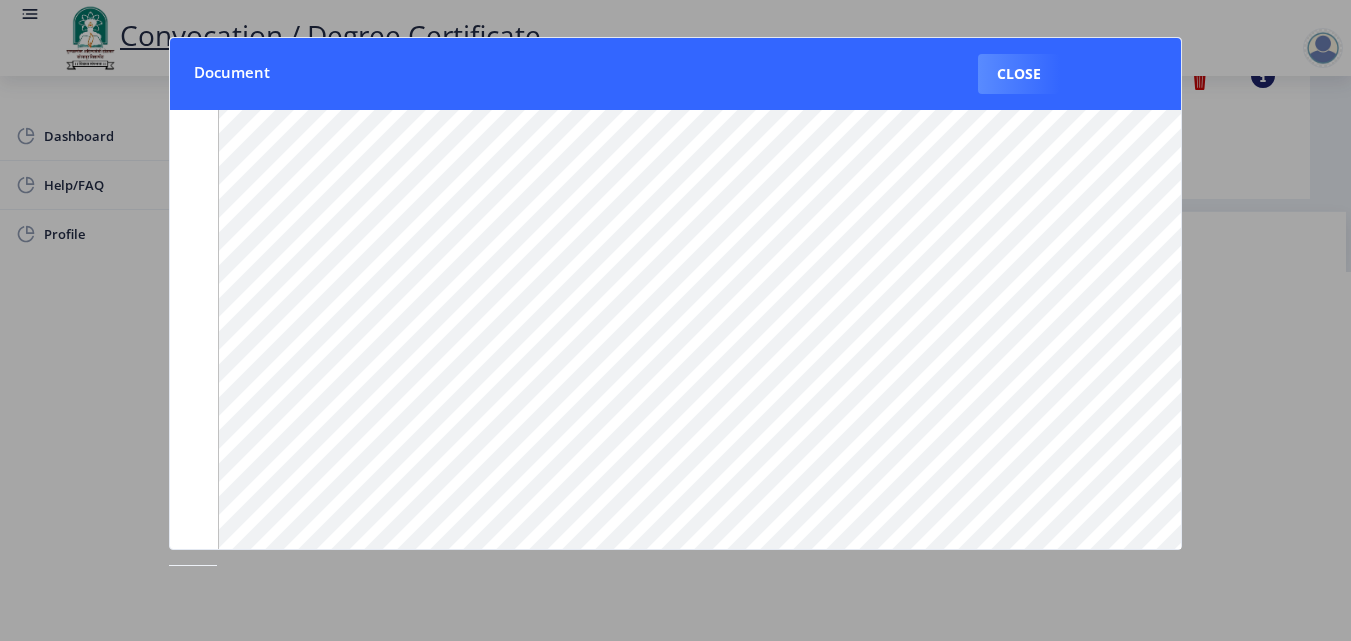 scroll, scrollTop: 302, scrollLeft: 0, axis: vertical 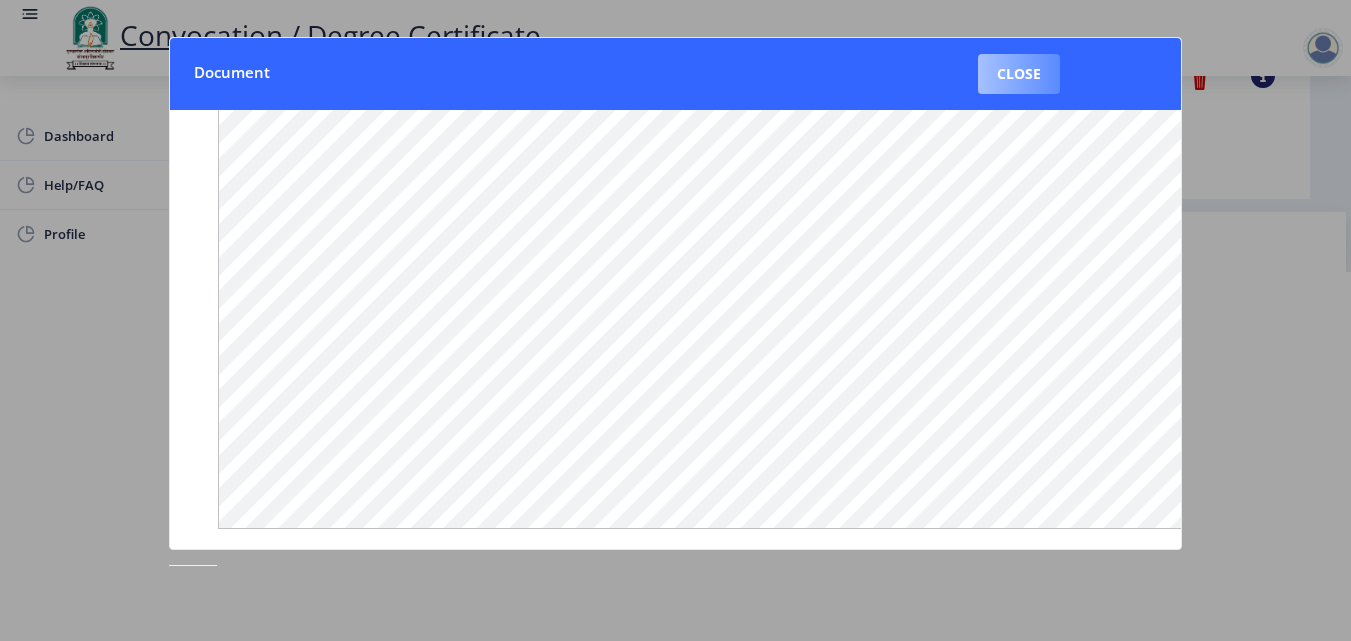 click on "Close" at bounding box center [1019, 74] 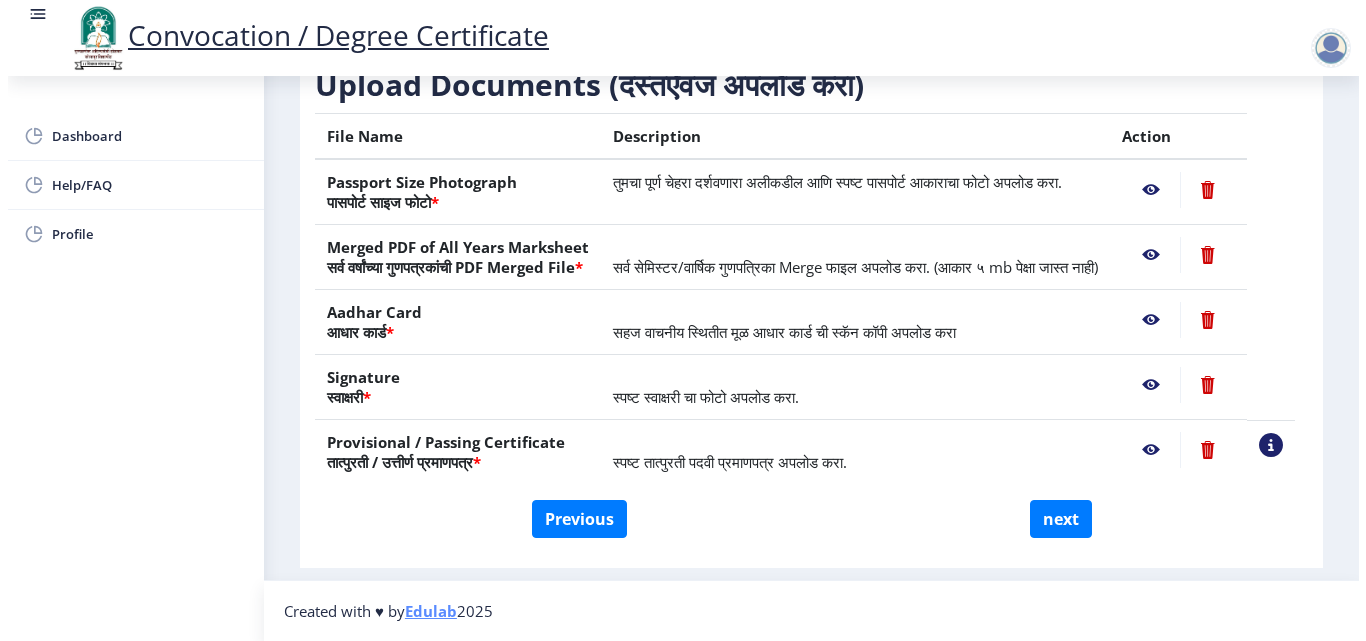 scroll, scrollTop: 173, scrollLeft: 0, axis: vertical 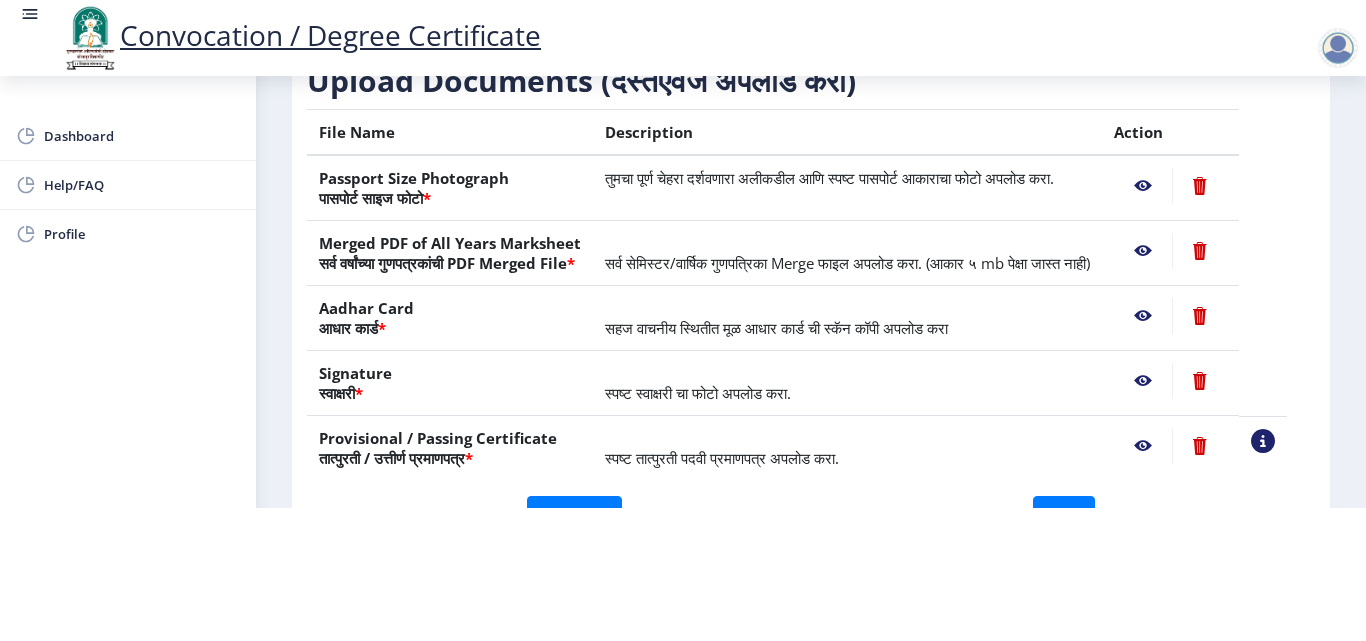 click 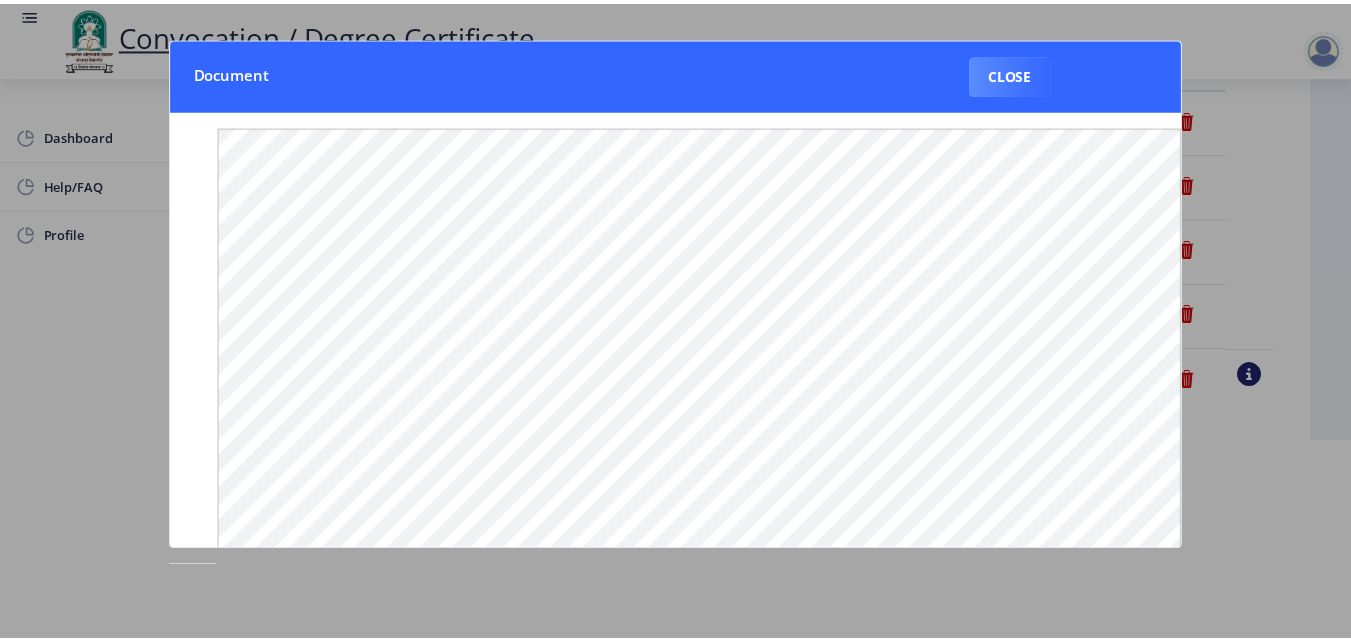 scroll, scrollTop: 0, scrollLeft: 0, axis: both 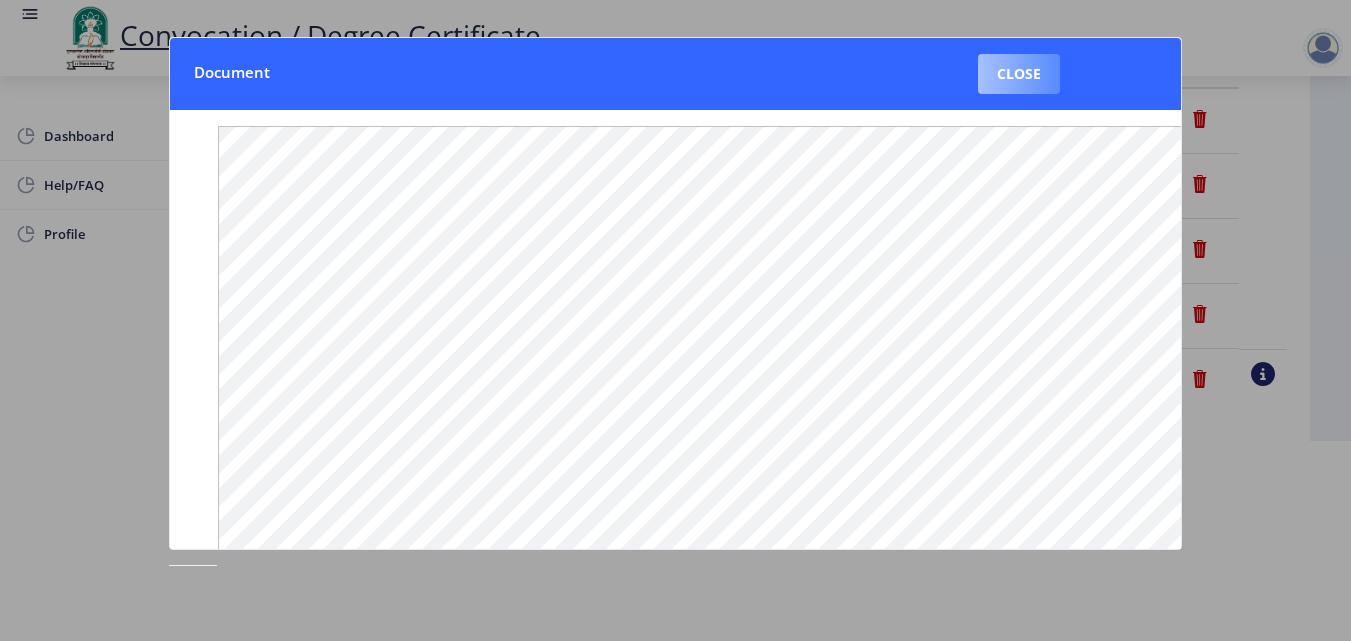 click on "Close" at bounding box center (1019, 74) 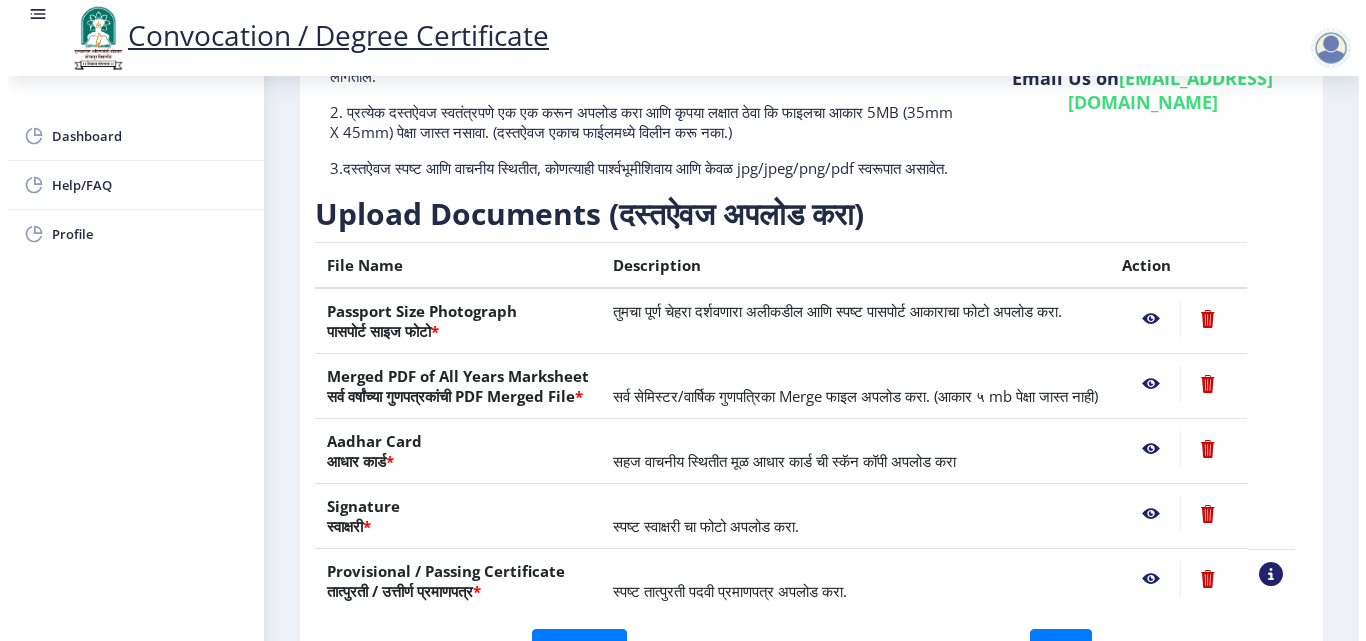 scroll, scrollTop: 173, scrollLeft: 0, axis: vertical 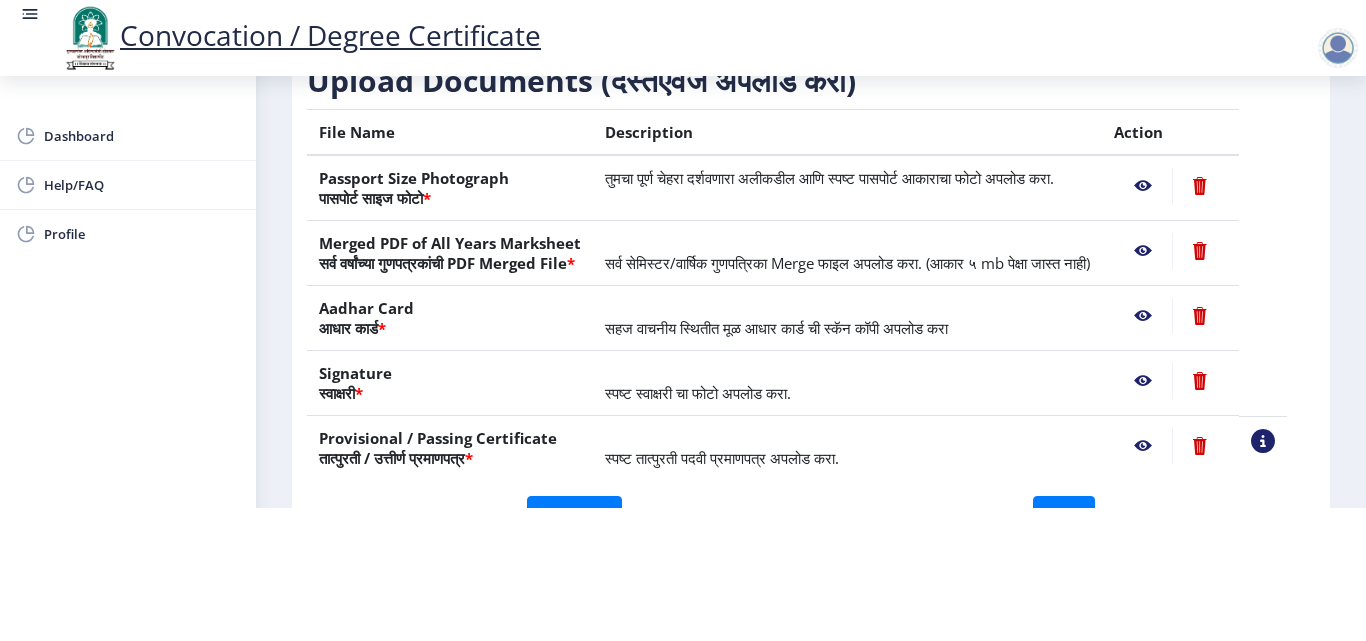 click 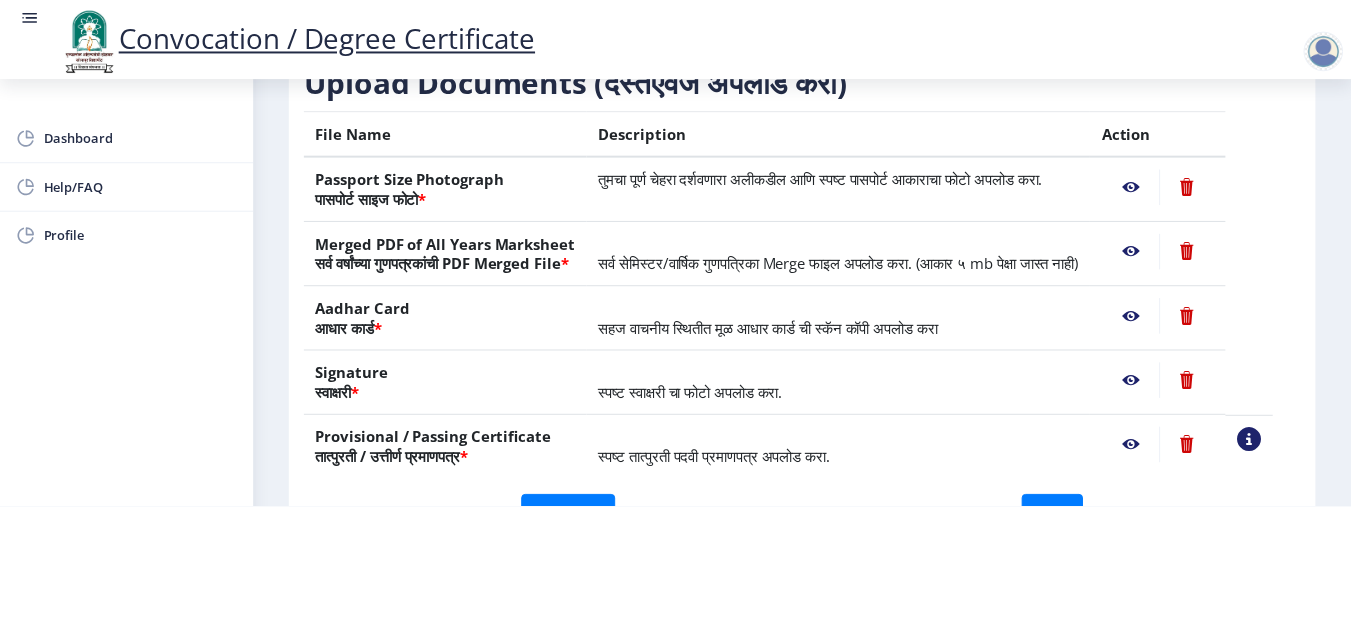scroll, scrollTop: 0, scrollLeft: 0, axis: both 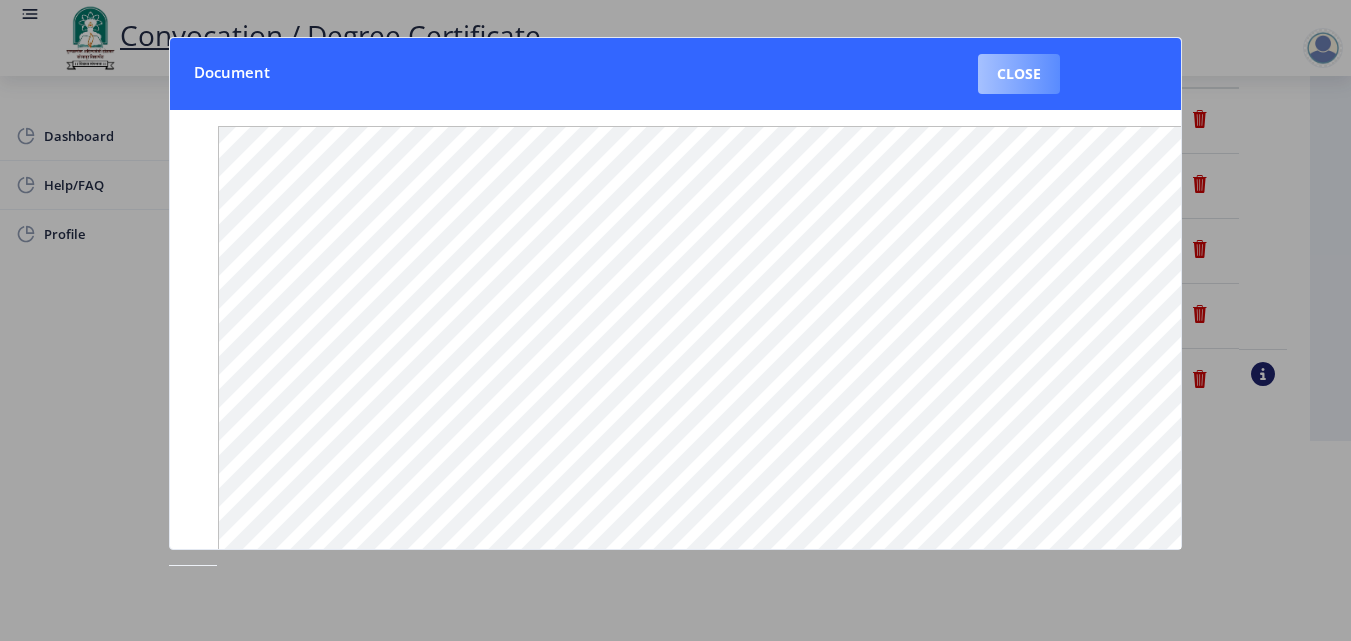 click on "Close" at bounding box center (1019, 74) 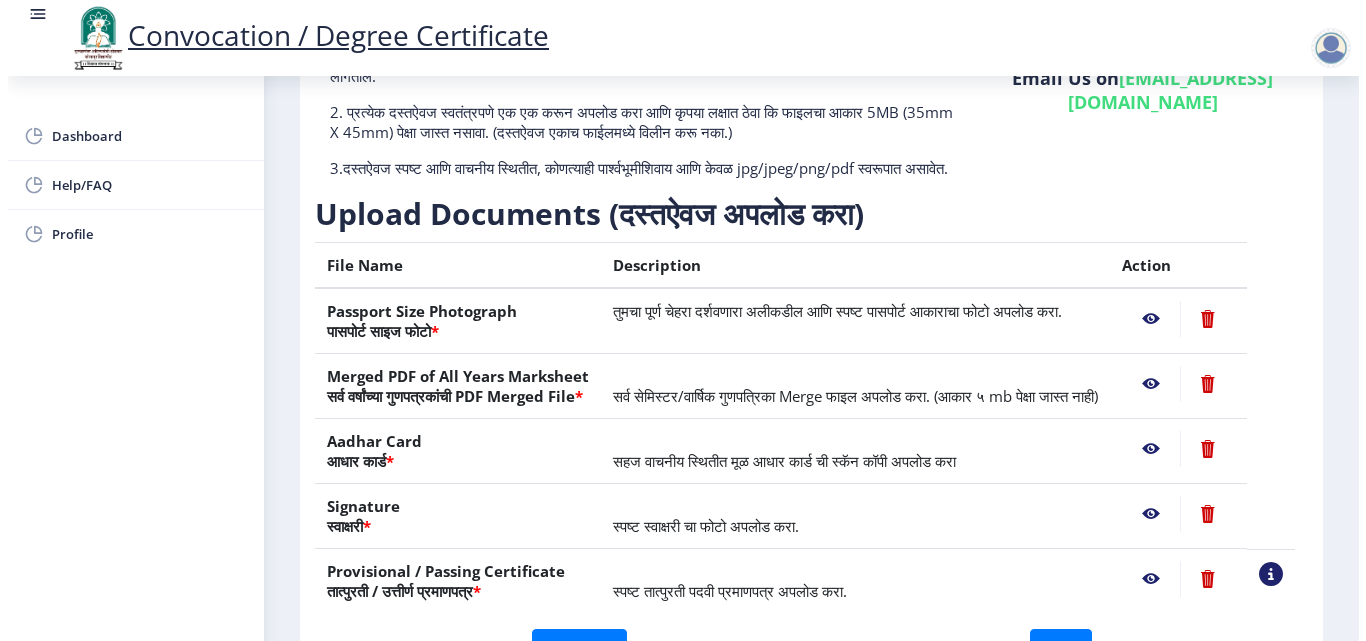 scroll, scrollTop: 173, scrollLeft: 0, axis: vertical 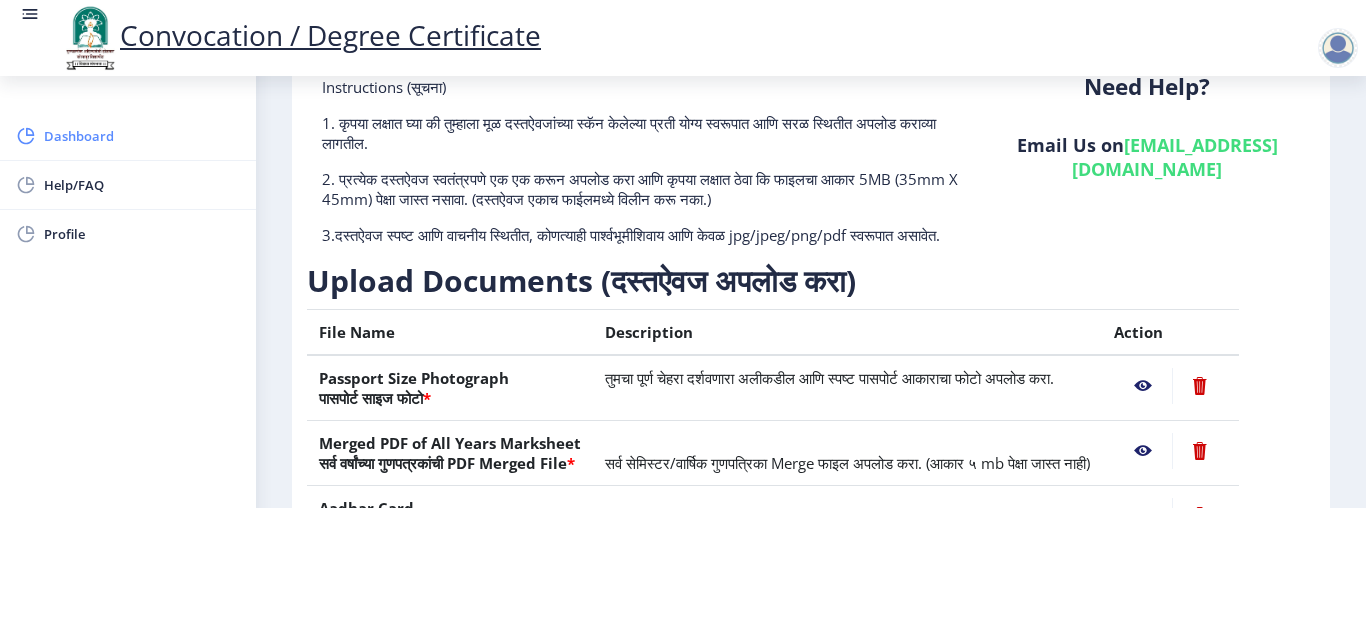 click on "Dashboard" 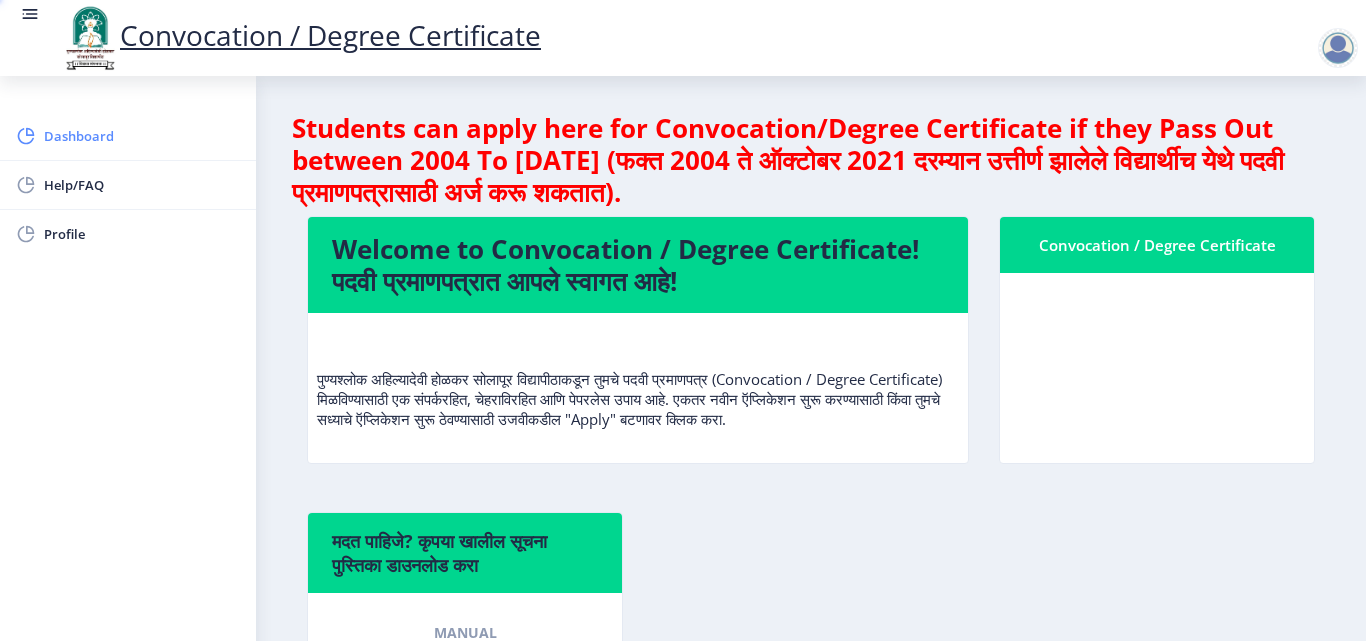 scroll, scrollTop: 0, scrollLeft: 0, axis: both 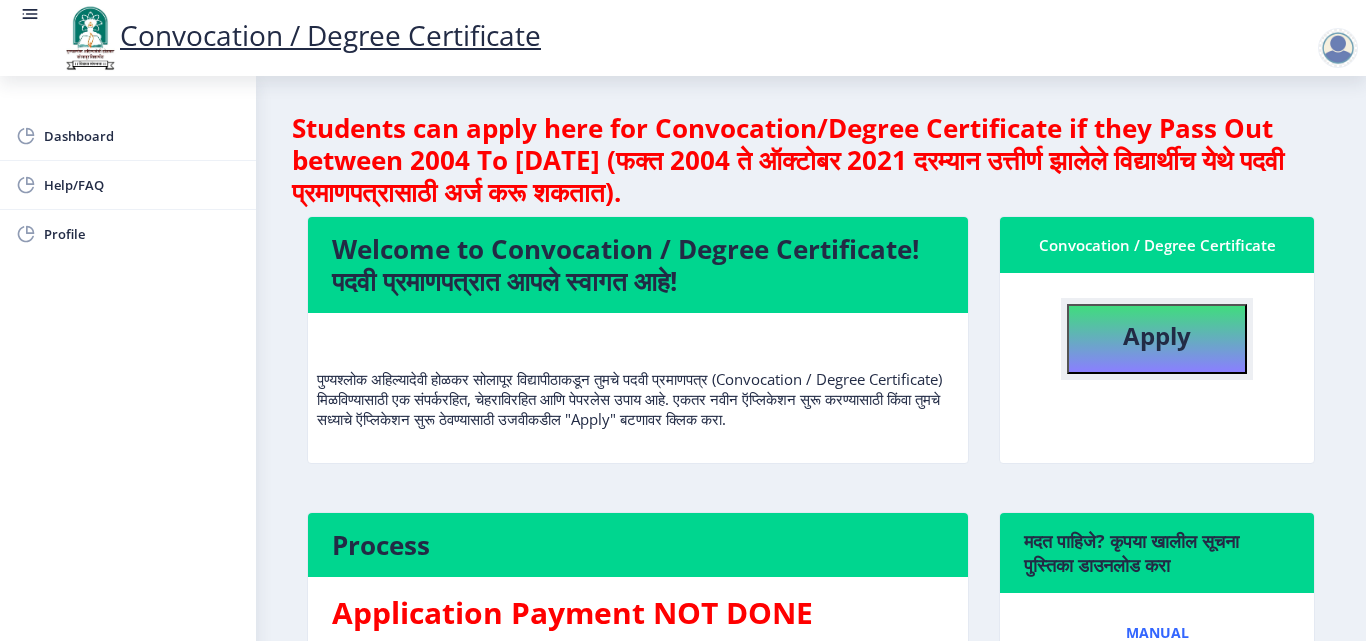 click on "Apply" 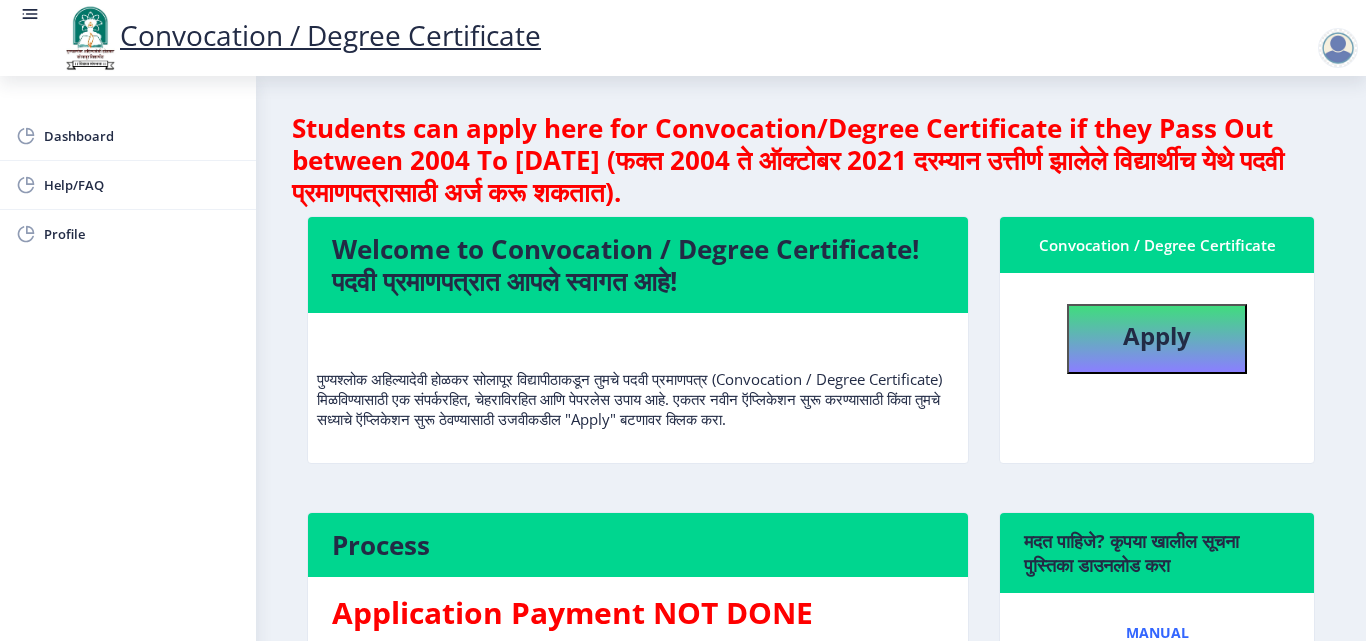 select 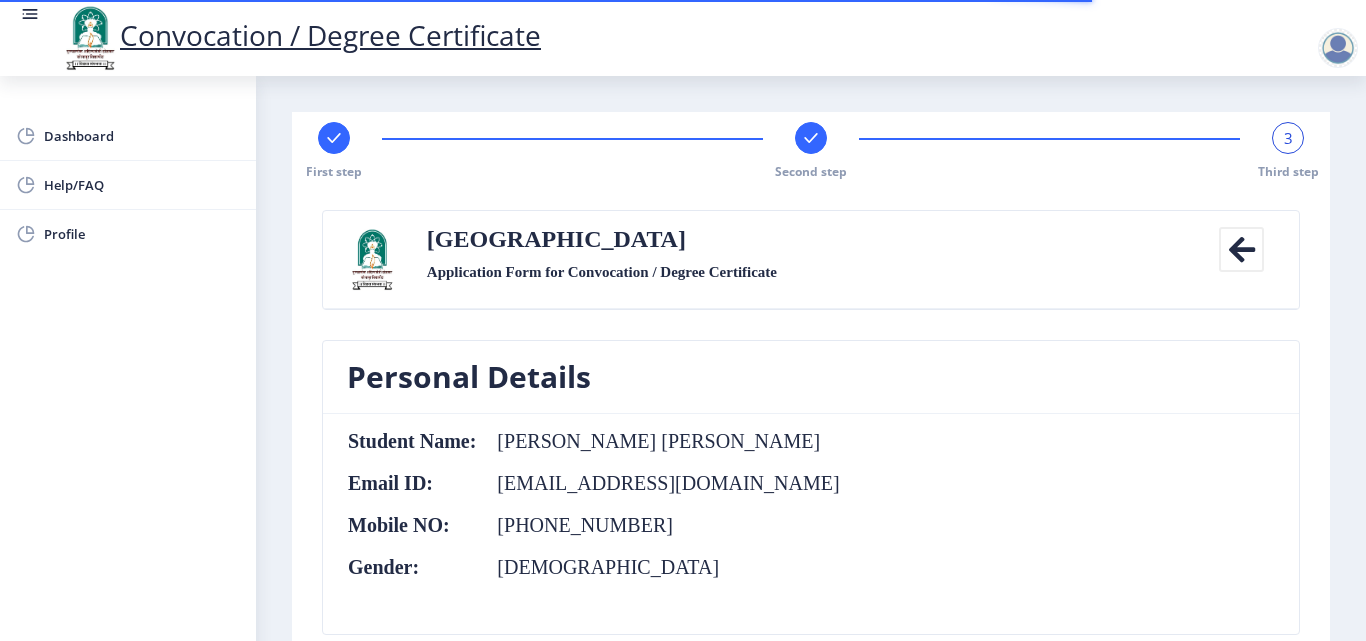 click 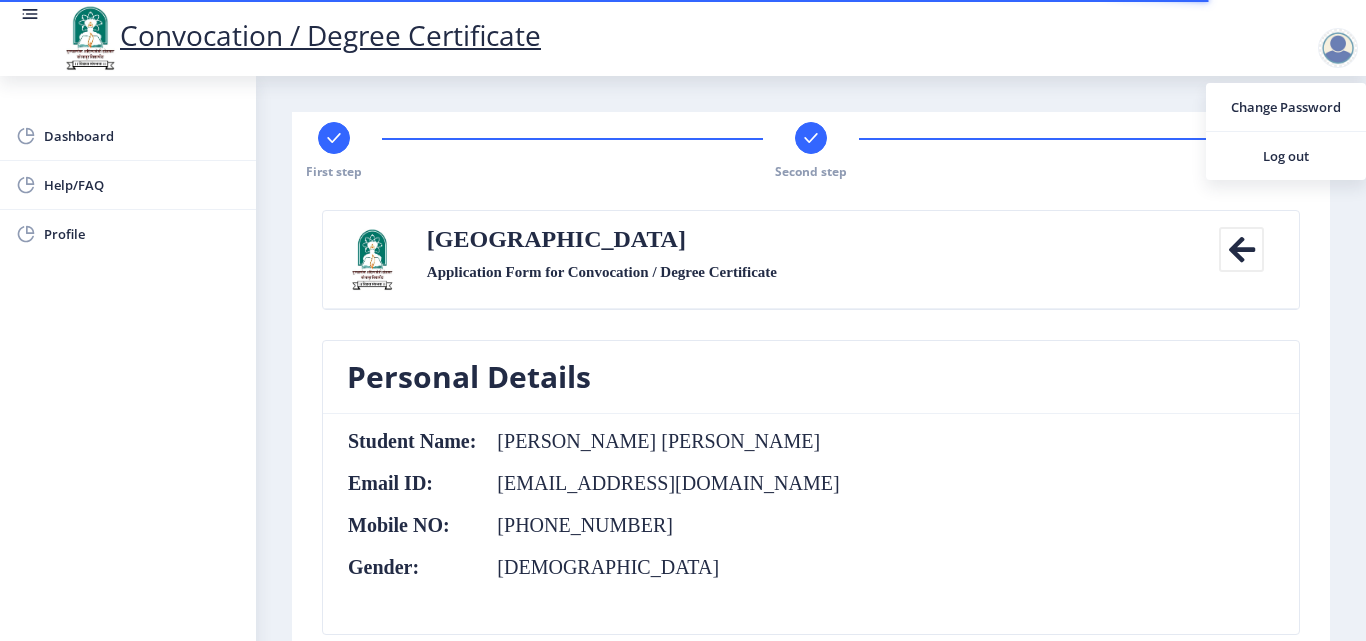 click on "First step Second step 3 Third step" 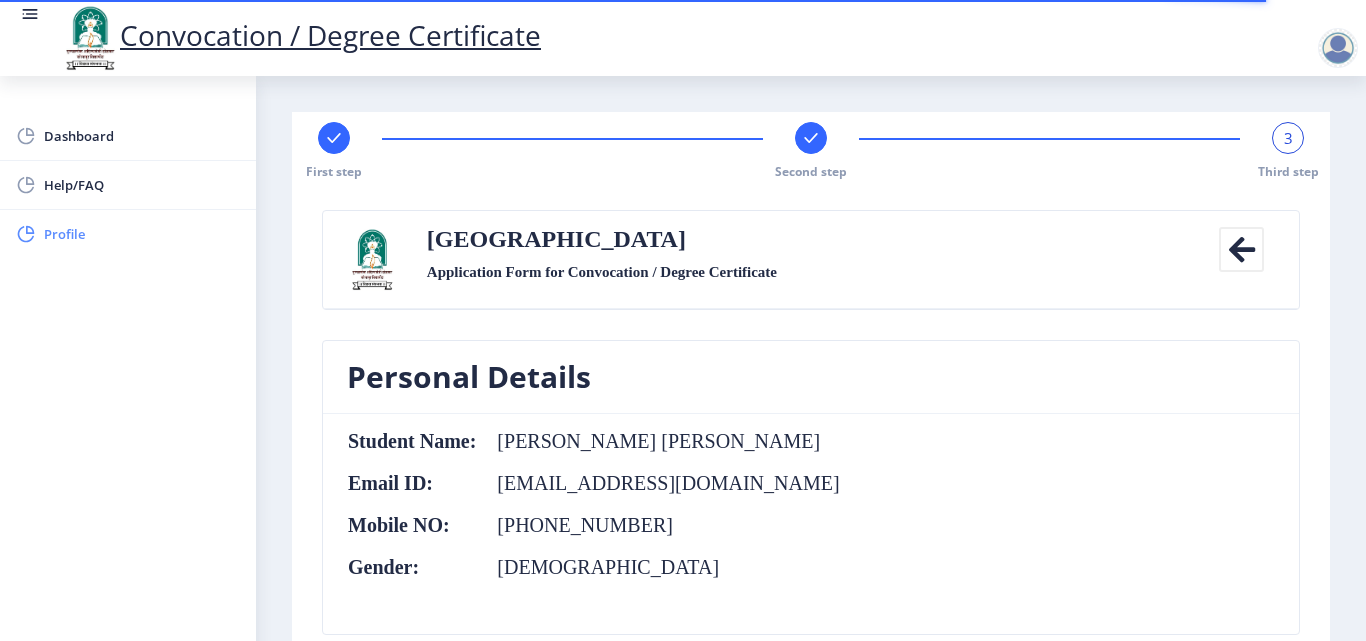 click on "Profile" 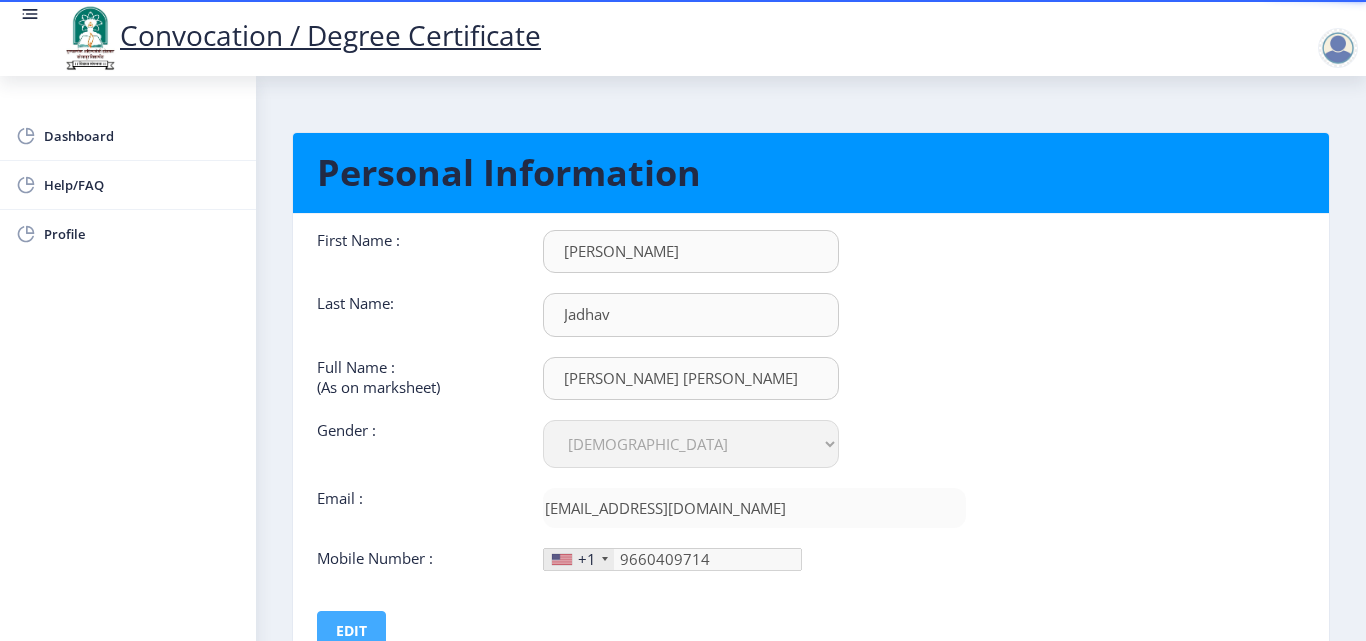 type on "[PHONE_NUMBER]" 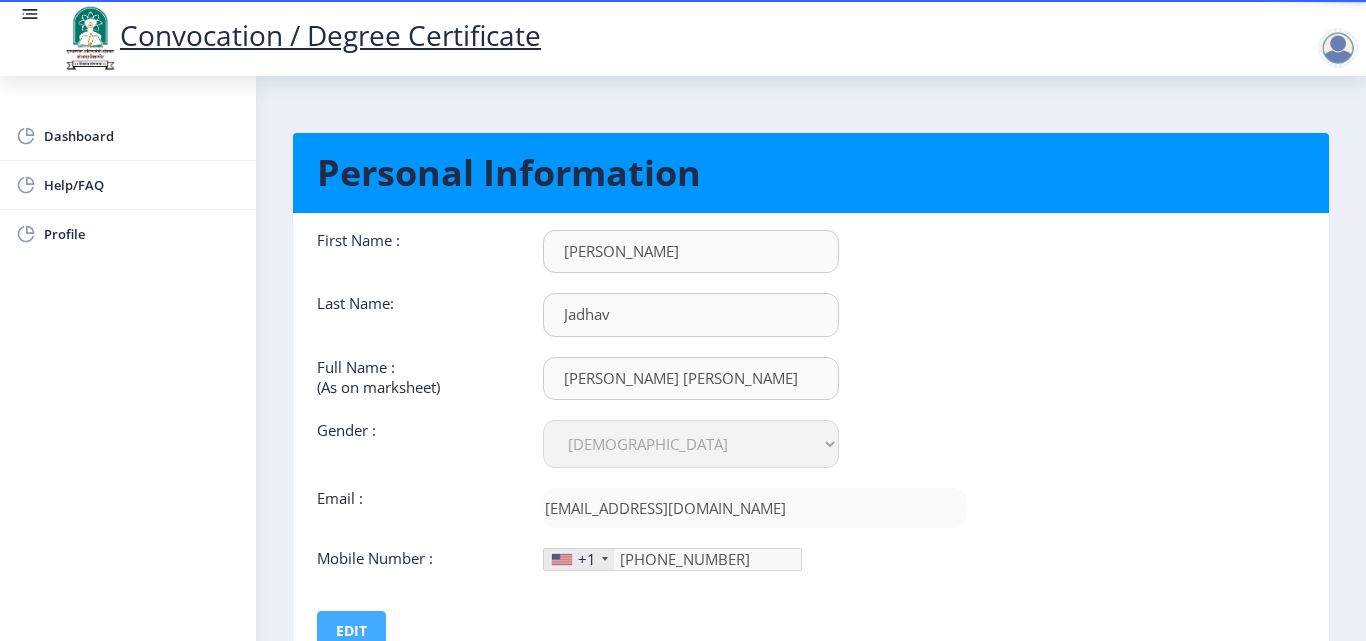 scroll, scrollTop: 150, scrollLeft: 0, axis: vertical 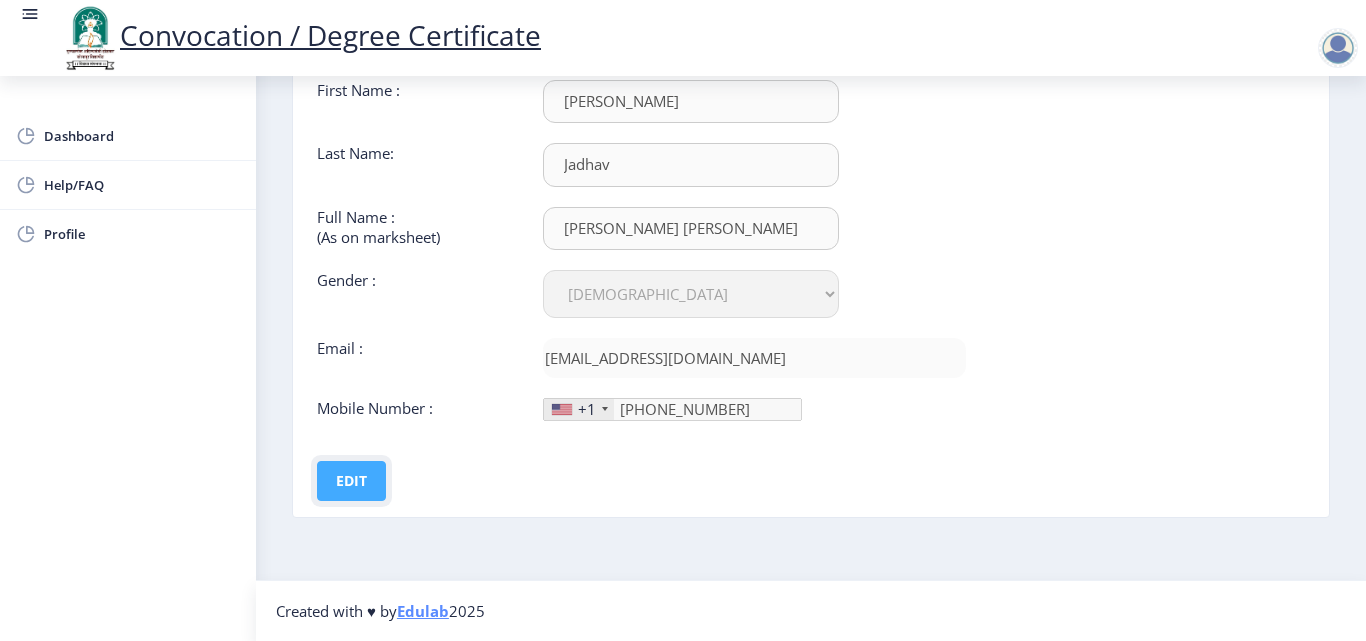 click on "Edit" 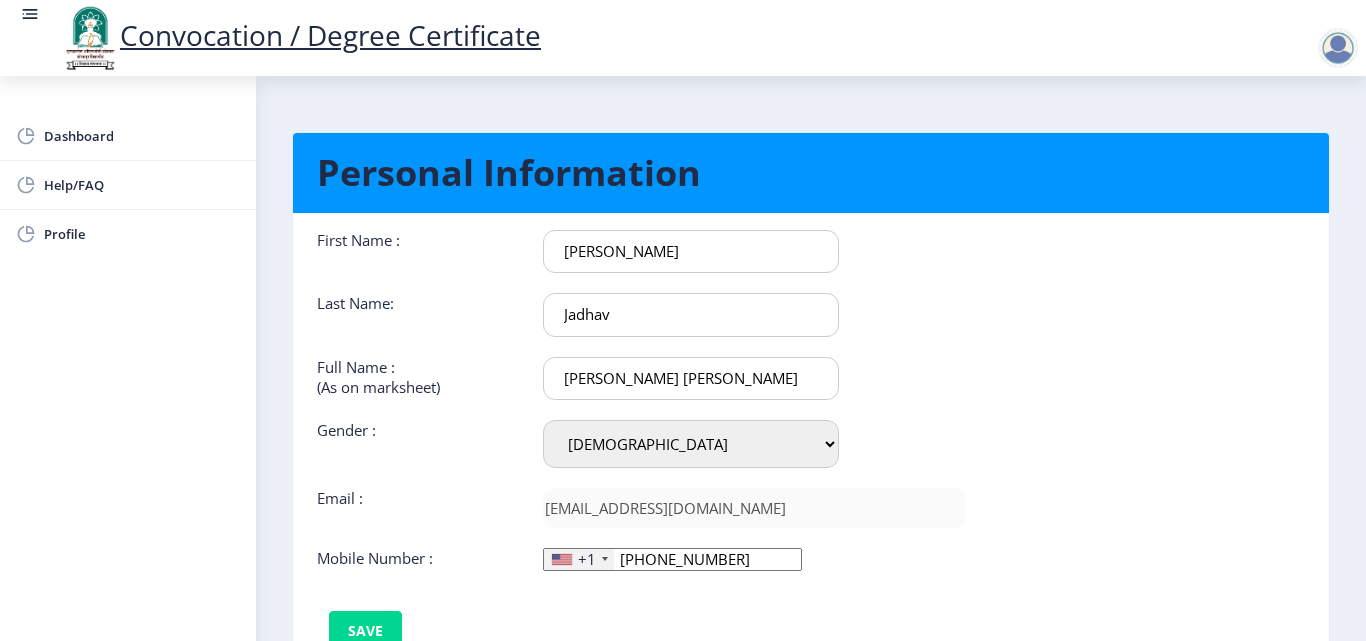 scroll, scrollTop: 150, scrollLeft: 0, axis: vertical 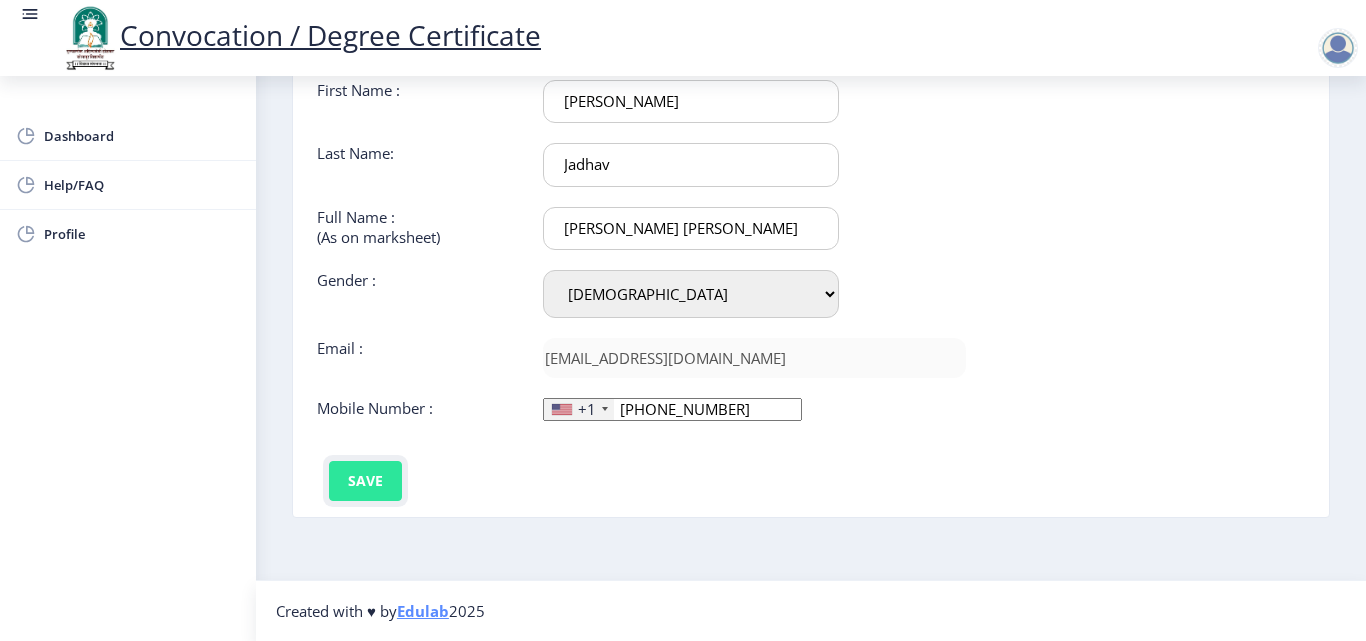 click on "Save" 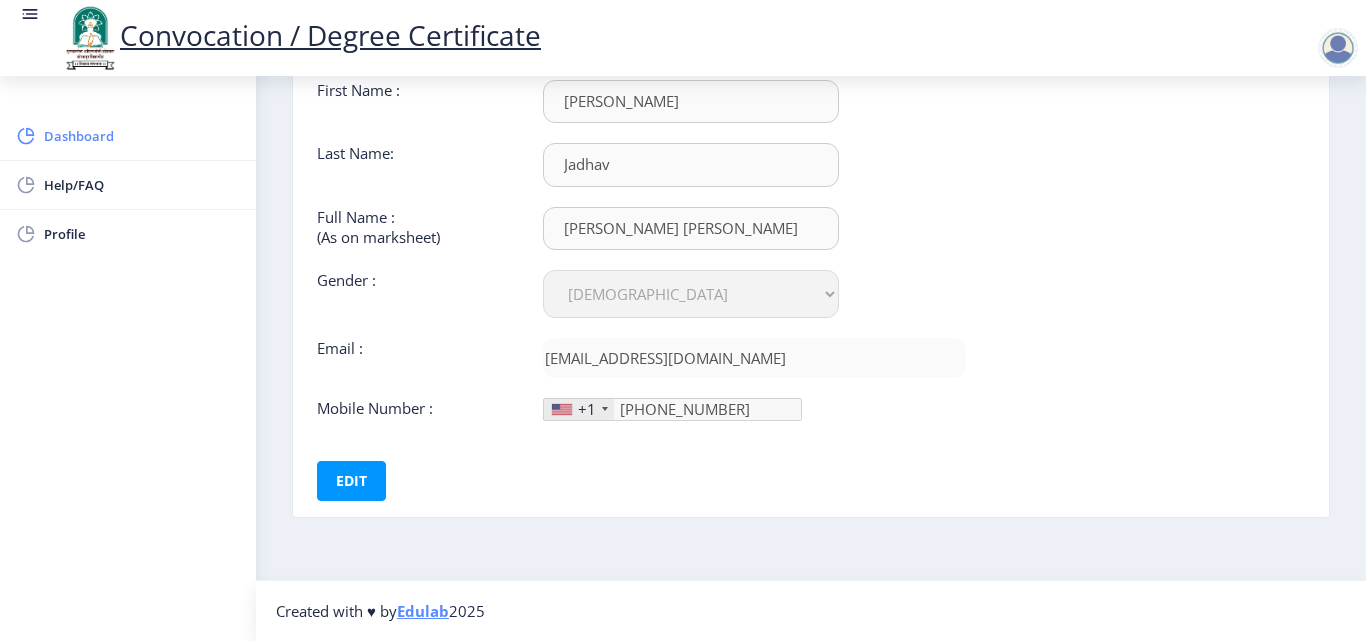 click on "Dashboard" 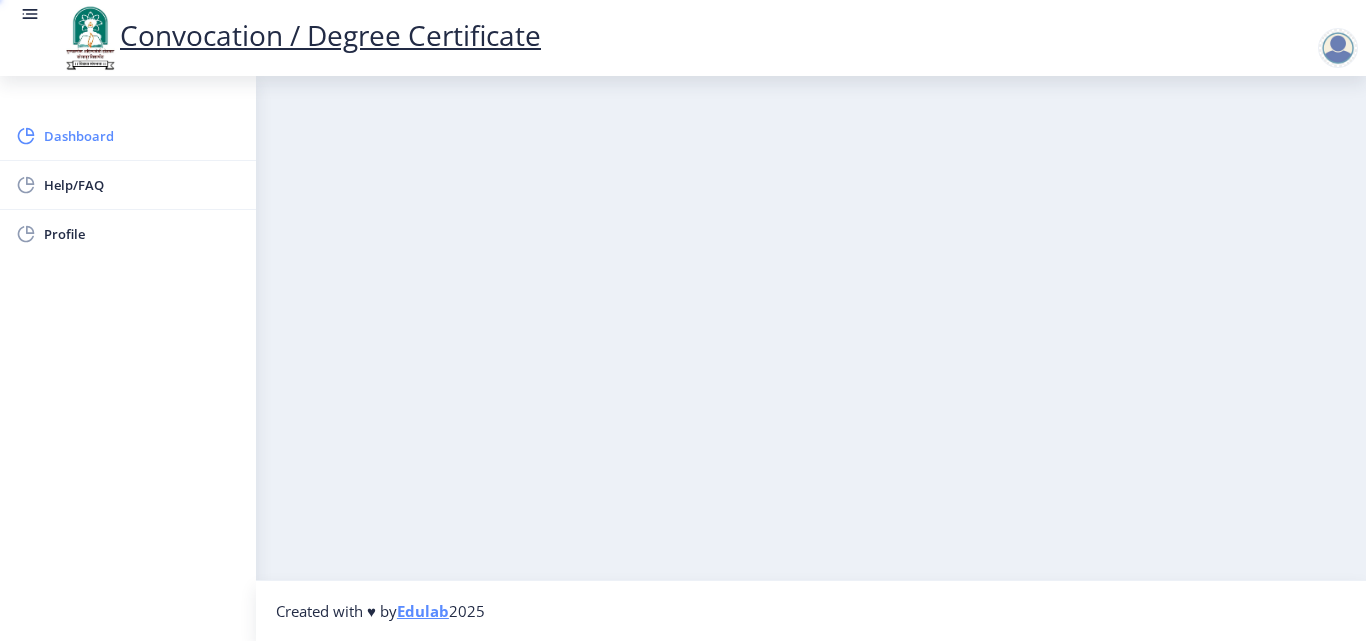 scroll, scrollTop: 0, scrollLeft: 0, axis: both 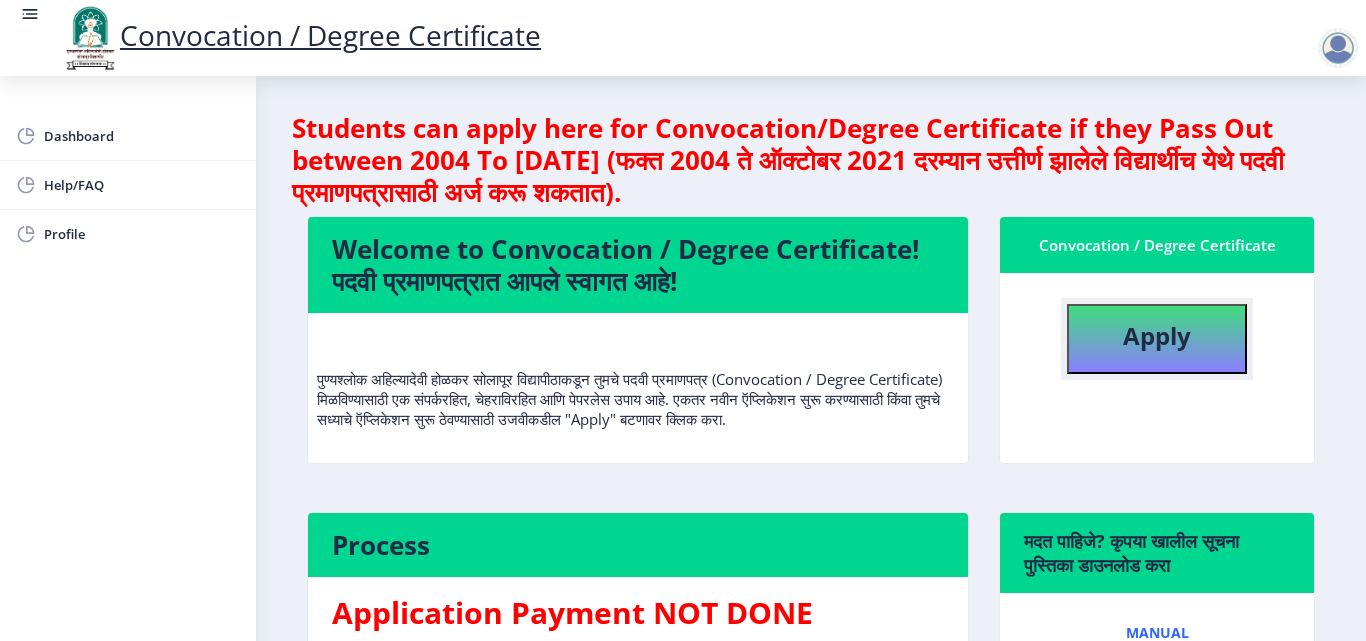 click on "Apply" 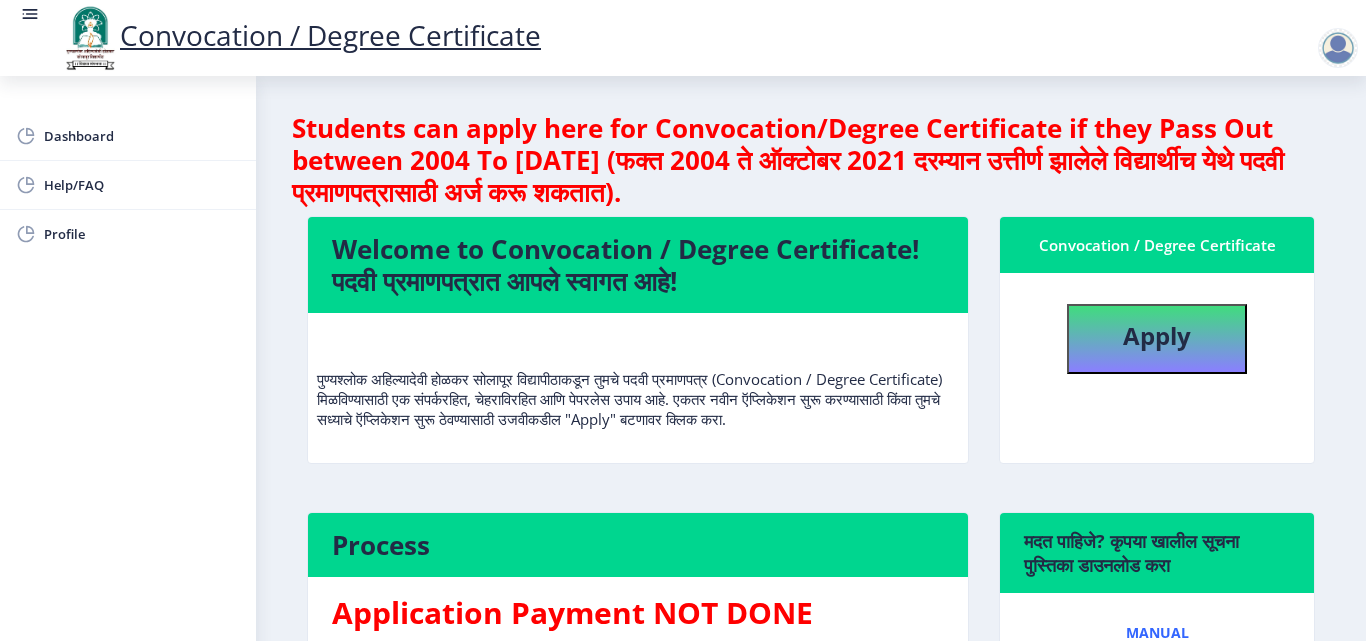 select 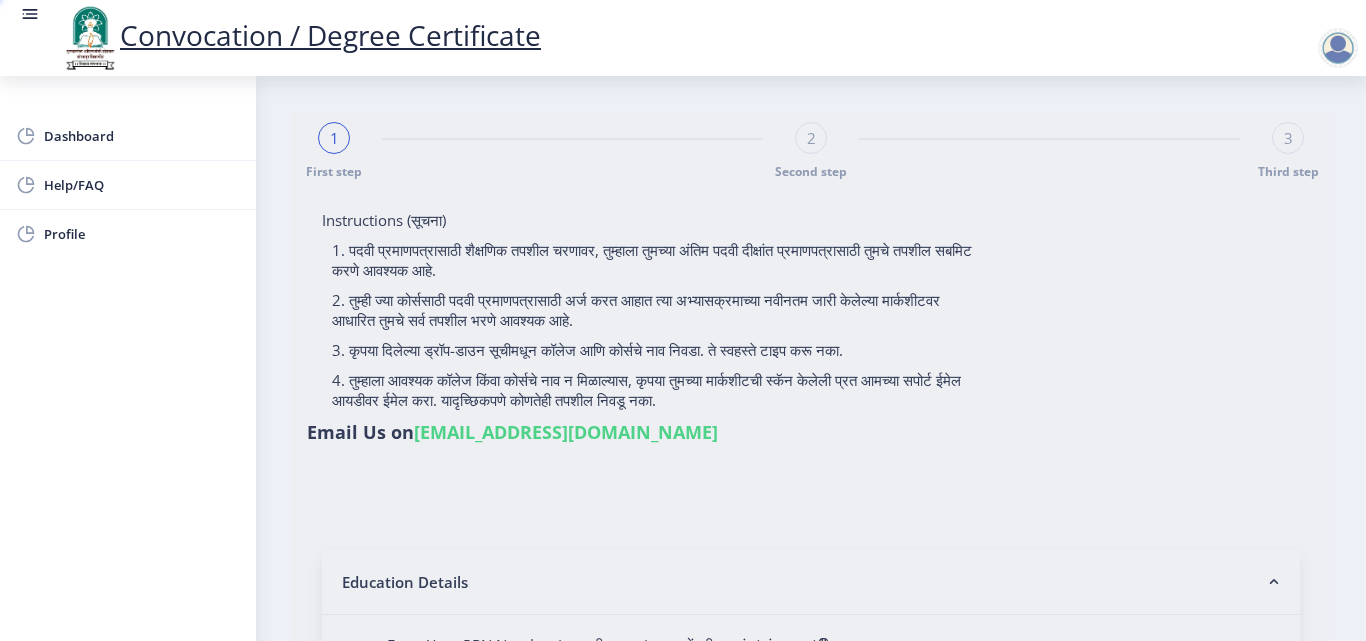 type on "[PERSON_NAME] [PERSON_NAME]" 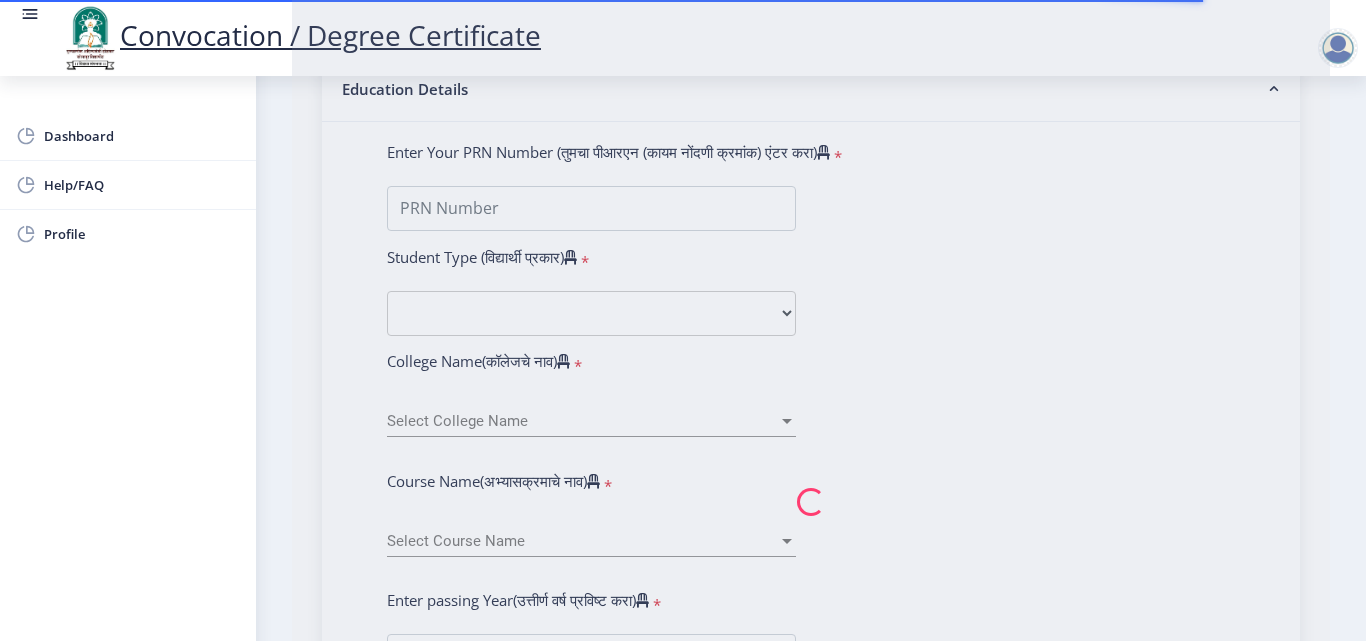 scroll, scrollTop: 528, scrollLeft: 0, axis: vertical 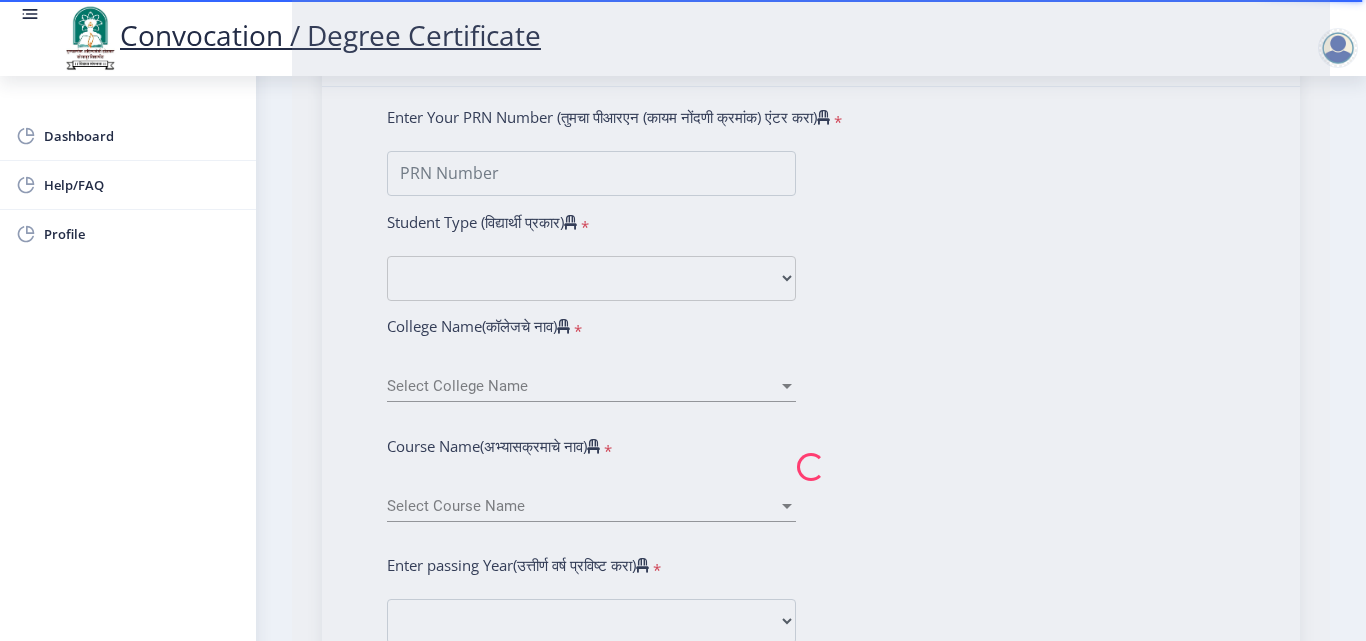 type on "2015032500202516" 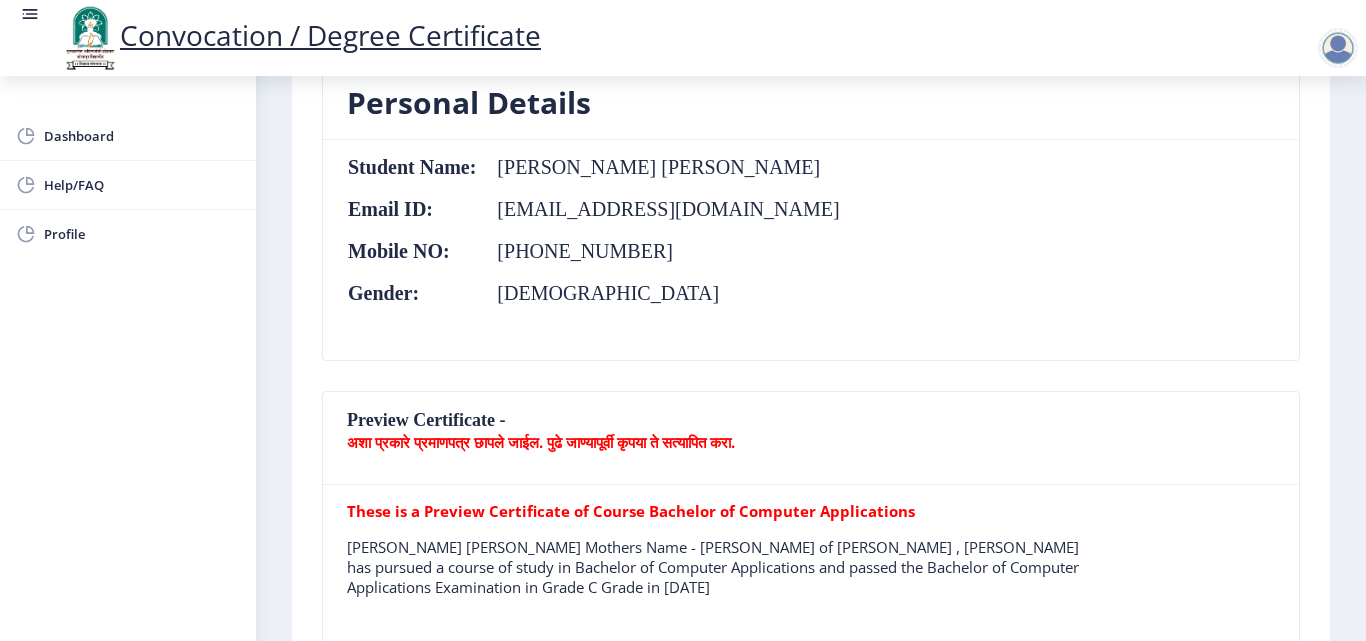 scroll, scrollTop: 0, scrollLeft: 0, axis: both 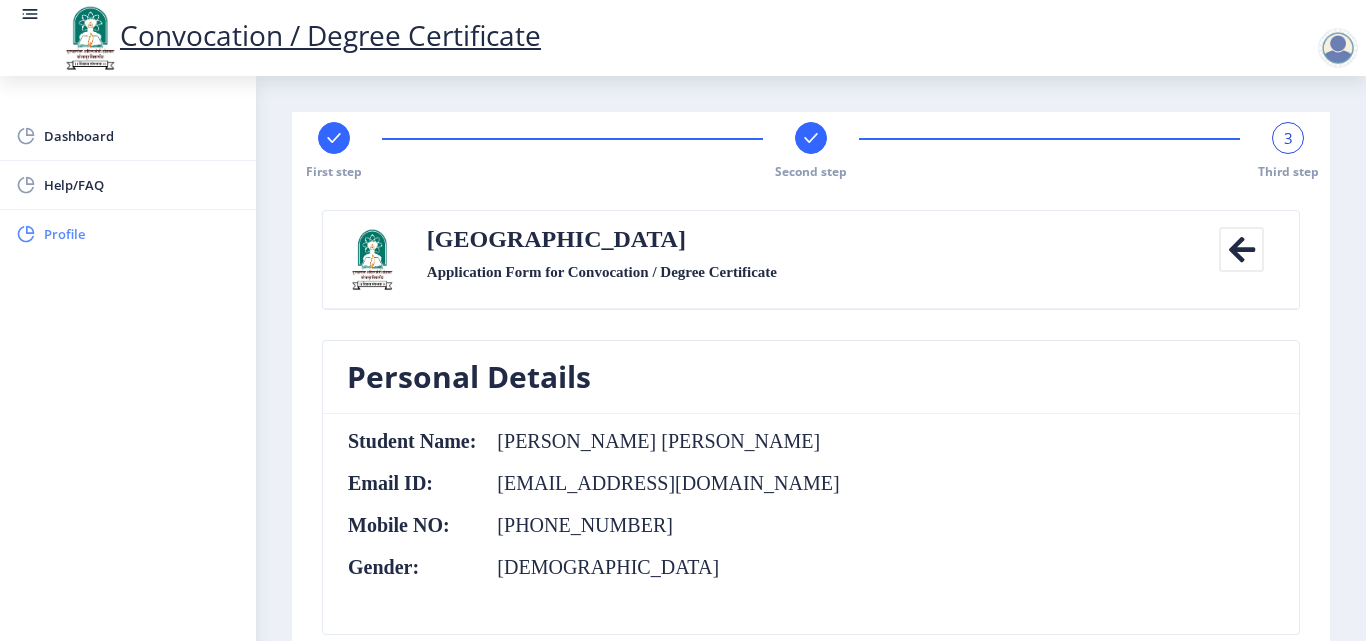 click on "Profile" 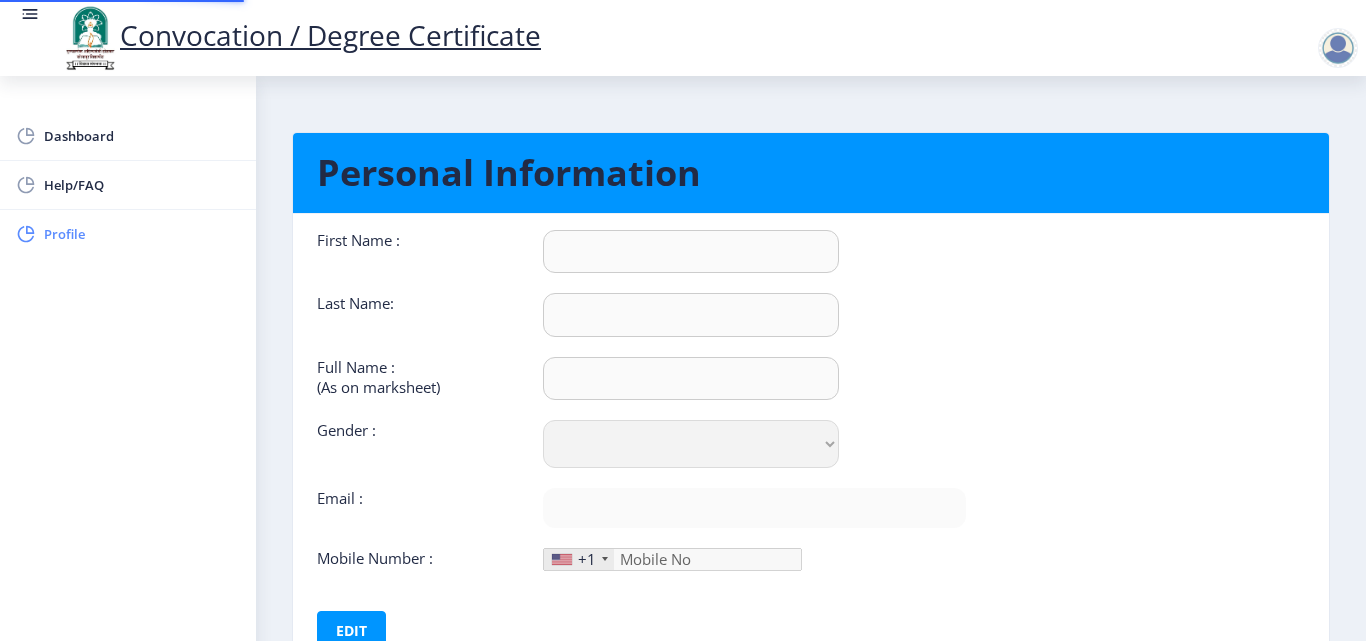 type on "[PERSON_NAME]" 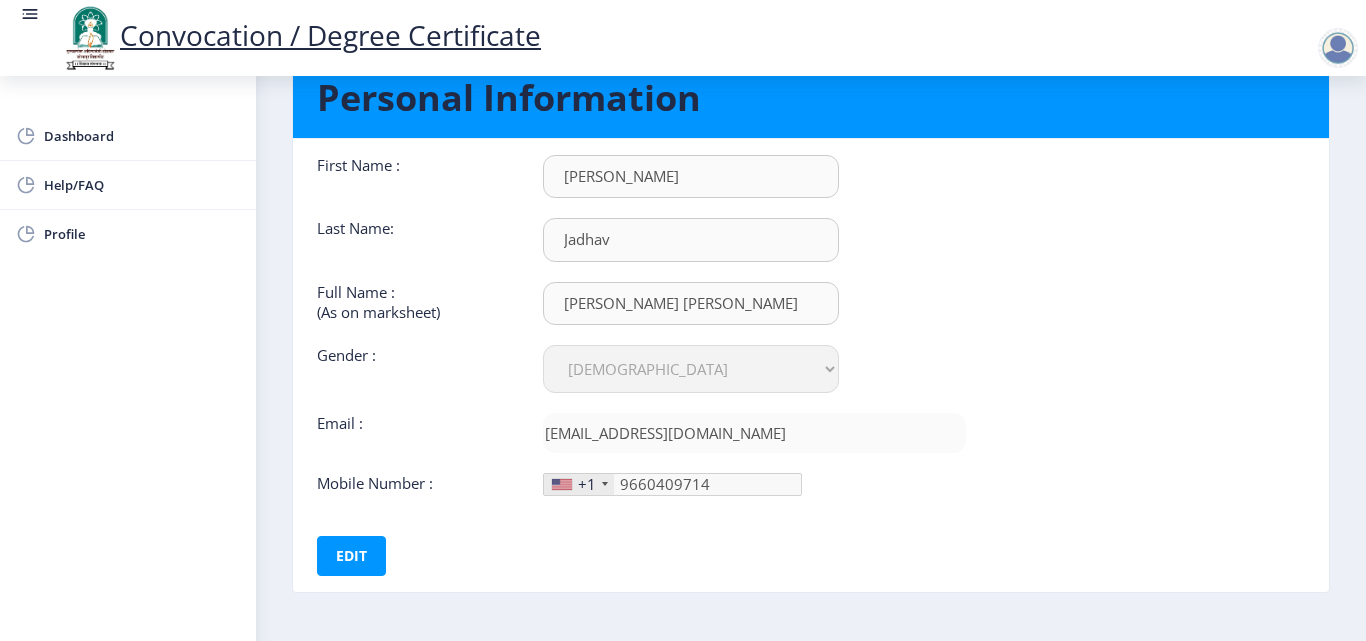 scroll, scrollTop: 150, scrollLeft: 0, axis: vertical 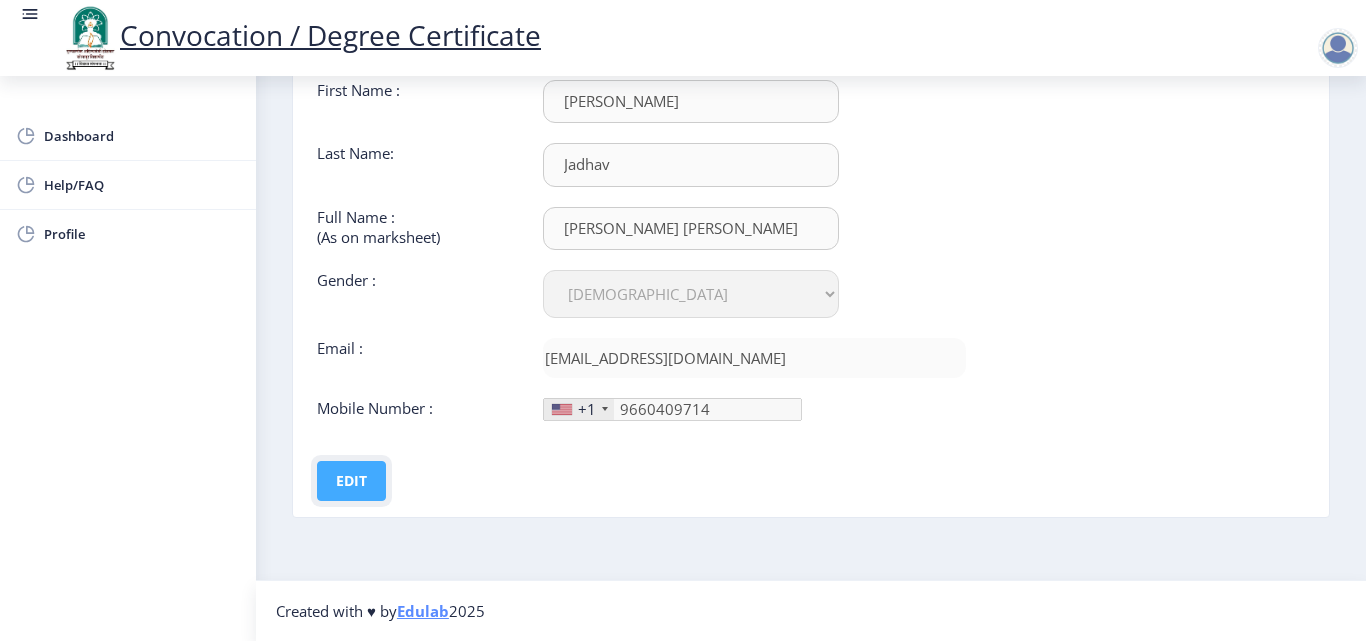 click on "Edit" 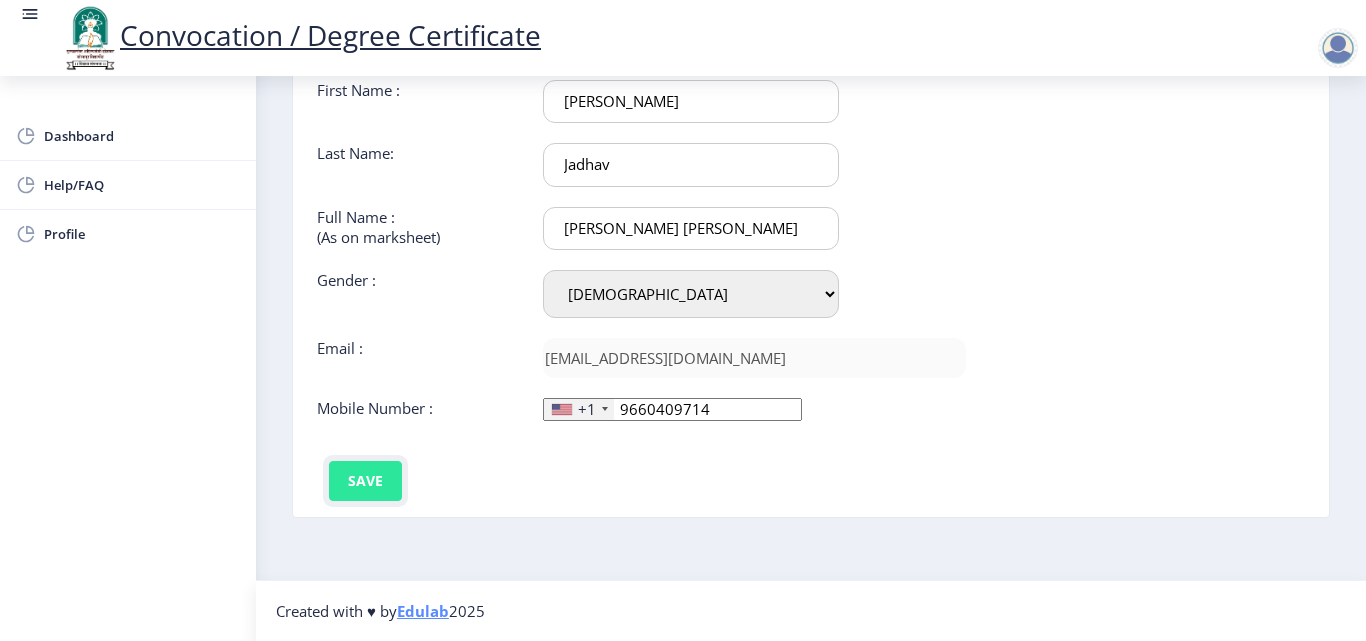 click on "Save" 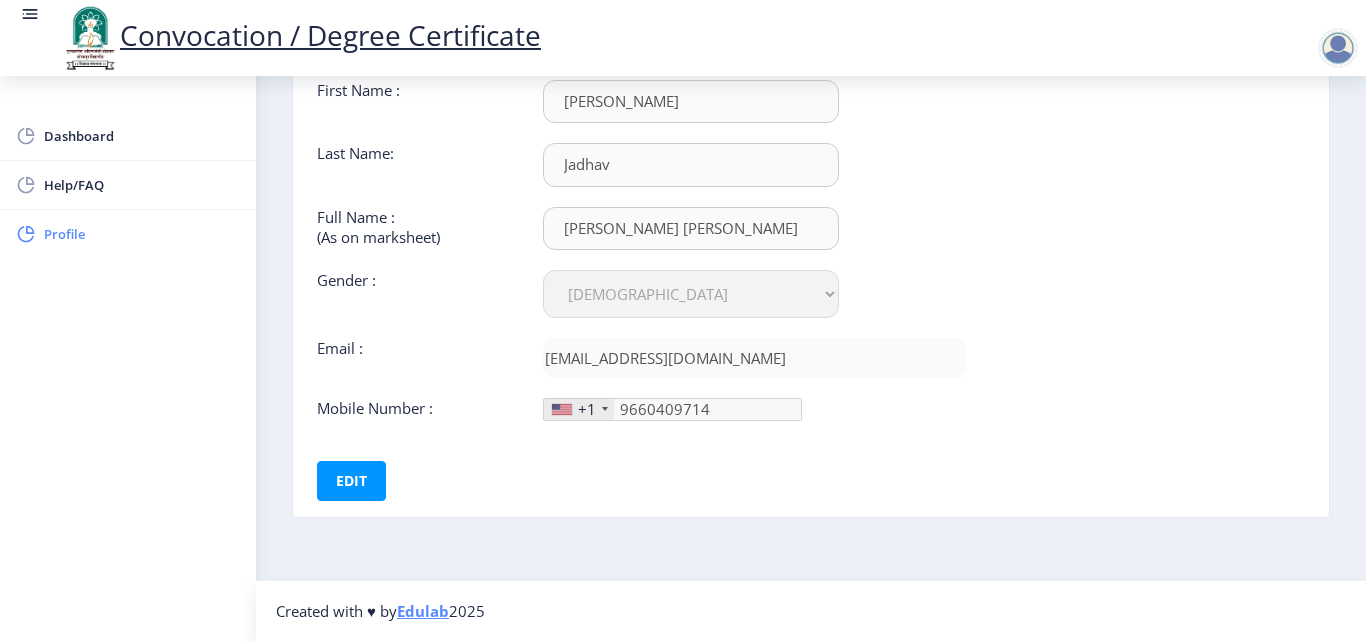 click on "Profile" 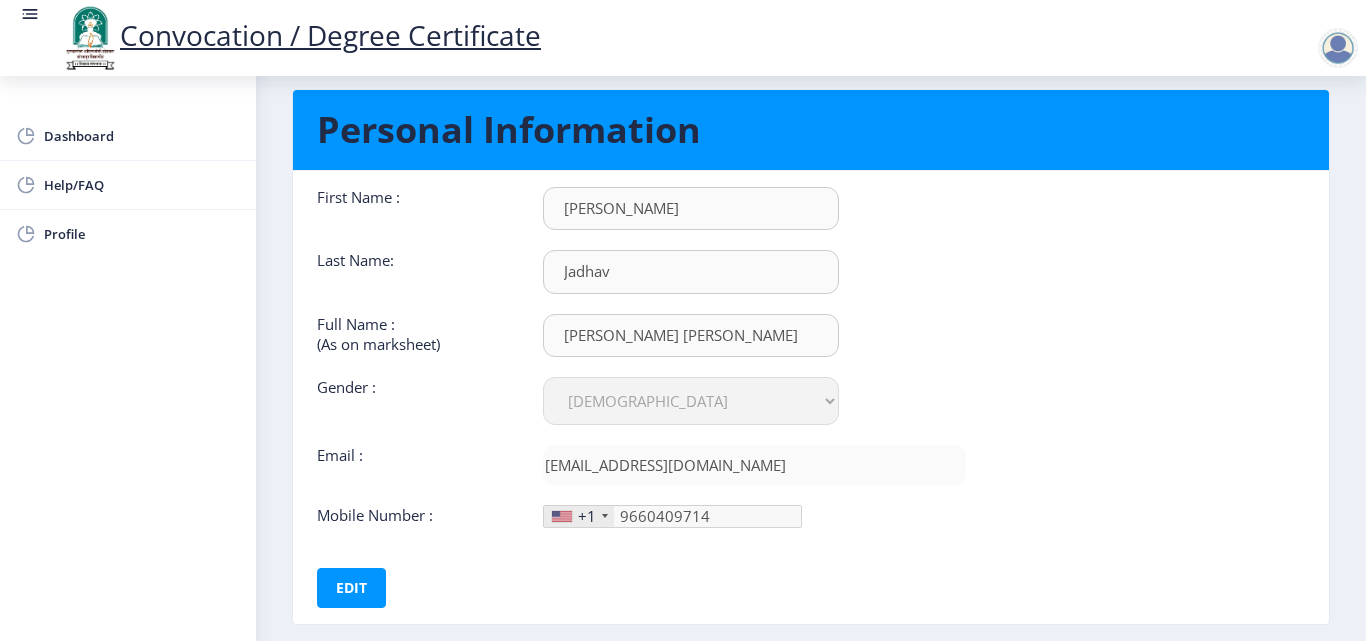 scroll, scrollTop: 0, scrollLeft: 0, axis: both 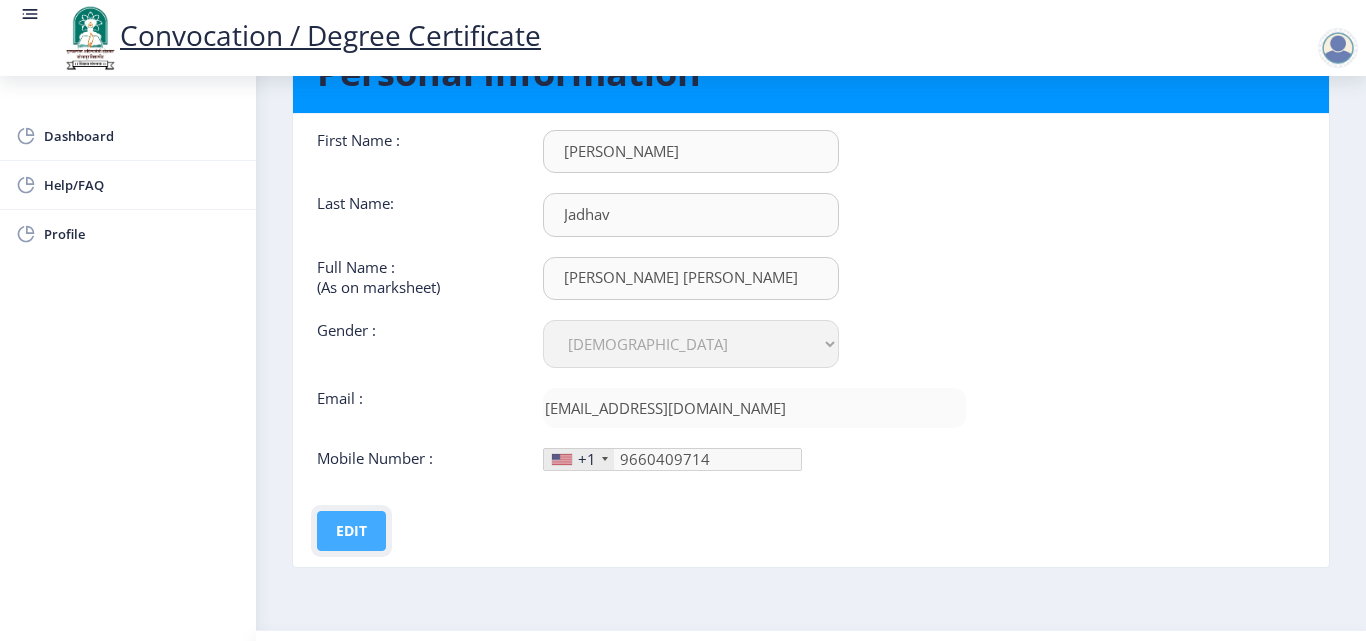 click on "Edit" 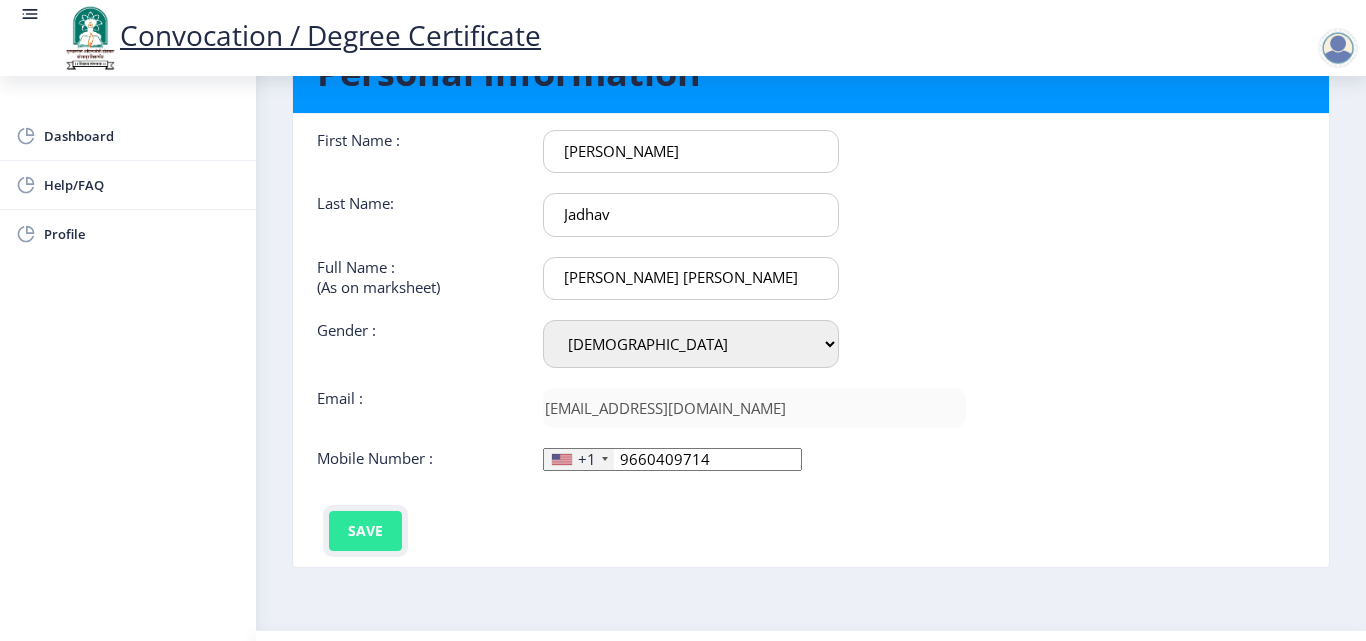 click on "Save" 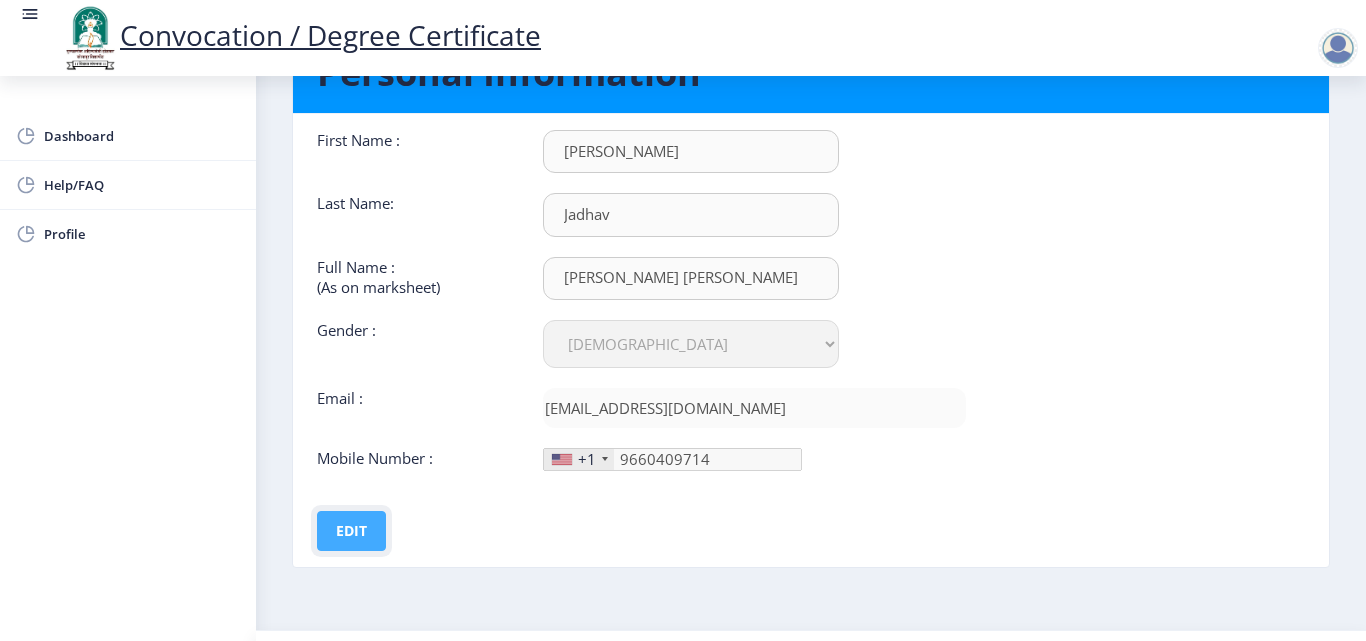 click on "Edit" 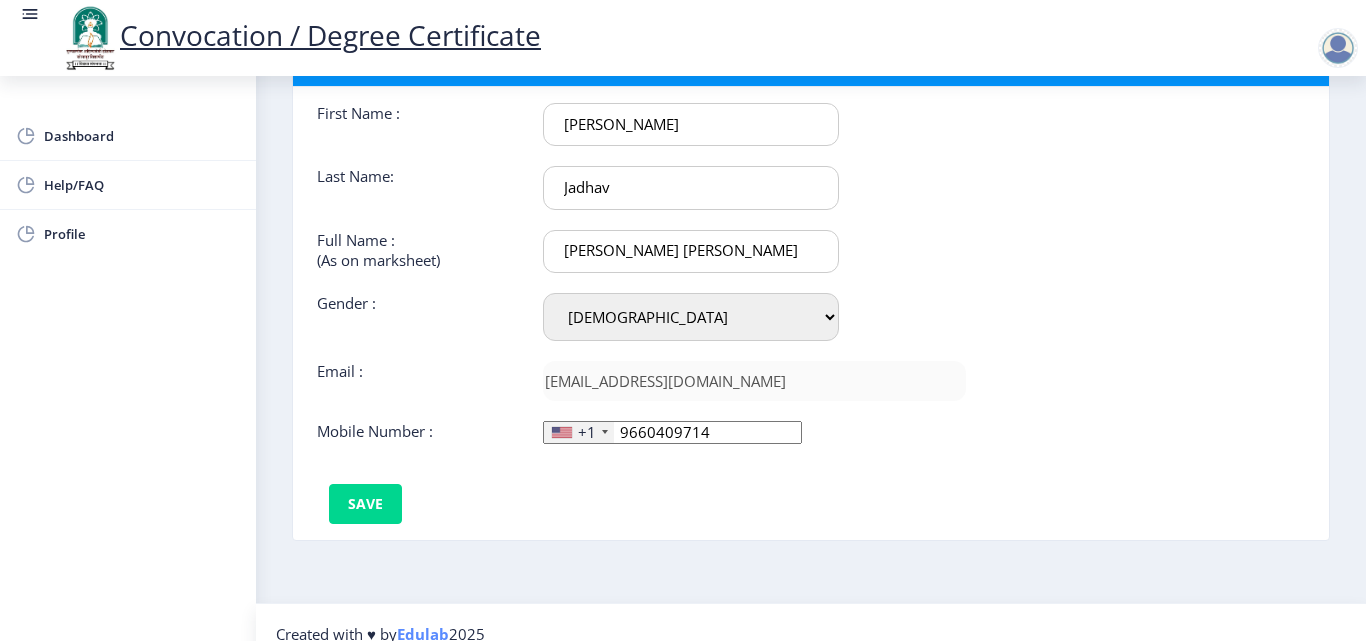 scroll, scrollTop: 150, scrollLeft: 0, axis: vertical 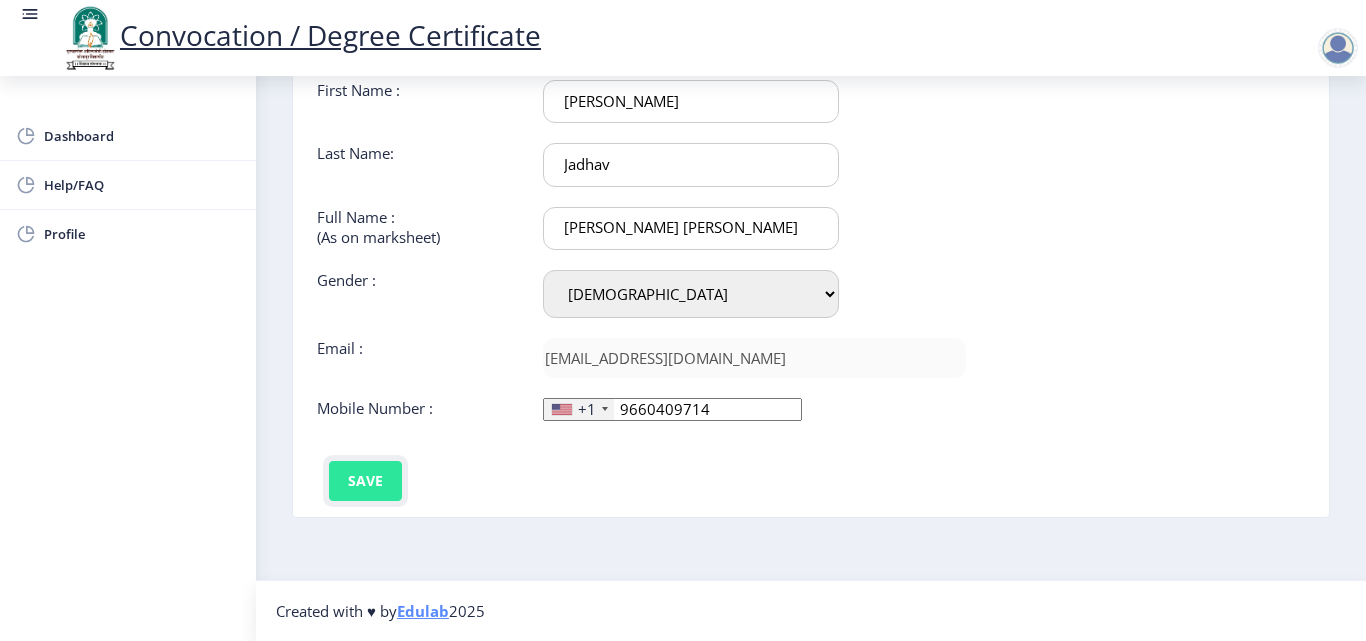 click on "Save" 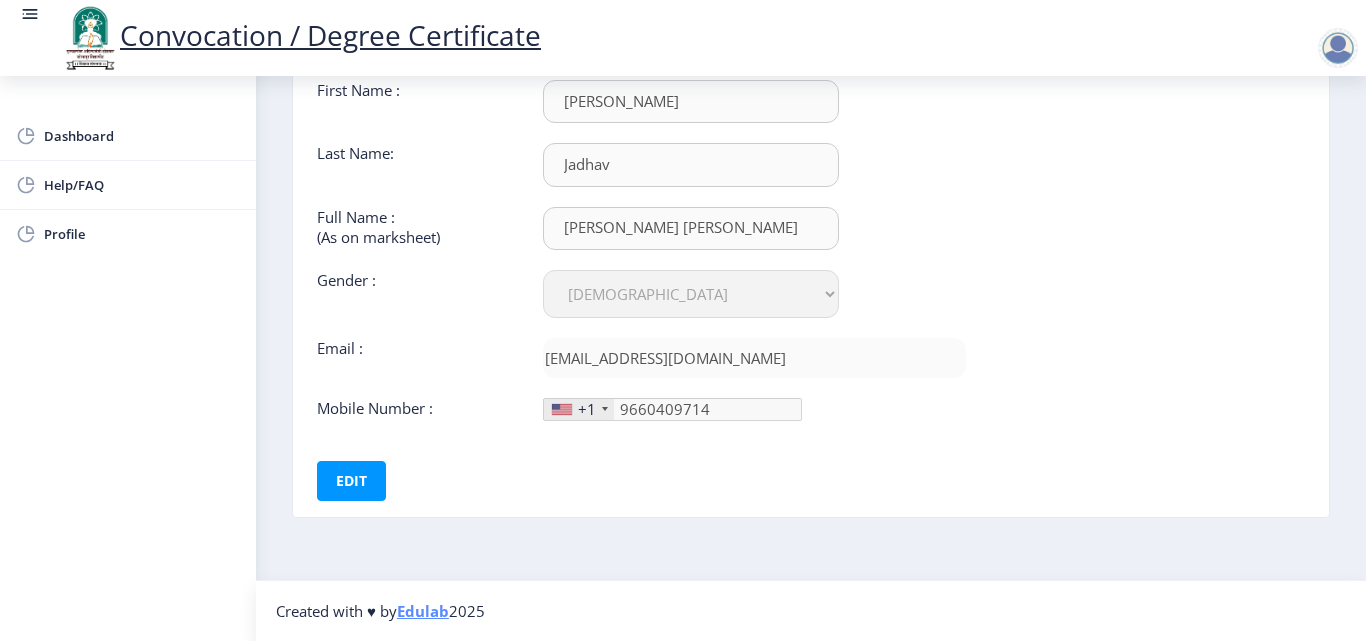 click on "+1" 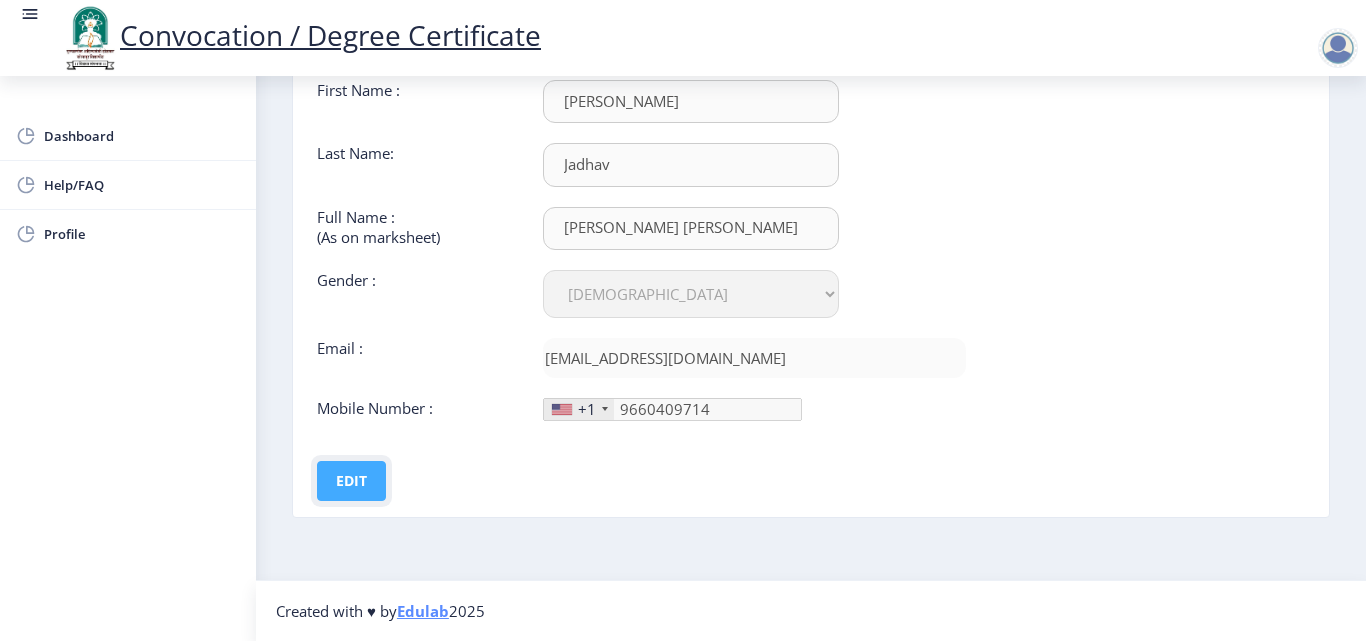 click on "Edit" 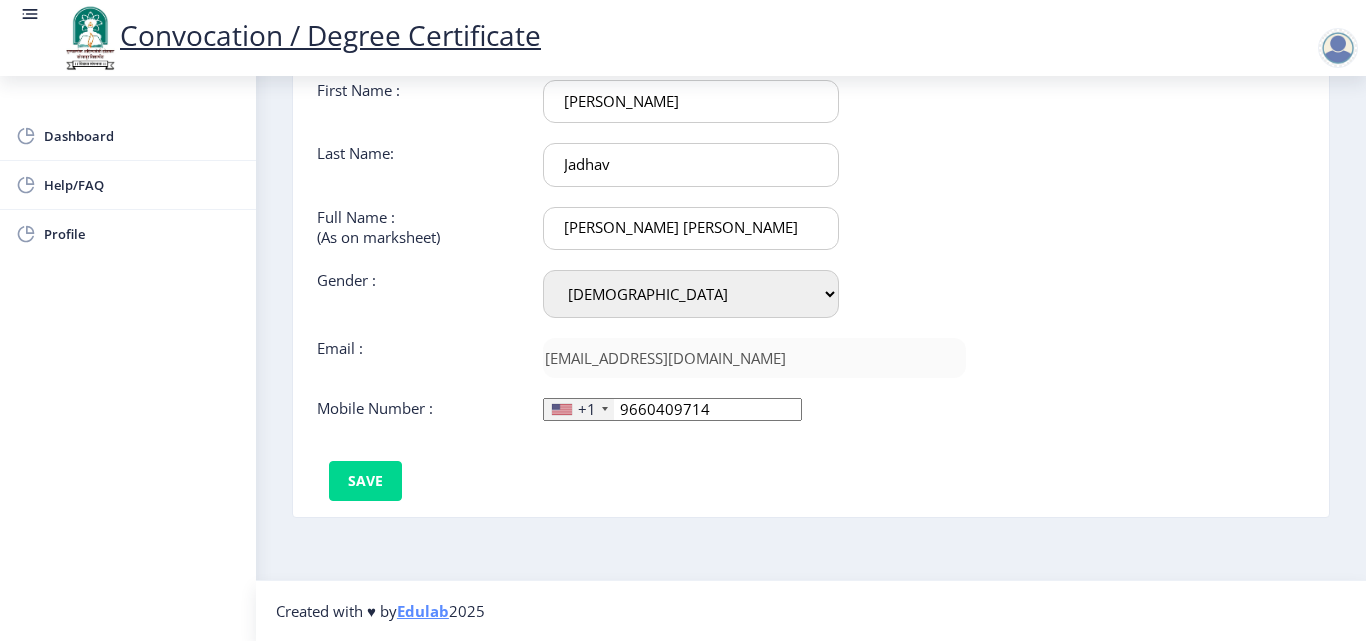 click on "+1" 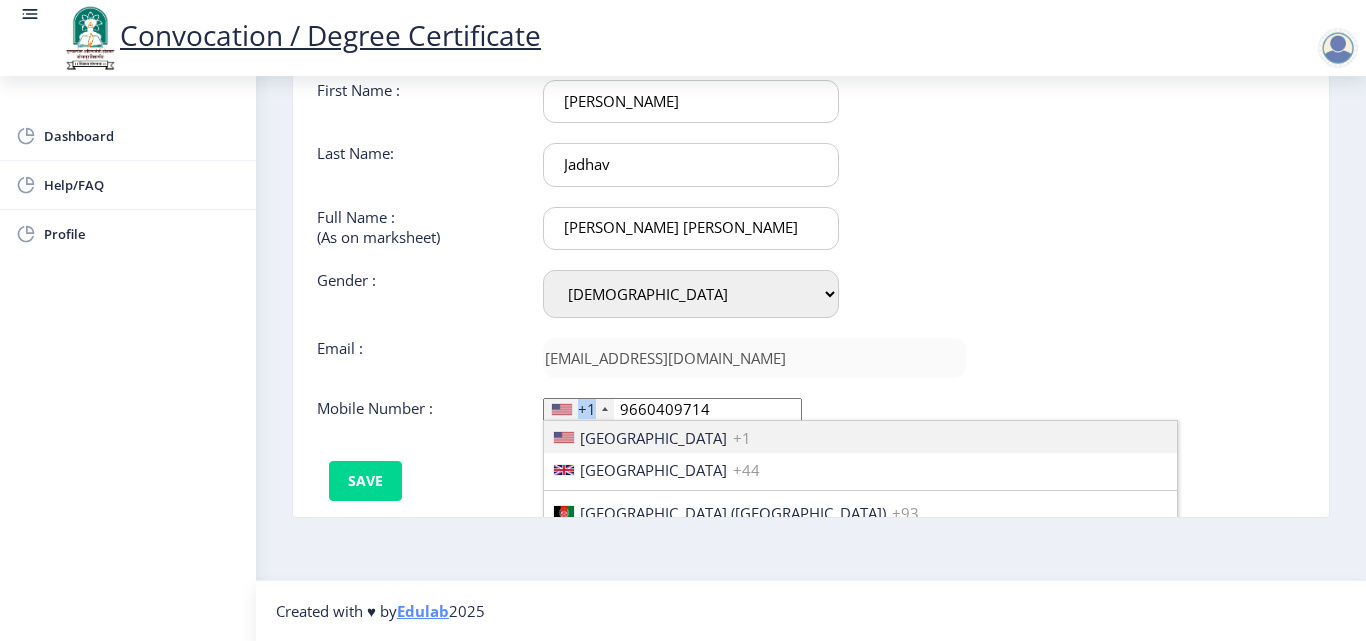 click on "+1" 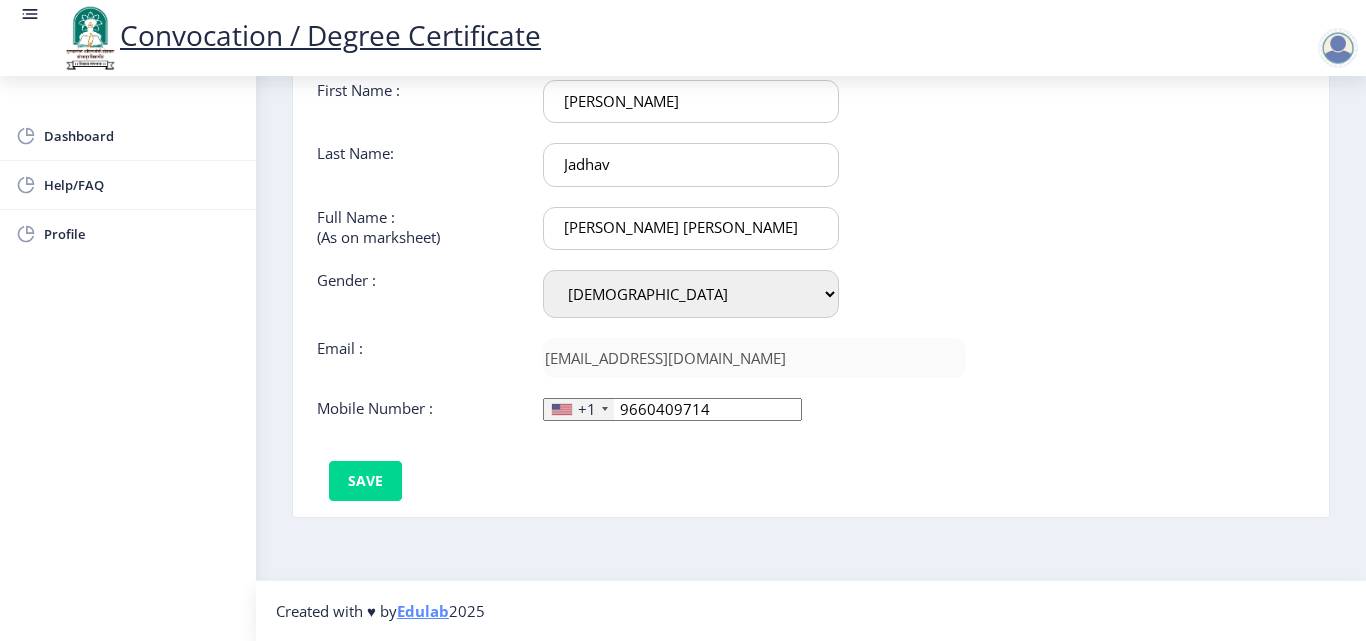 click on "+1" 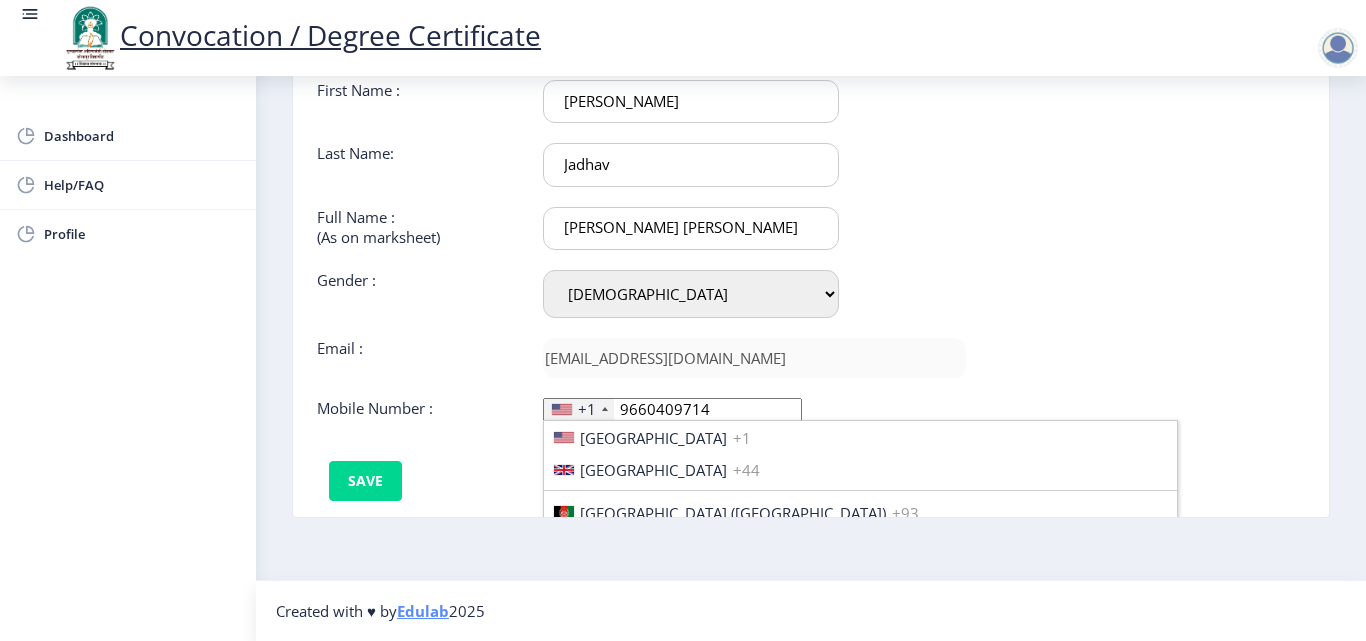 scroll, scrollTop: 3062, scrollLeft: 0, axis: vertical 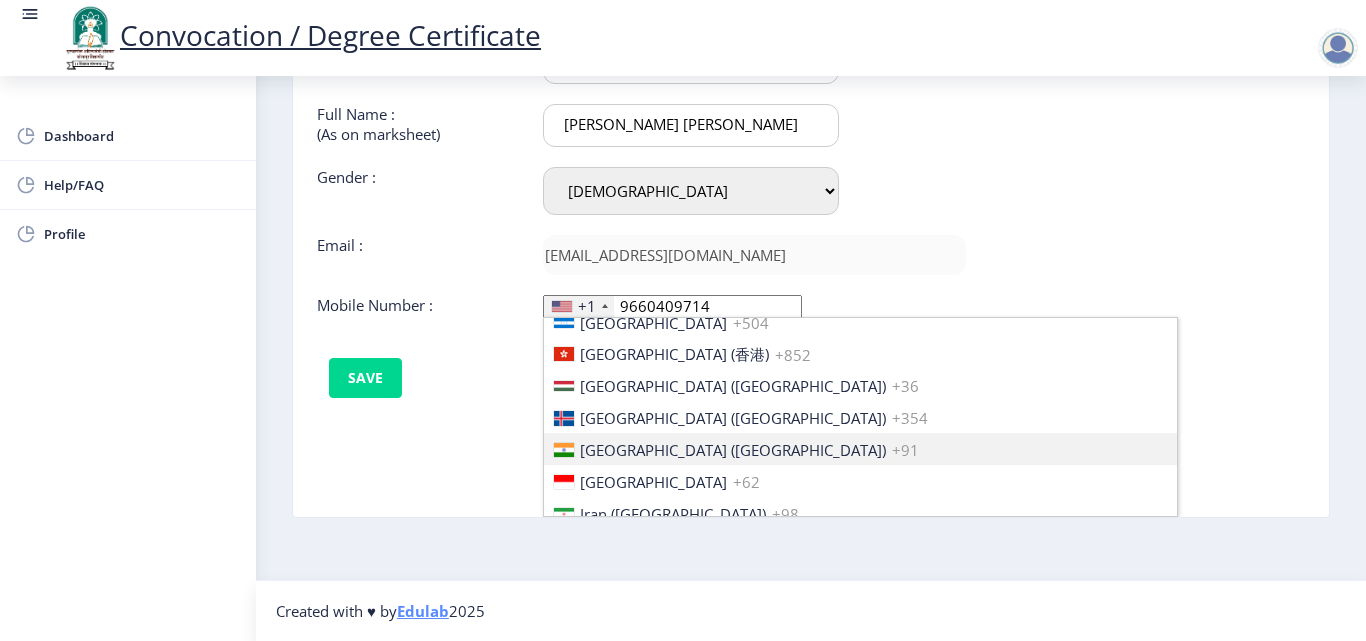 click on "[GEOGRAPHIC_DATA] ([GEOGRAPHIC_DATA])" at bounding box center (733, 450) 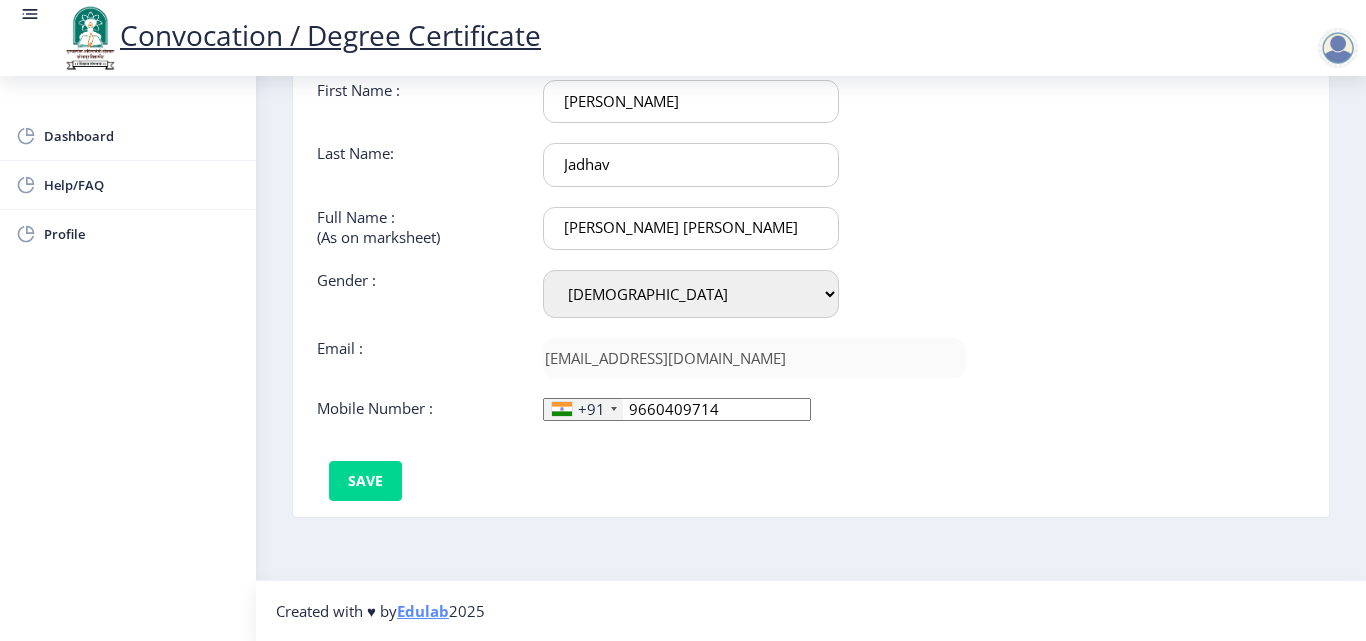 scroll, scrollTop: 0, scrollLeft: 0, axis: both 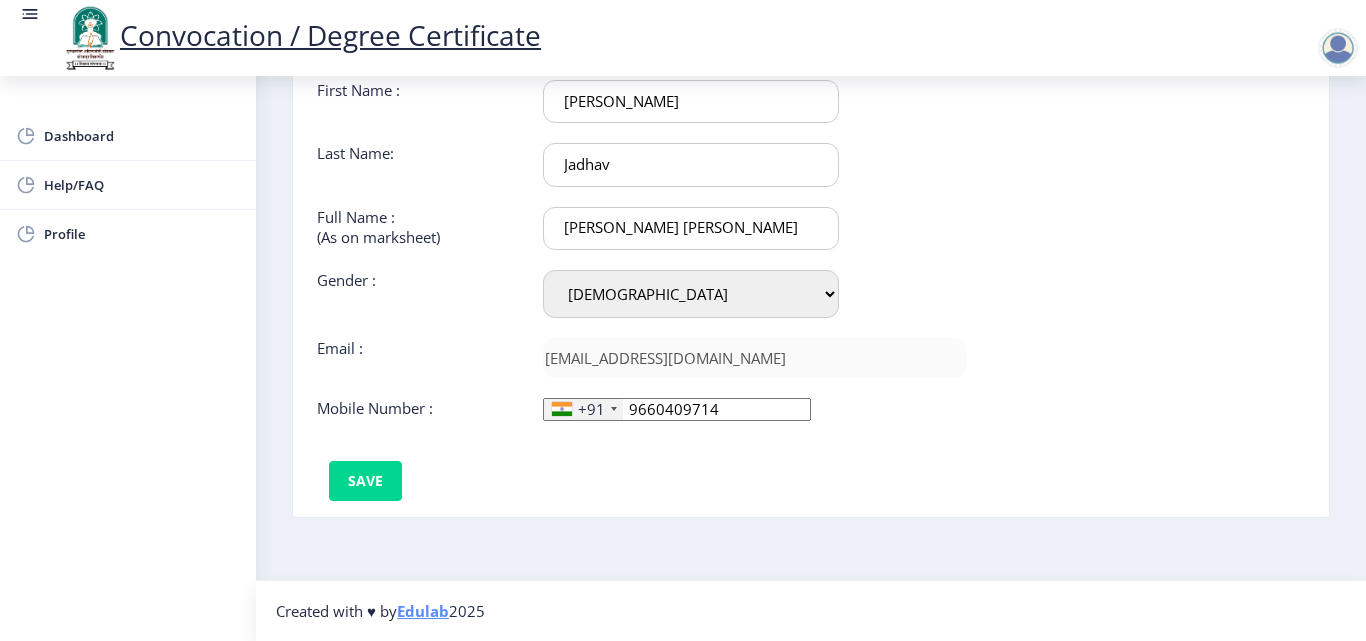 click on "First Name :  [PERSON_NAME] Last Name:  [PERSON_NAME] Full Name : (As on marksheet) [PERSON_NAME] [PERSON_NAME] Gender : Select Gender [DEMOGRAPHIC_DATA] [DEMOGRAPHIC_DATA] Other  Email :  [EMAIL_ADDRESS][DOMAIN_NAME]  Mobile Number :  +91 [GEOGRAPHIC_DATA] +1 [GEOGRAPHIC_DATA] +44 [GEOGRAPHIC_DATA] (‫[GEOGRAPHIC_DATA]‬‎) +93 [GEOGRAPHIC_DATA] ([GEOGRAPHIC_DATA]) +355 [GEOGRAPHIC_DATA] (‫[GEOGRAPHIC_DATA]‬‎) +213 [US_STATE] +1 [GEOGRAPHIC_DATA] +376 [GEOGRAPHIC_DATA] +244 [GEOGRAPHIC_DATA] +1 [GEOGRAPHIC_DATA] +1 [GEOGRAPHIC_DATA] +54 [GEOGRAPHIC_DATA] ([GEOGRAPHIC_DATA]) +374 [GEOGRAPHIC_DATA] +297 [GEOGRAPHIC_DATA] +61 [GEOGRAPHIC_DATA] ([GEOGRAPHIC_DATA]) +43 [GEOGRAPHIC_DATA] ([GEOGRAPHIC_DATA]) +994 [GEOGRAPHIC_DATA] +1 [GEOGRAPHIC_DATA] ([GEOGRAPHIC_DATA][GEOGRAPHIC_DATA]‬‎) +973 [GEOGRAPHIC_DATA] ([GEOGRAPHIC_DATA]) +880 [GEOGRAPHIC_DATA] +1 [GEOGRAPHIC_DATA] ([GEOGRAPHIC_DATA]) +375 [GEOGRAPHIC_DATA] ([GEOGRAPHIC_DATA]) +32 [GEOGRAPHIC_DATA] +501 [GEOGRAPHIC_DATA] ([GEOGRAPHIC_DATA]) +229 [GEOGRAPHIC_DATA] +1 [GEOGRAPHIC_DATA] (འབྲུག) +975 [GEOGRAPHIC_DATA] +591 [GEOGRAPHIC_DATA] ([GEOGRAPHIC_DATA]) +387 [GEOGRAPHIC_DATA] +267 [GEOGRAPHIC_DATA] ([GEOGRAPHIC_DATA]) +55 [GEOGRAPHIC_DATA] +246 [GEOGRAPHIC_DATA] +1 [GEOGRAPHIC_DATA] +673 [GEOGRAPHIC_DATA] ([GEOGRAPHIC_DATA]) +359 [GEOGRAPHIC_DATA] +226" 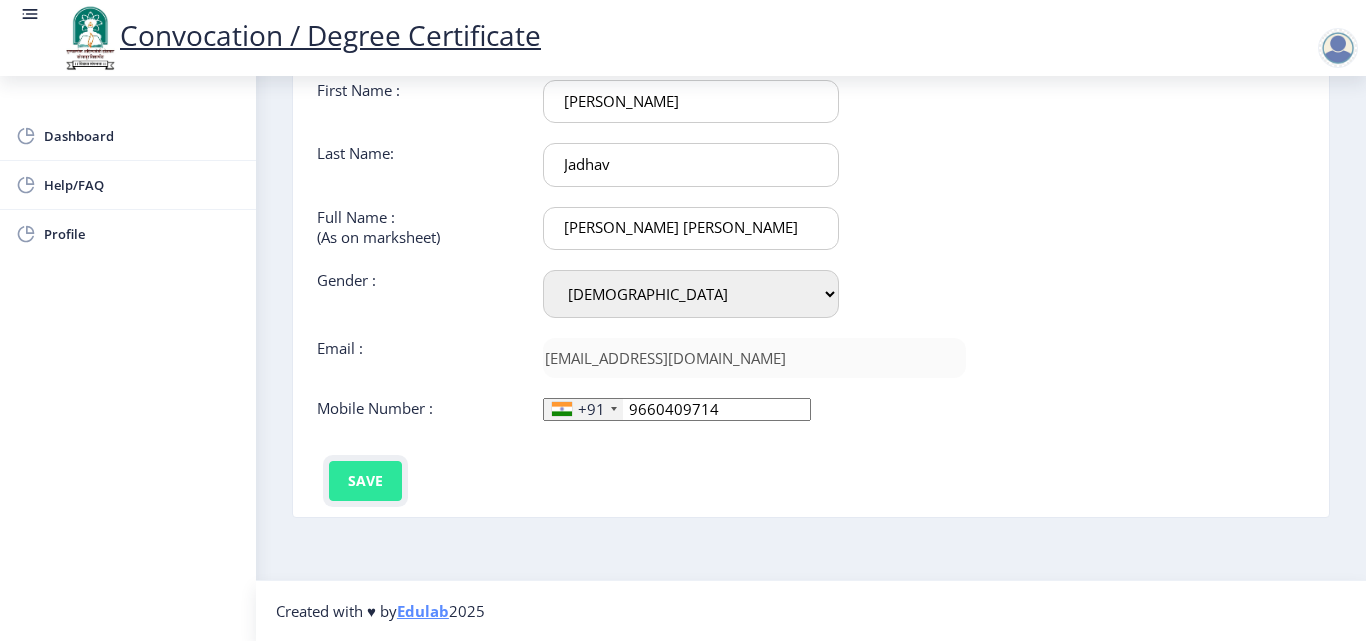 click on "Save" 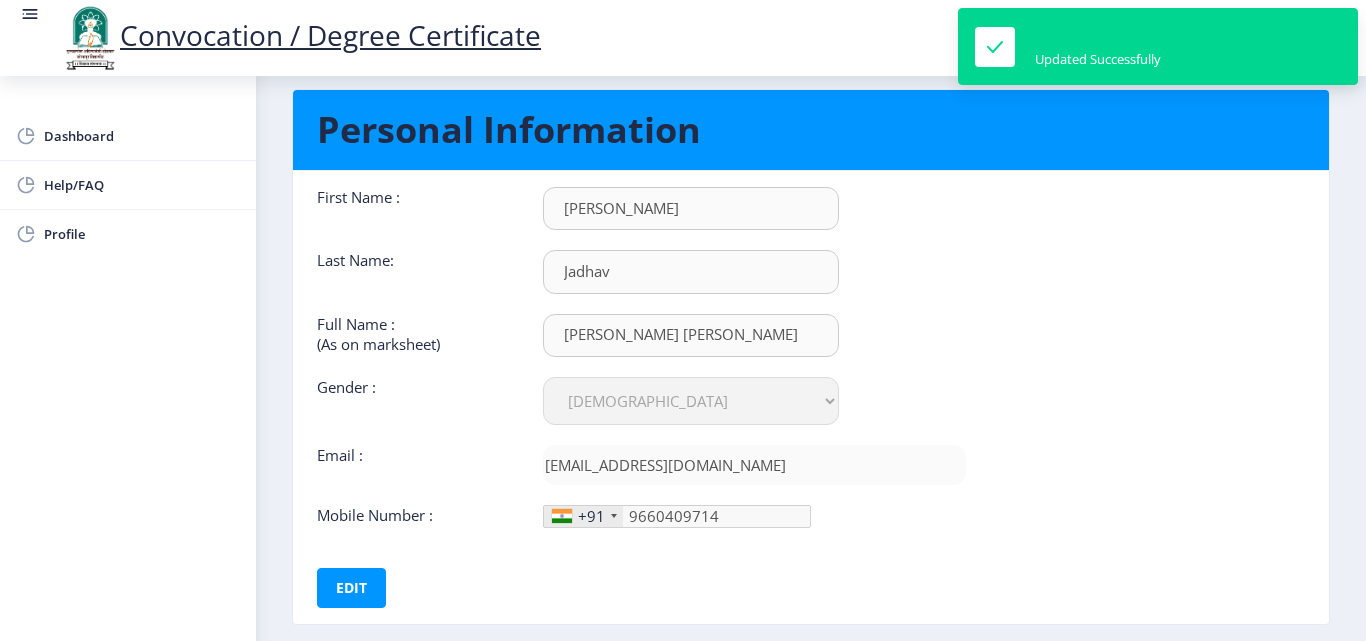 scroll, scrollTop: 0, scrollLeft: 0, axis: both 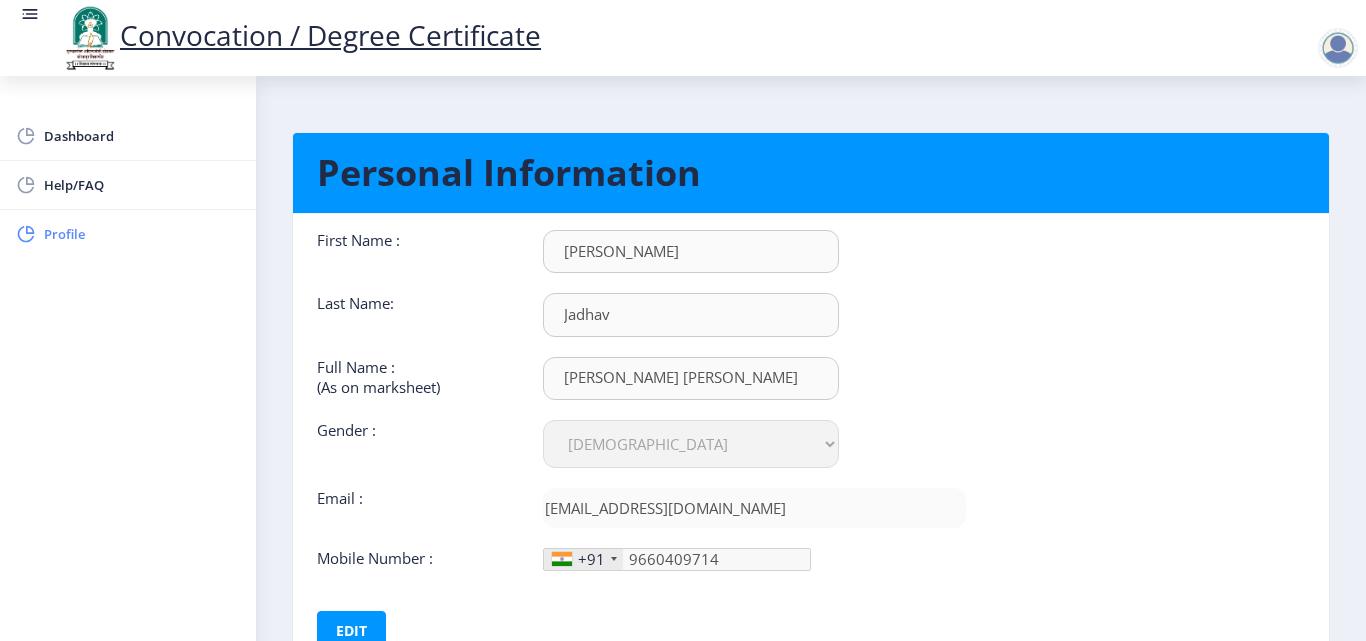 click on "Profile" 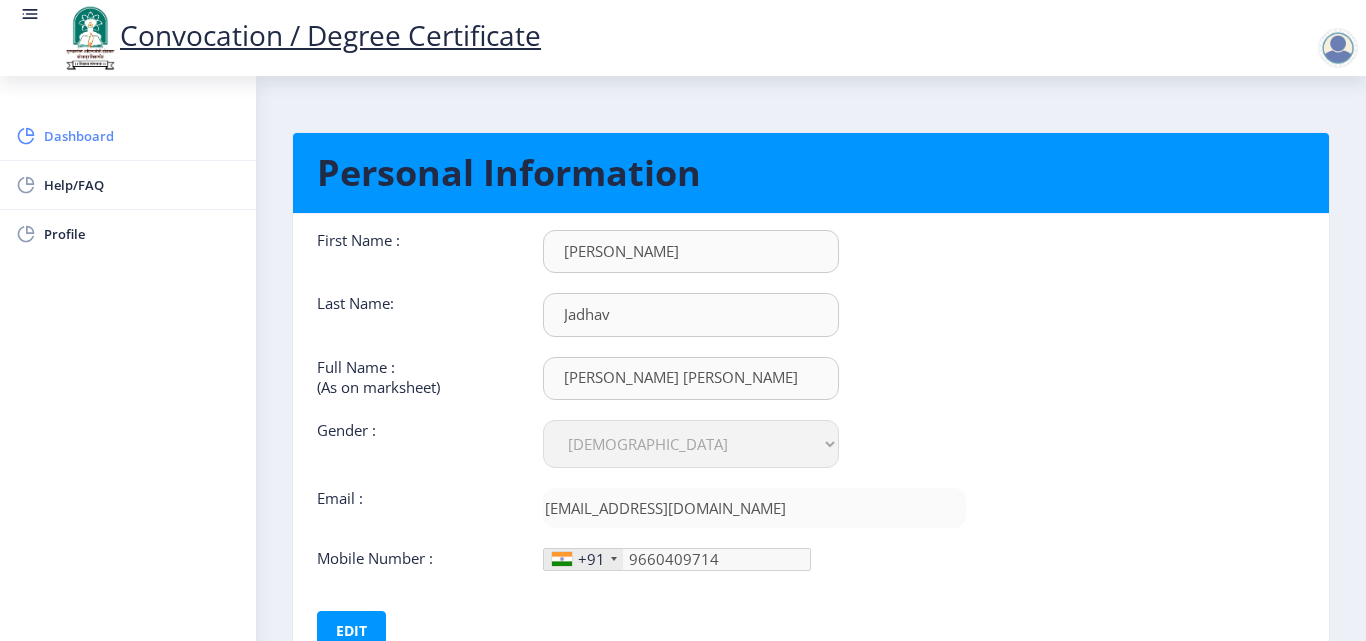 click on "Dashboard" 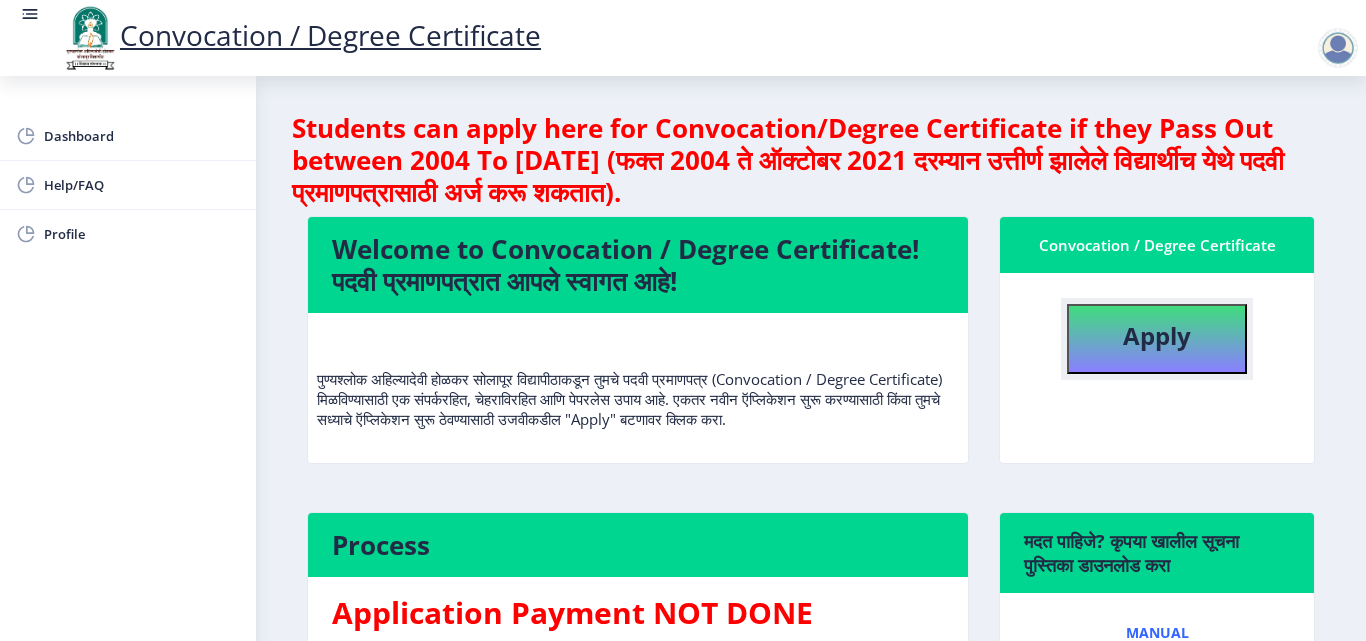 click on "Apply" 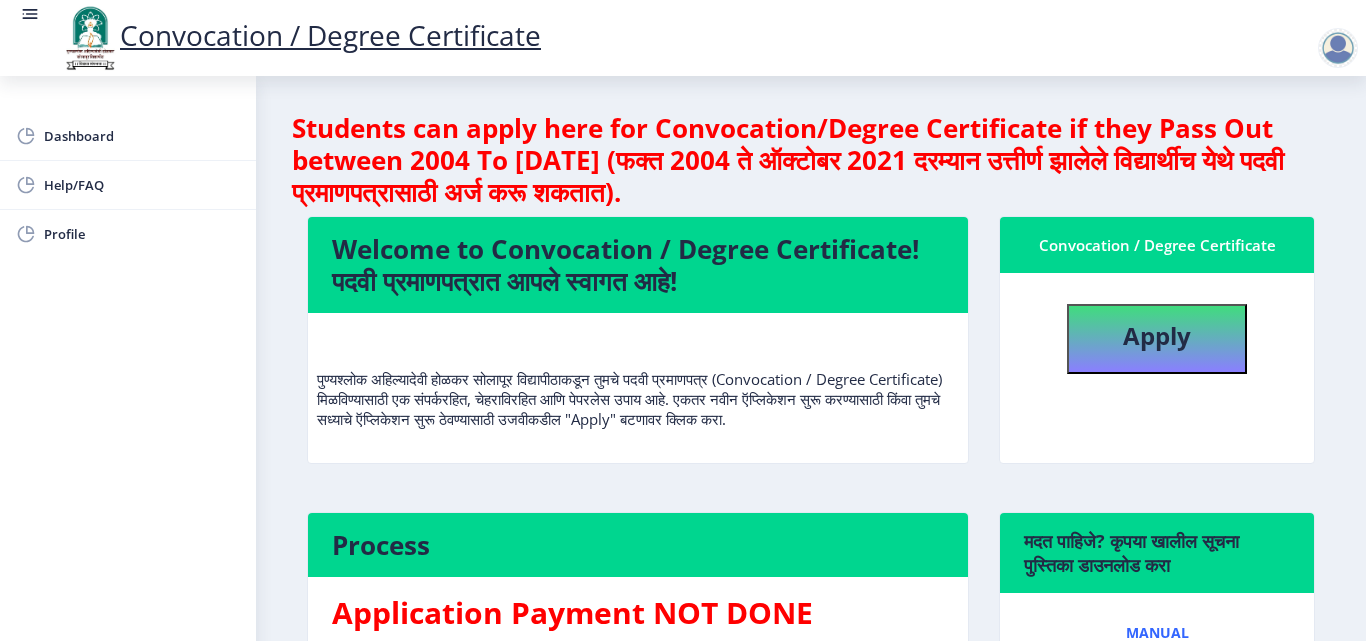 select 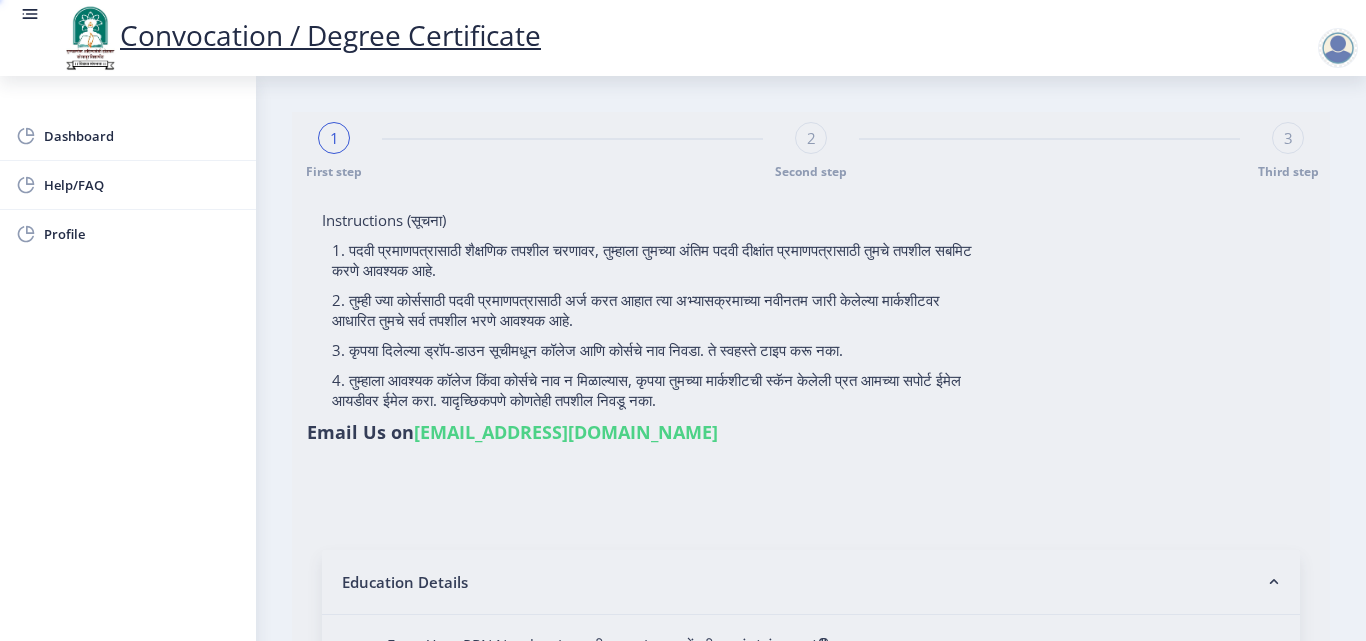 type on "[PERSON_NAME] [PERSON_NAME]" 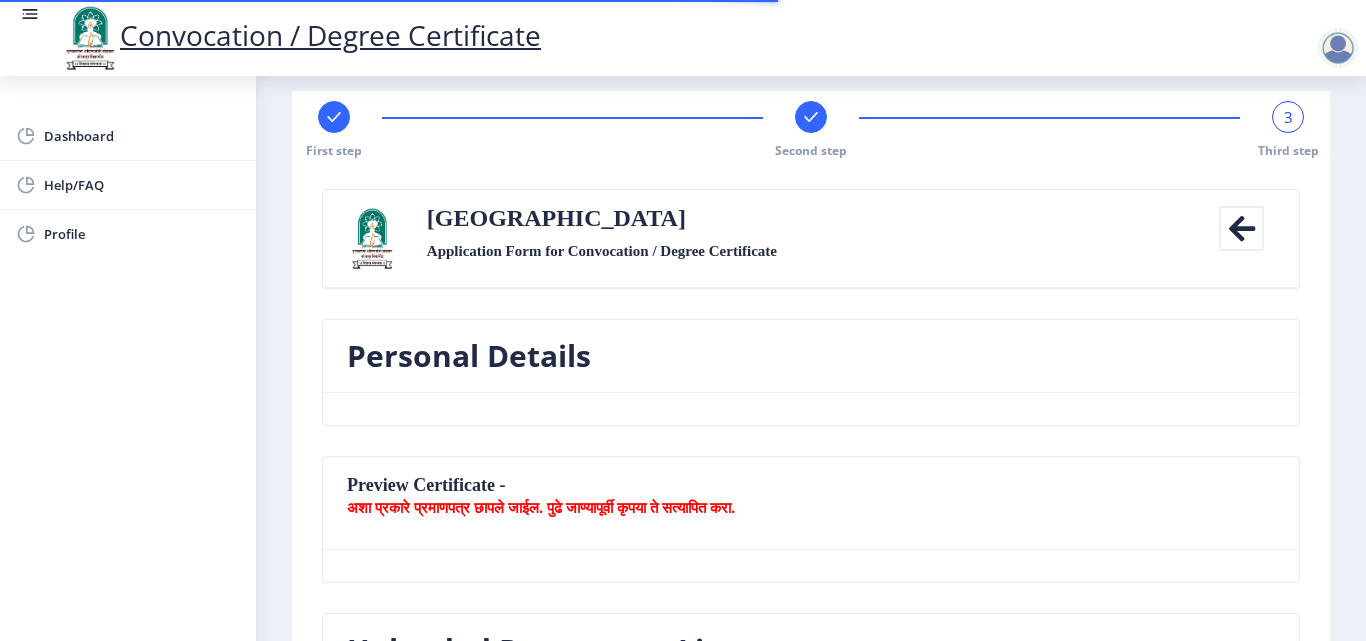 scroll, scrollTop: 0, scrollLeft: 0, axis: both 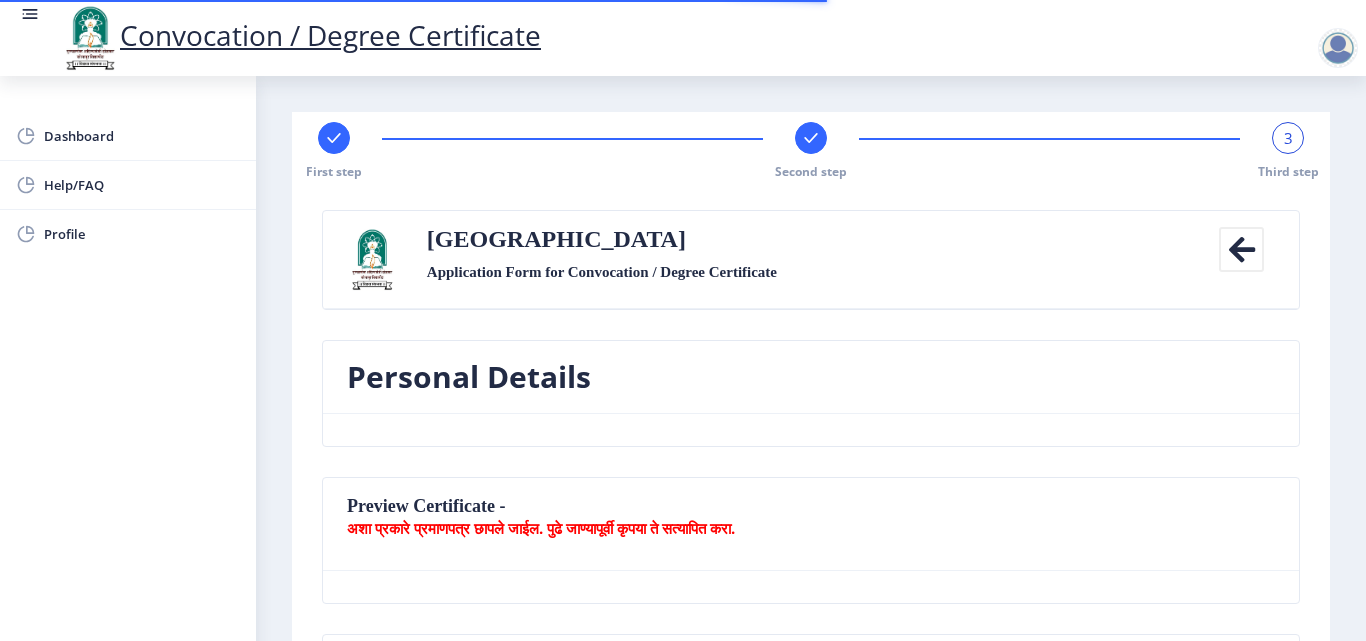type on "S/O [PERSON_NAME], Tal-Mohol" 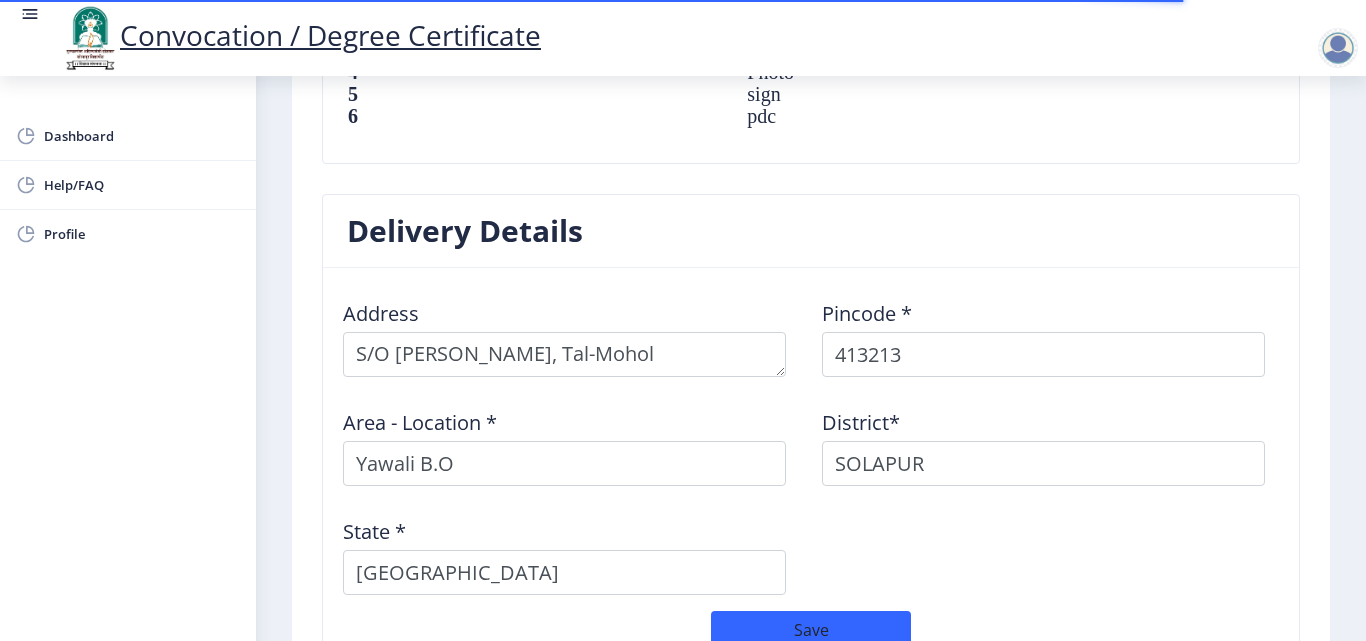scroll, scrollTop: 1774, scrollLeft: 0, axis: vertical 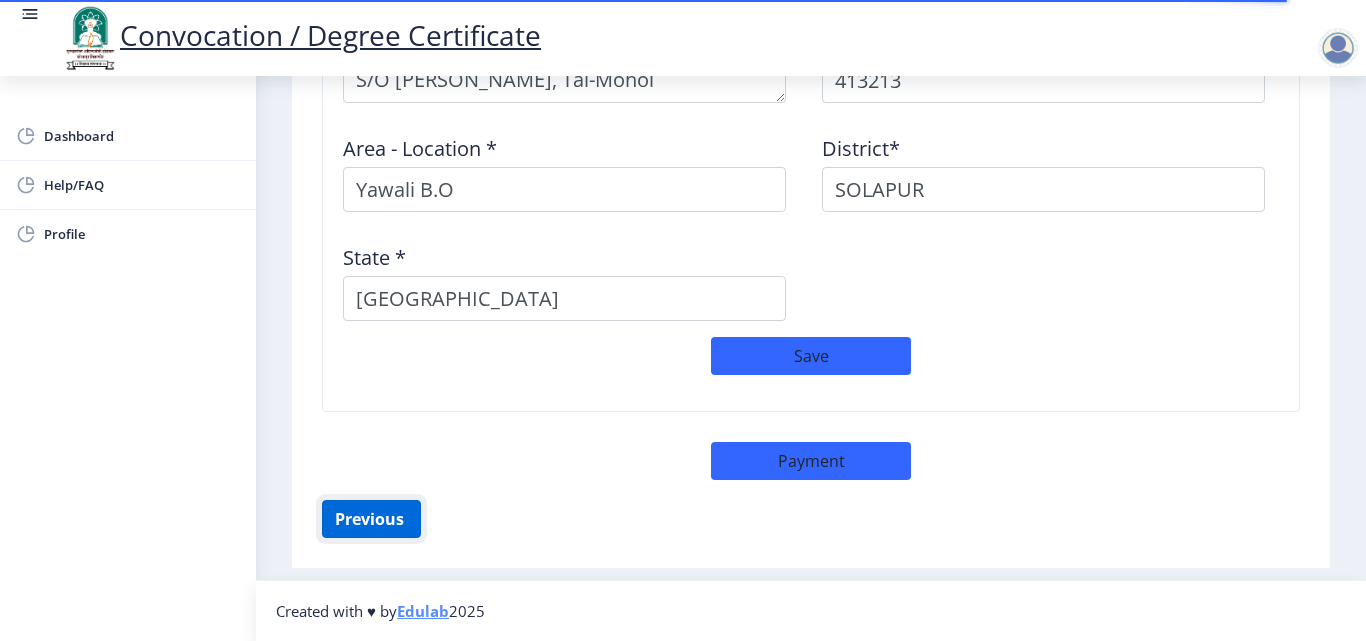 click on "Previous ‍" 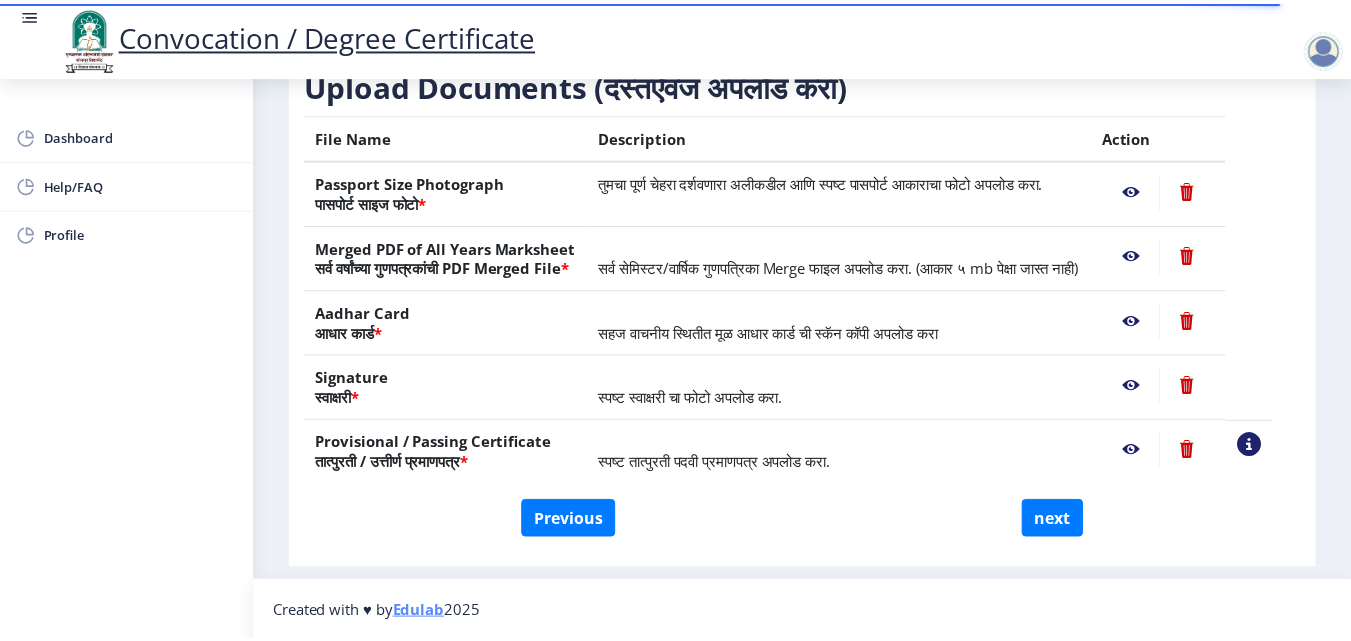scroll, scrollTop: 369, scrollLeft: 0, axis: vertical 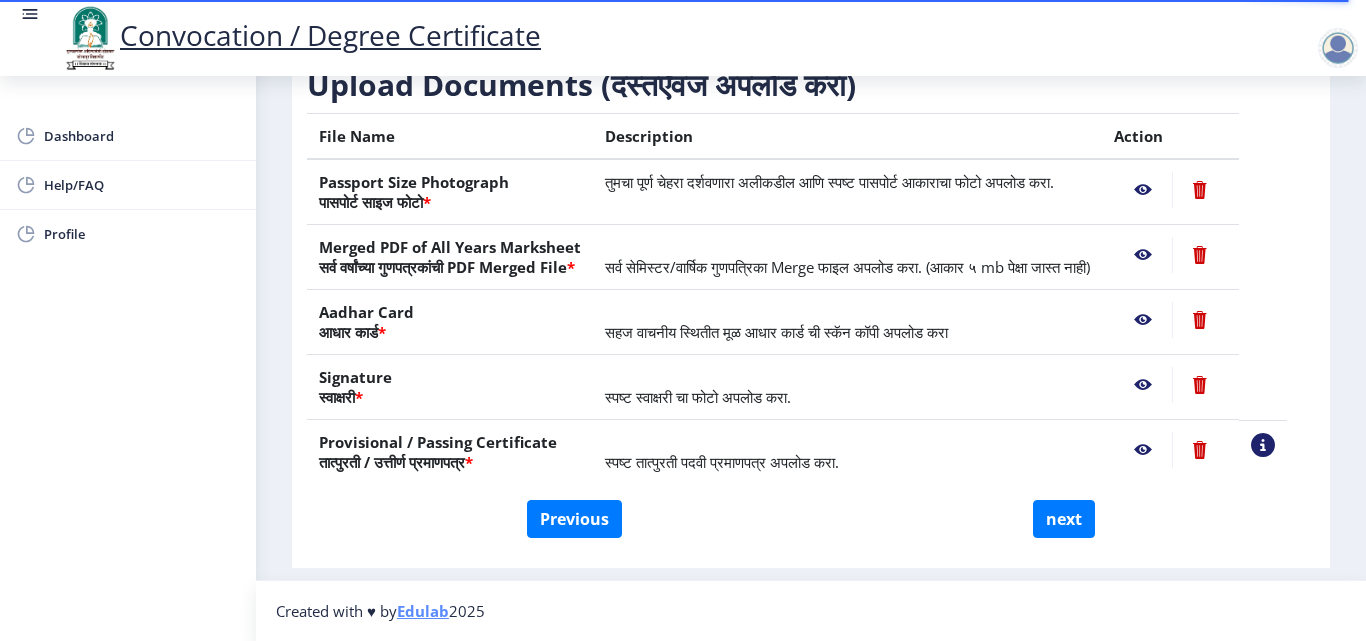 click 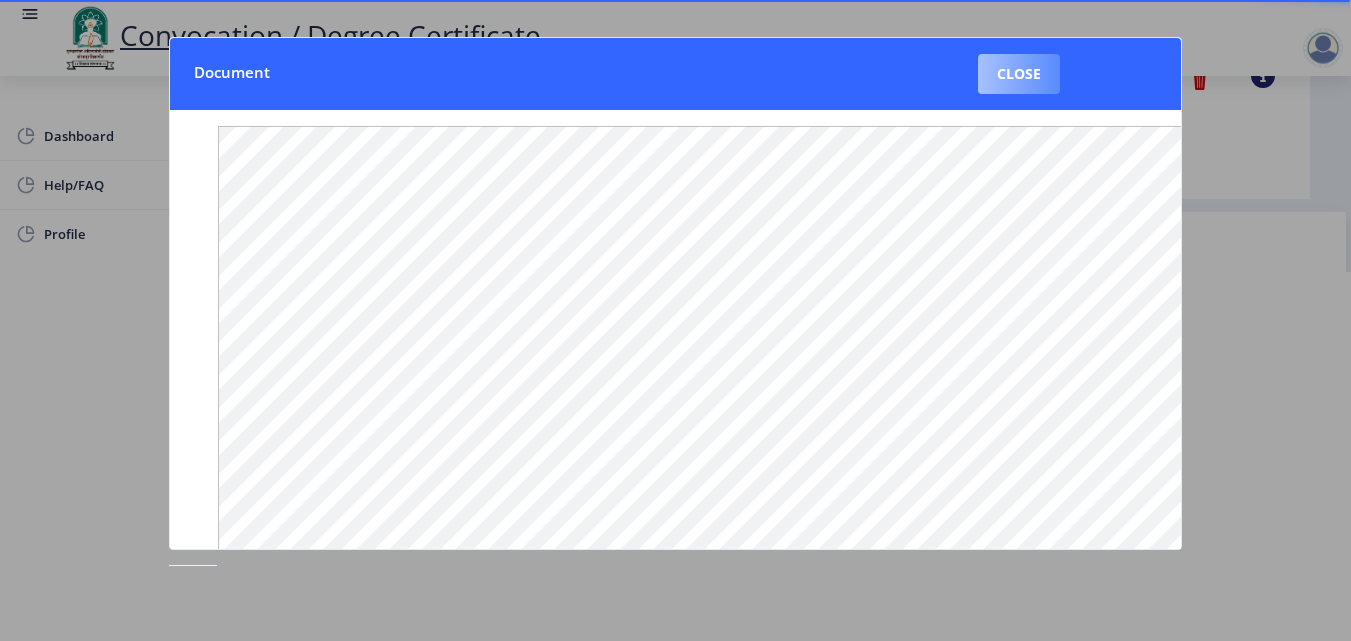 click on "Close" at bounding box center (1019, 74) 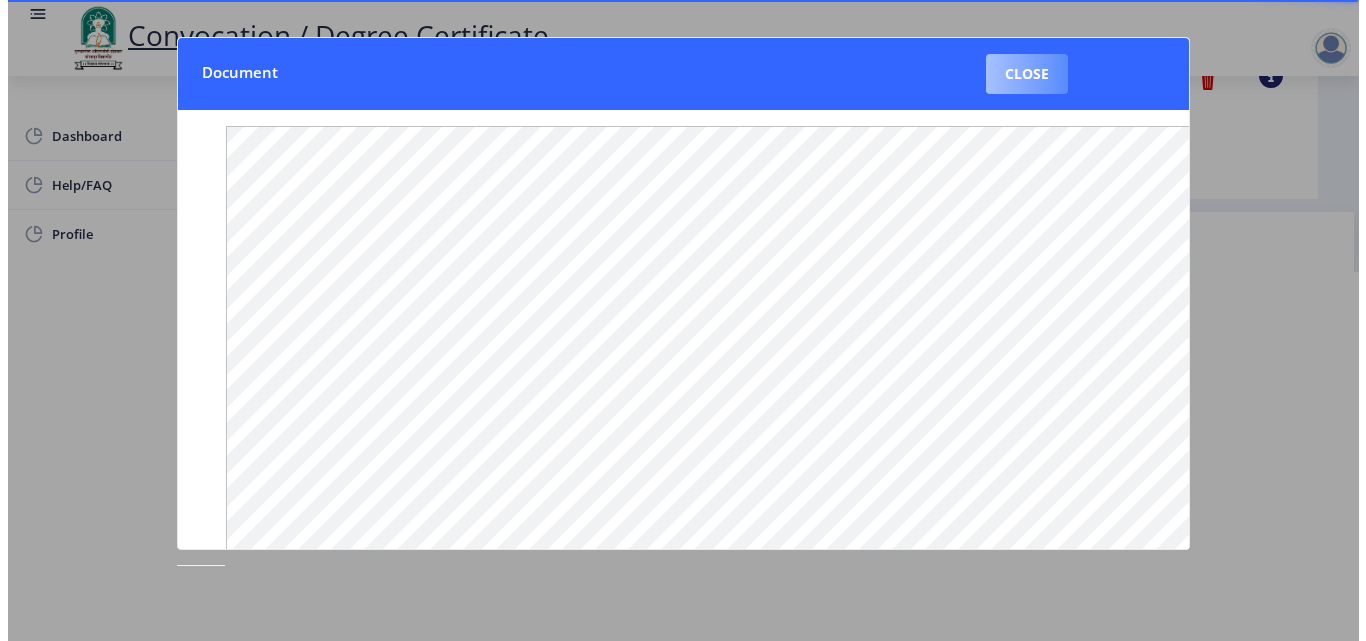 scroll, scrollTop: 173, scrollLeft: 0, axis: vertical 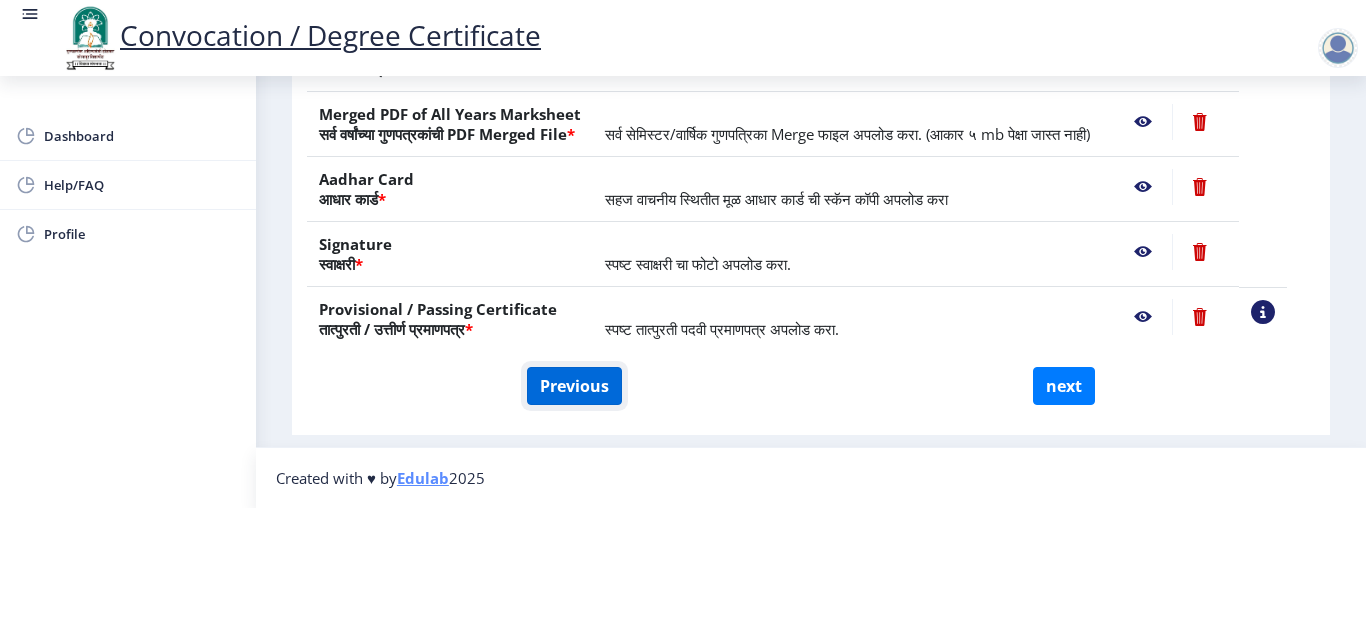 click on "Previous" 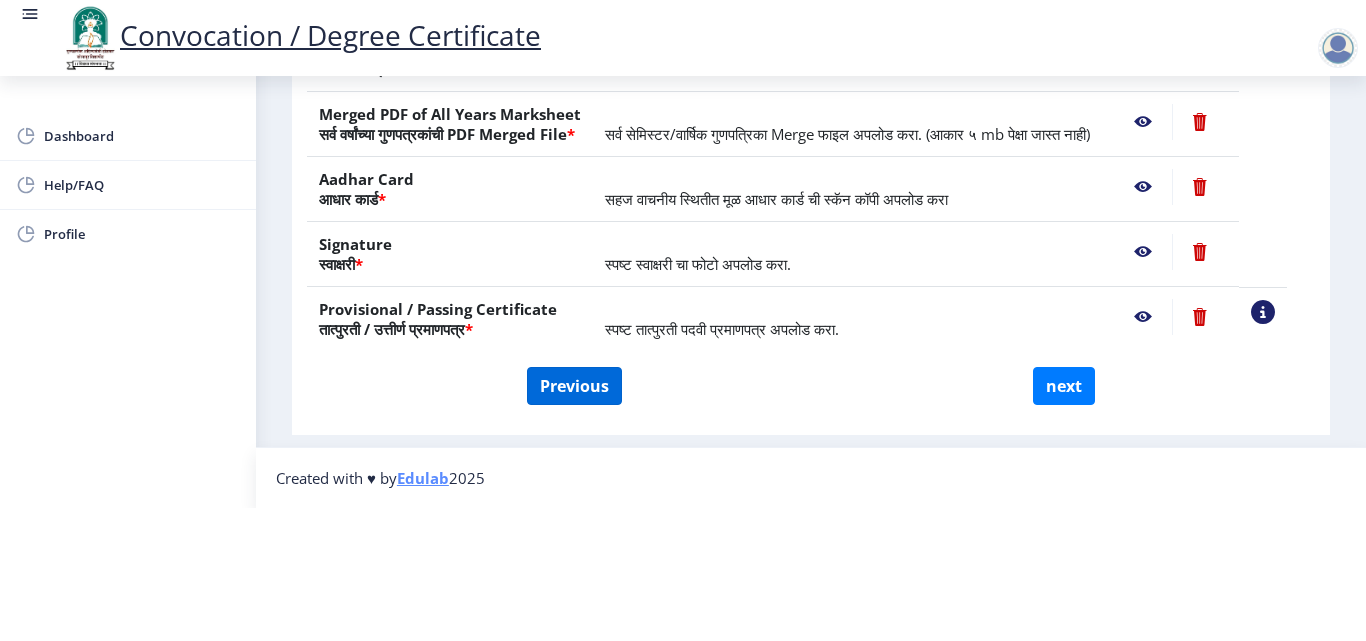 select on "Regular" 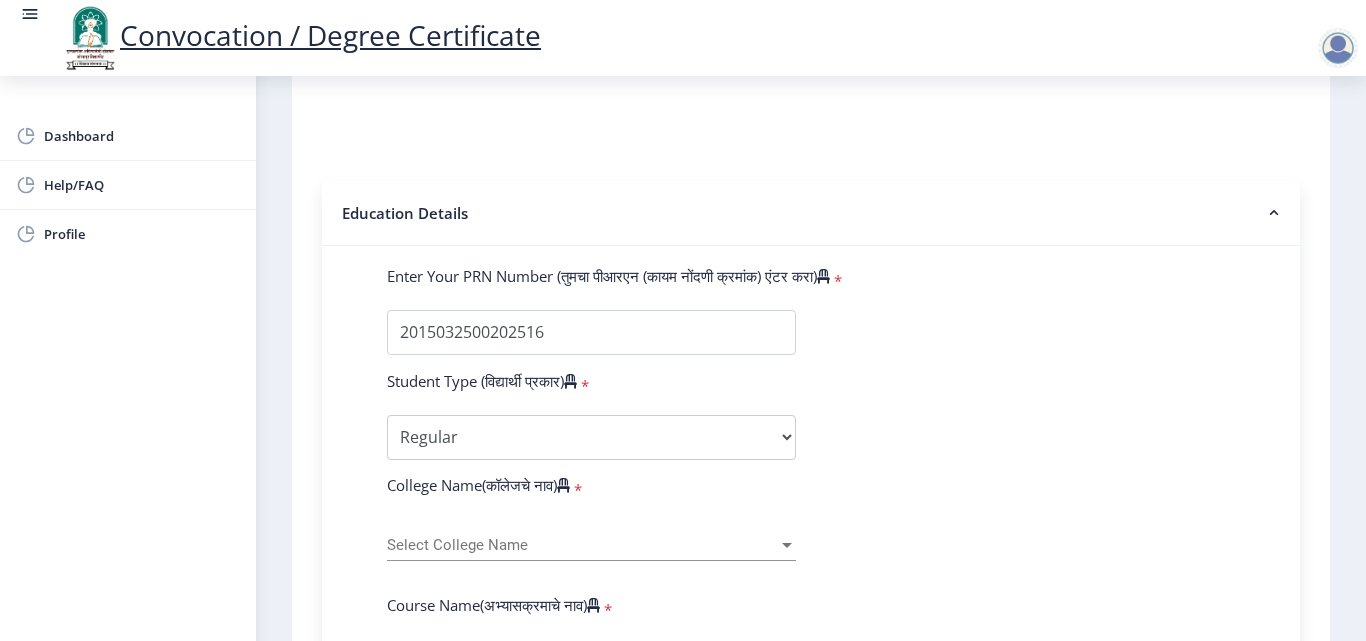 scroll, scrollTop: 0, scrollLeft: 0, axis: both 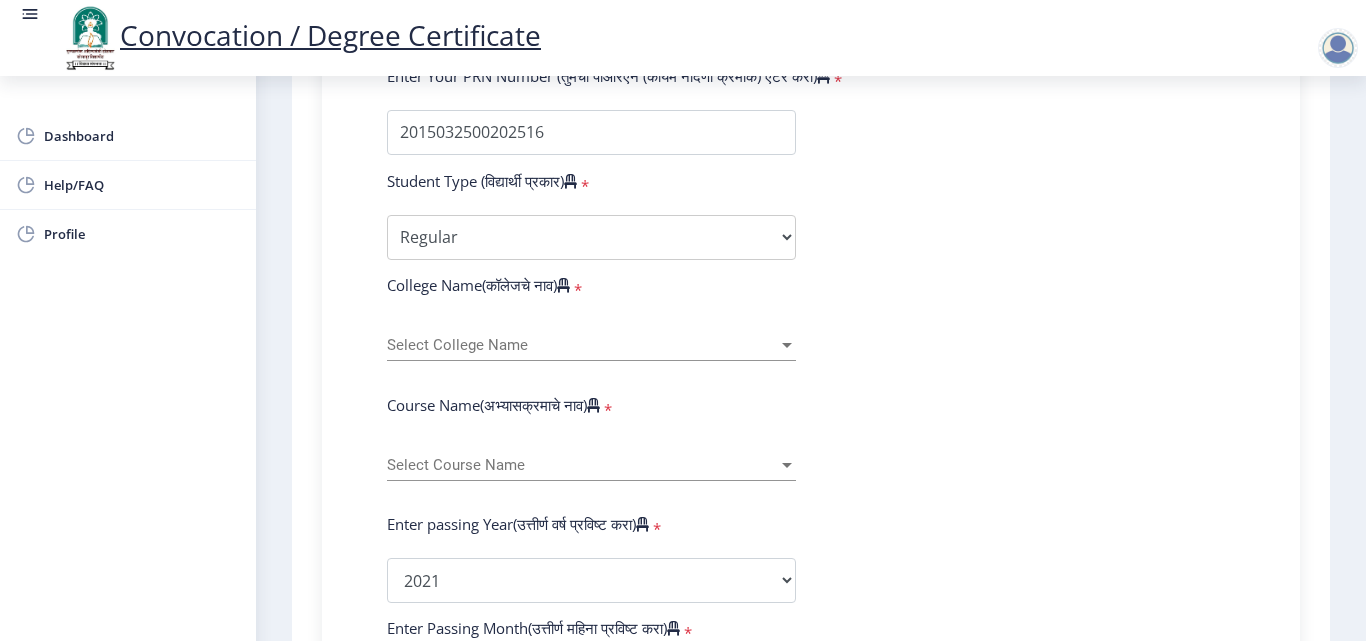 click on "Enter Your PRN Number (तुमचा पीआरएन (कायम नोंदणी क्रमांक) एंटर करा)   * Student Type (विद्यार्थी प्रकार)    * Select Student Type Regular External College Name(कॉलेजचे नाव)   * Select College Name Select College Name Course Name(अभ्यासक्रमाचे नाव)   * Select Course Name Select Course Name Enter passing Year(उत्तीर्ण वर्ष प्रविष्ट करा)   *  2025   2024   2023   2022   2021   2020   2019   2018   2017   2016   2015   2014   2013   2012   2011   2010   2009   2008   2007   2006   2005   2004   2003   2002   2001   2000   1999   1998   1997   1996   1995   1994   1993   1992   1991   1990   1989   1988   1987   1986   1985   1984   1983   1982   1981   1980   1979   1978   1977   1976  Enter Passing Month(उत्तीर्ण महिना प्रविष्ट करा)   * Enter Passing Month" 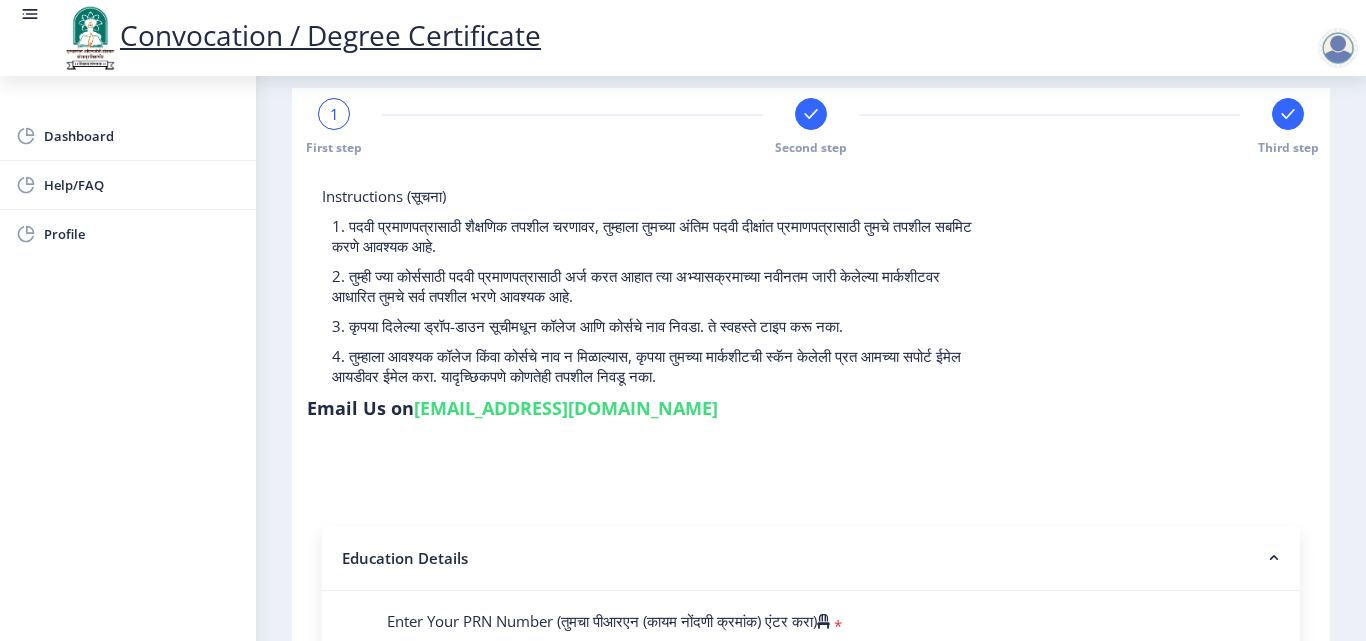 scroll, scrollTop: 0, scrollLeft: 0, axis: both 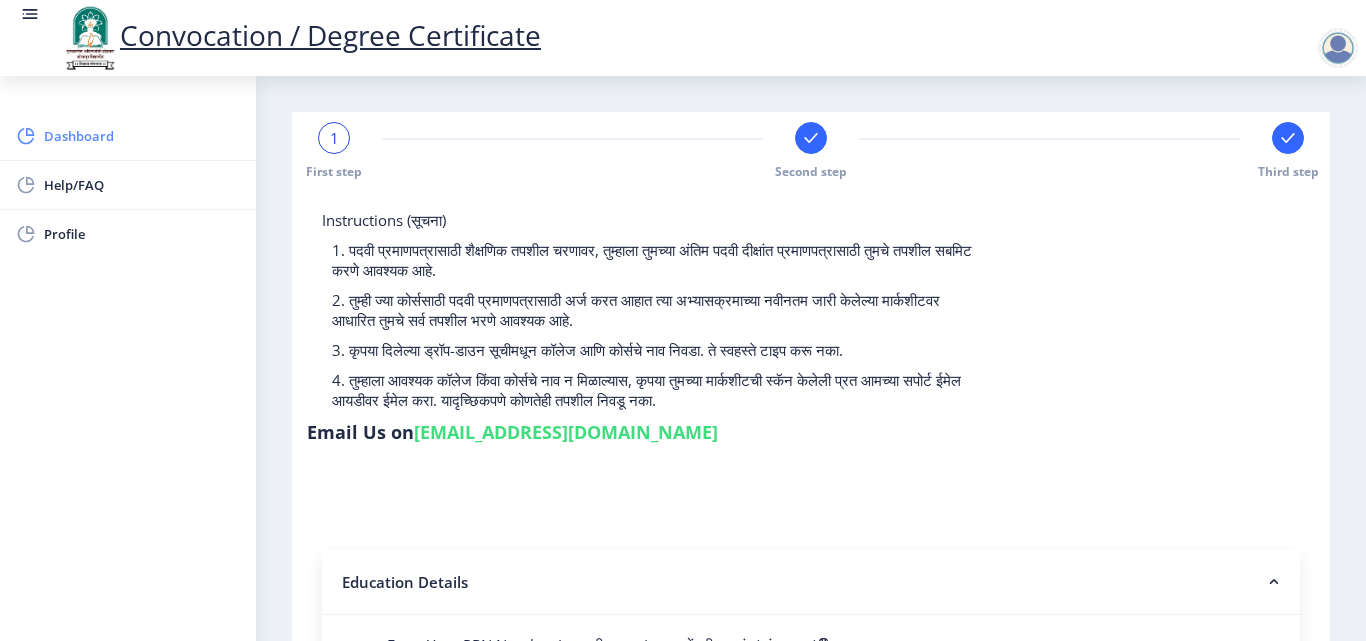click on "Dashboard" 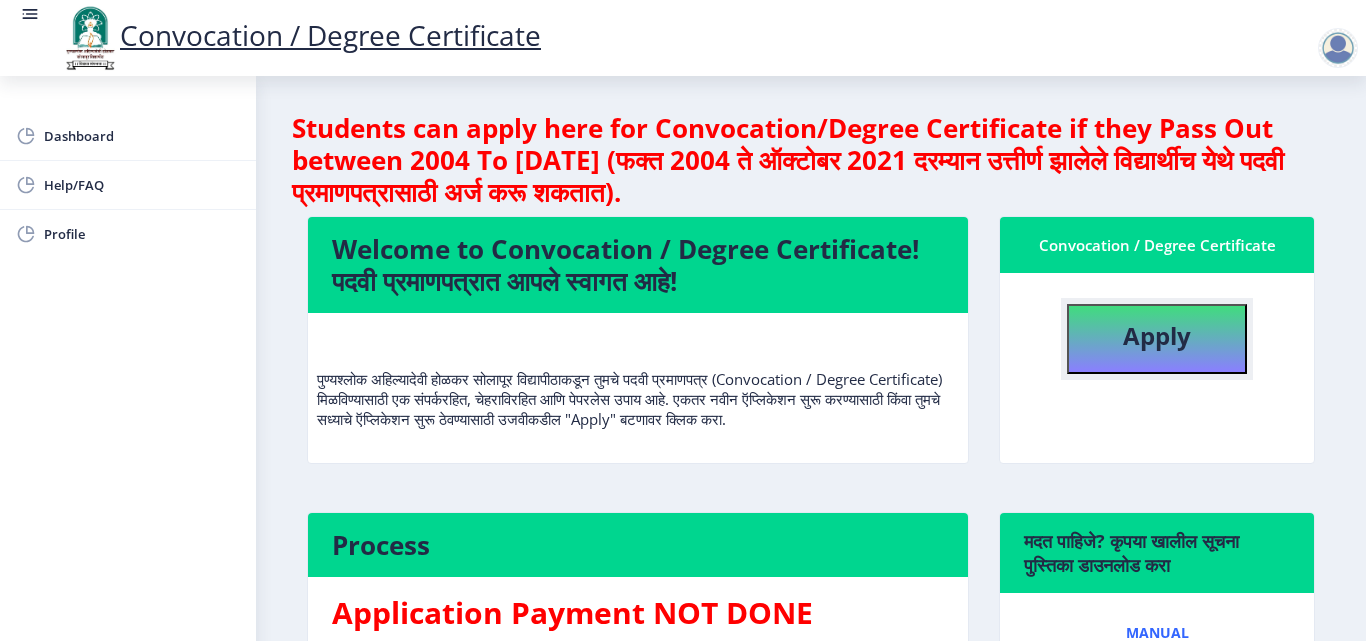 click on "Apply" 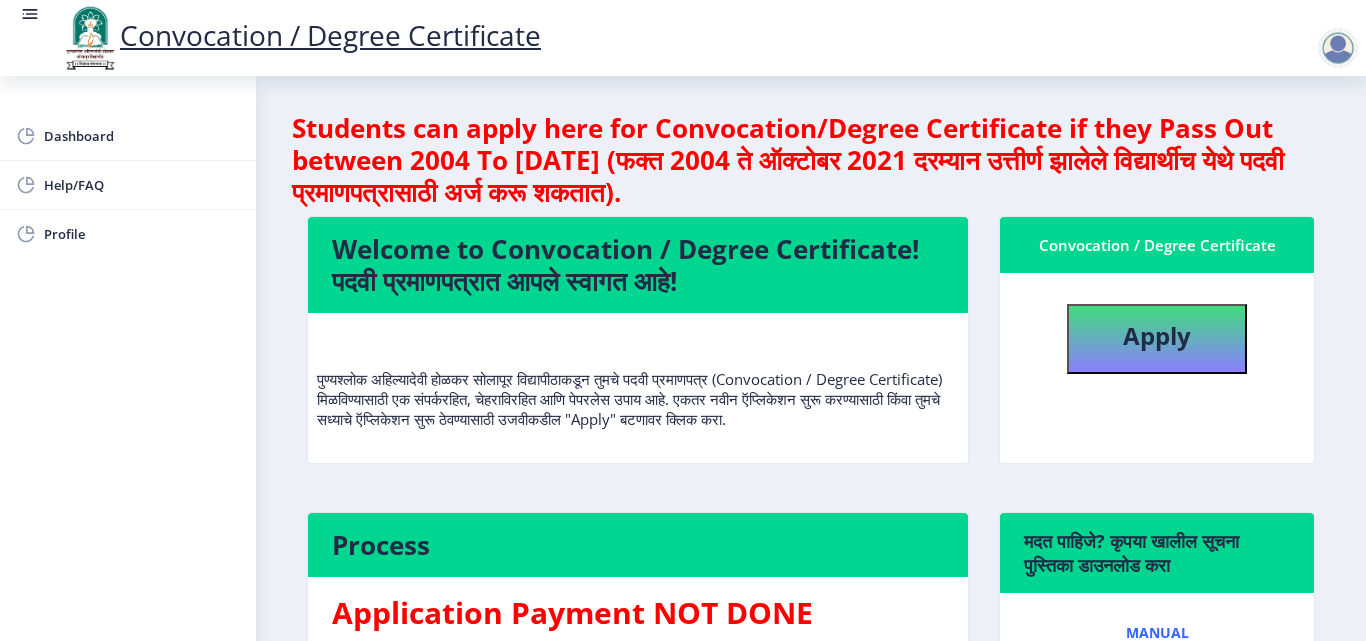 select 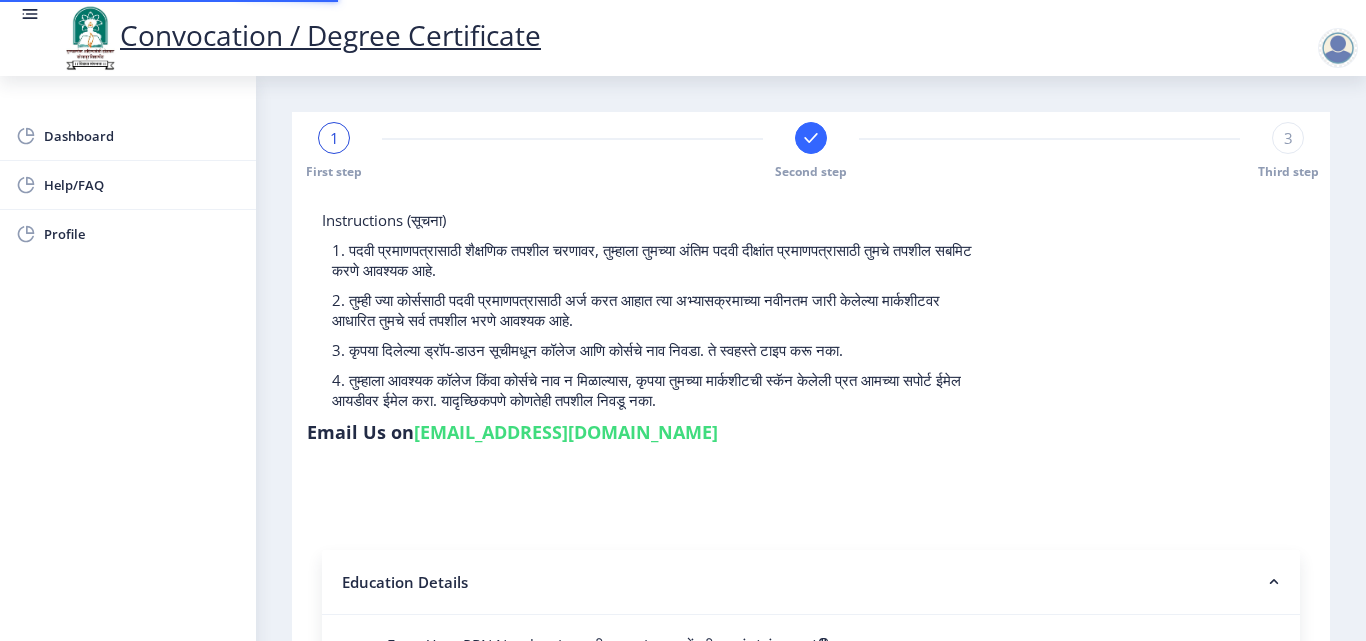 type on "2015032500202516" 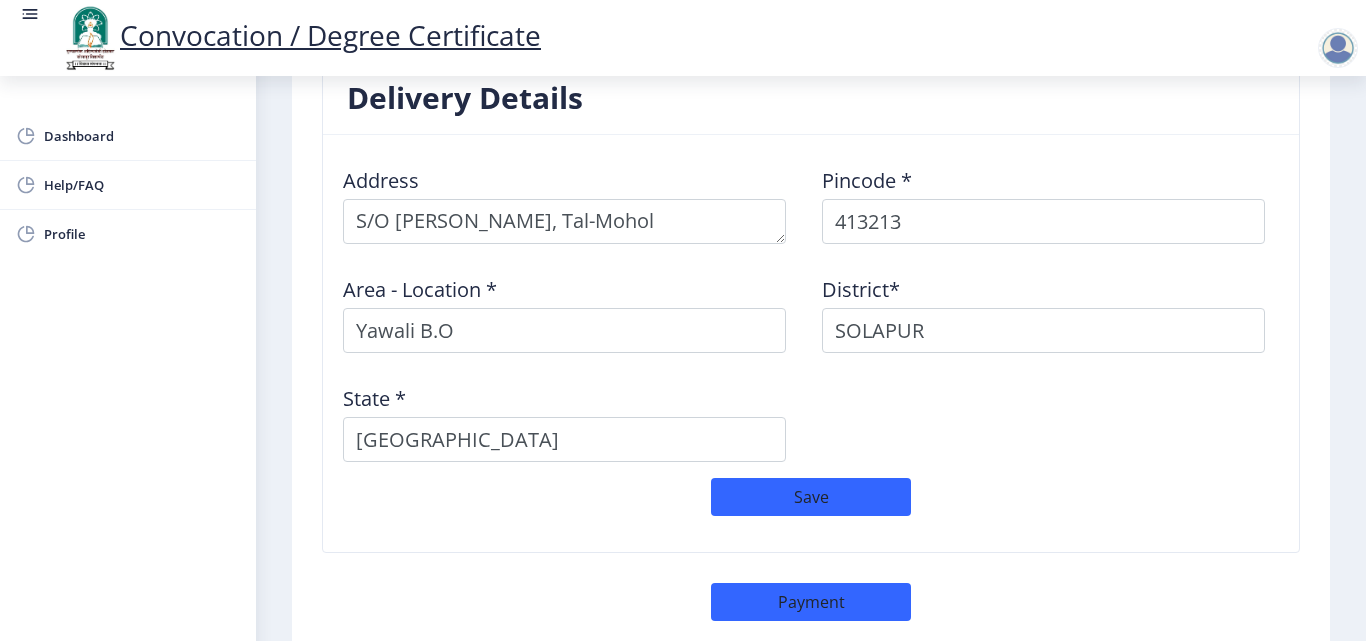 scroll, scrollTop: 1774, scrollLeft: 0, axis: vertical 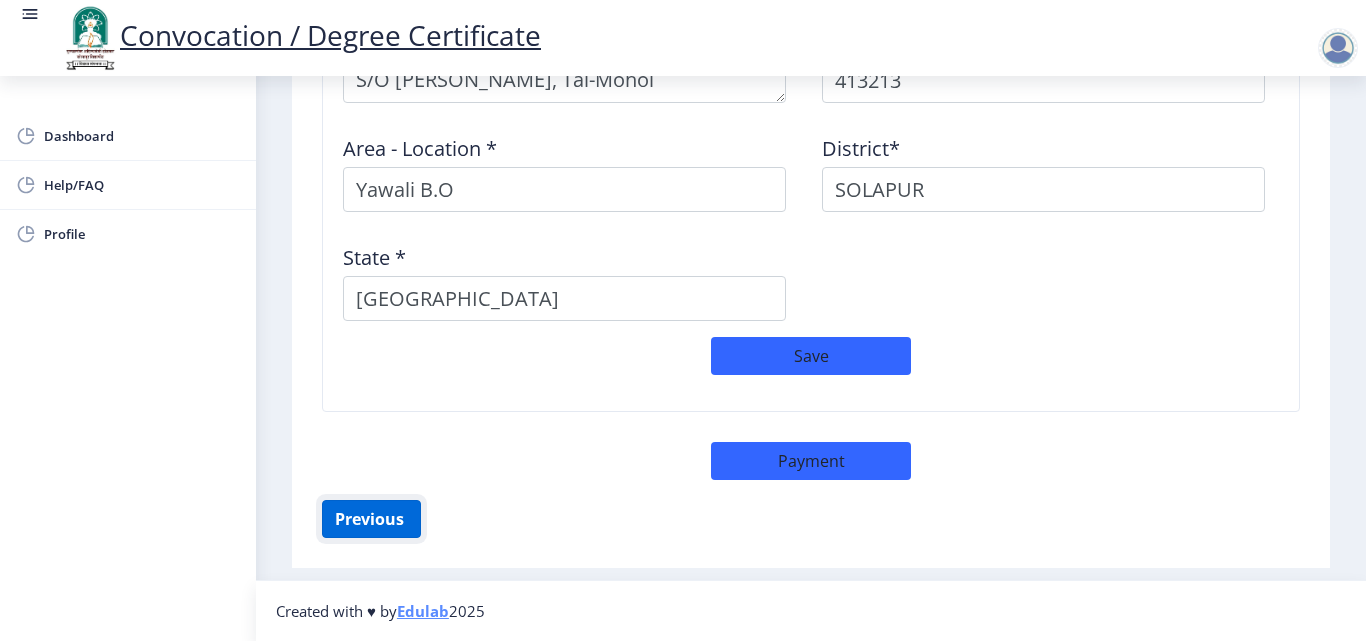 click on "Previous ‍" 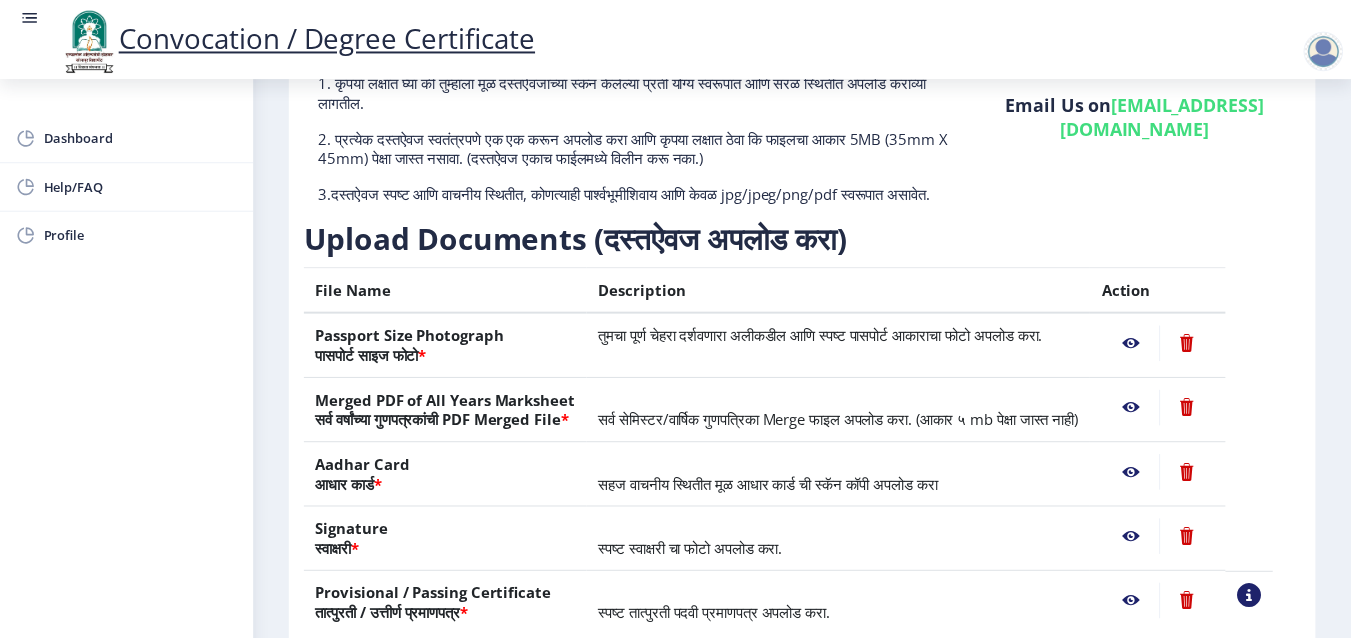 scroll, scrollTop: 369, scrollLeft: 0, axis: vertical 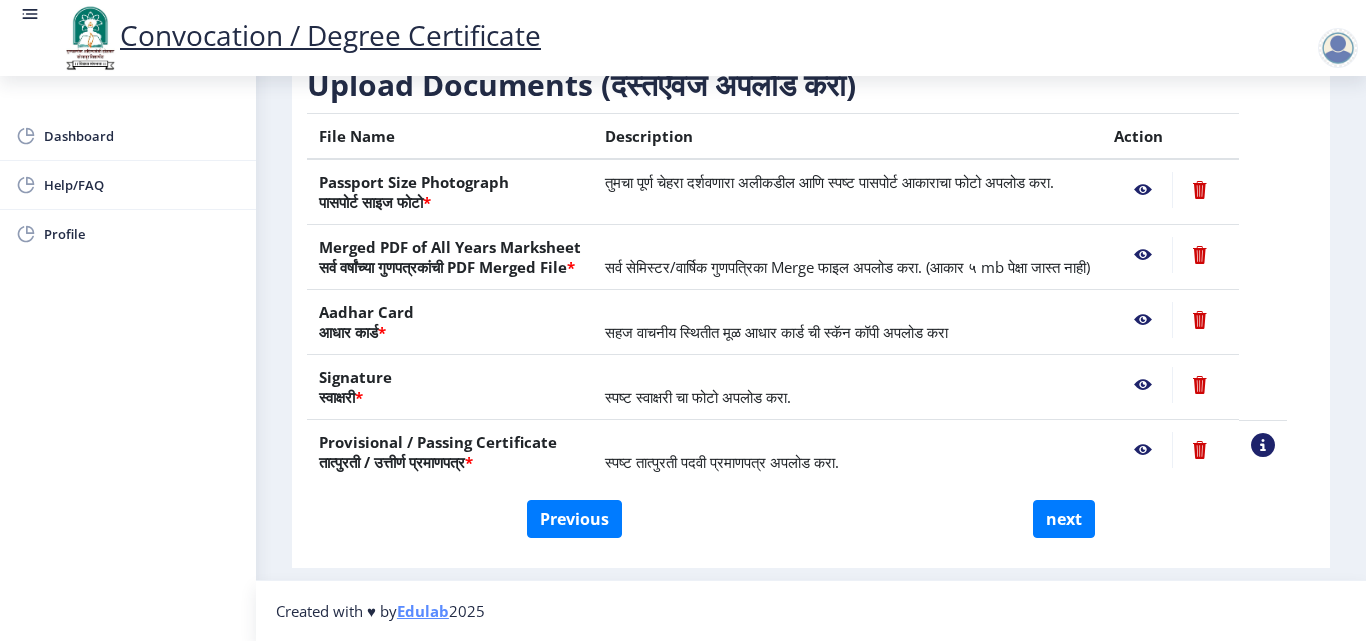 click 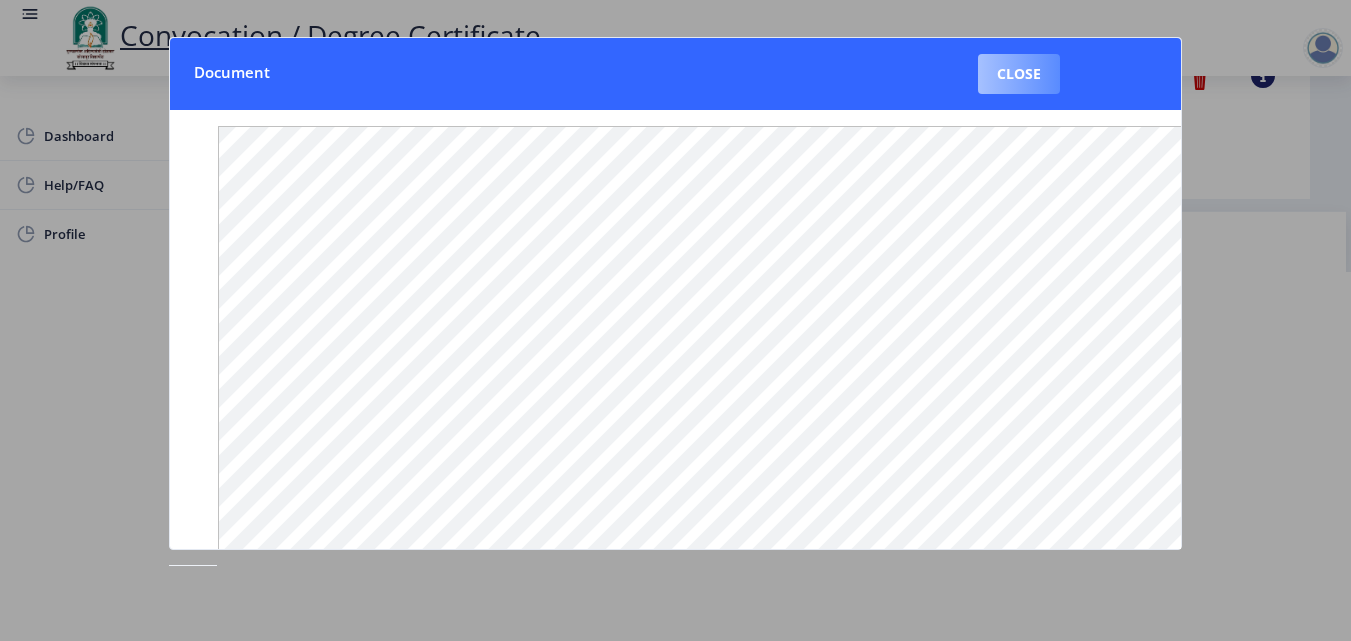 click on "Close" at bounding box center [1019, 74] 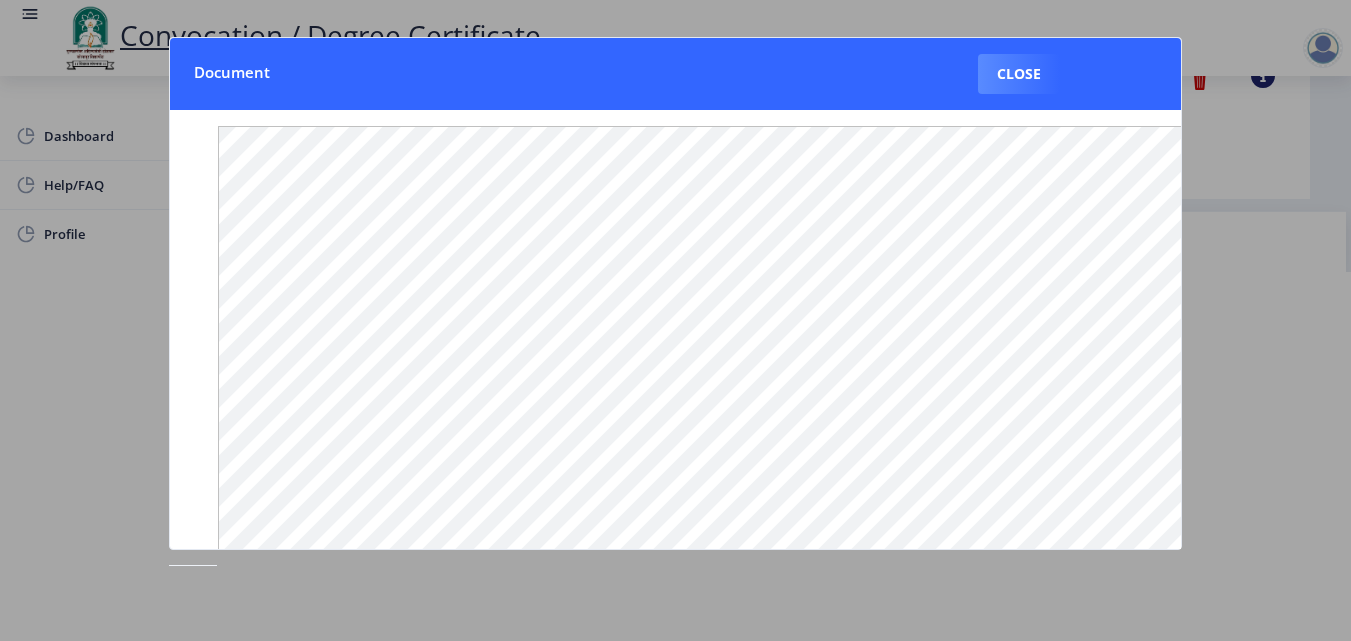 click on "सर्व सेमिस्टर/वार्षिक गुणपत्रिका Merge फाइल अपलोड करा. (आकार ५ mb पेक्षा जास्त नाही)" 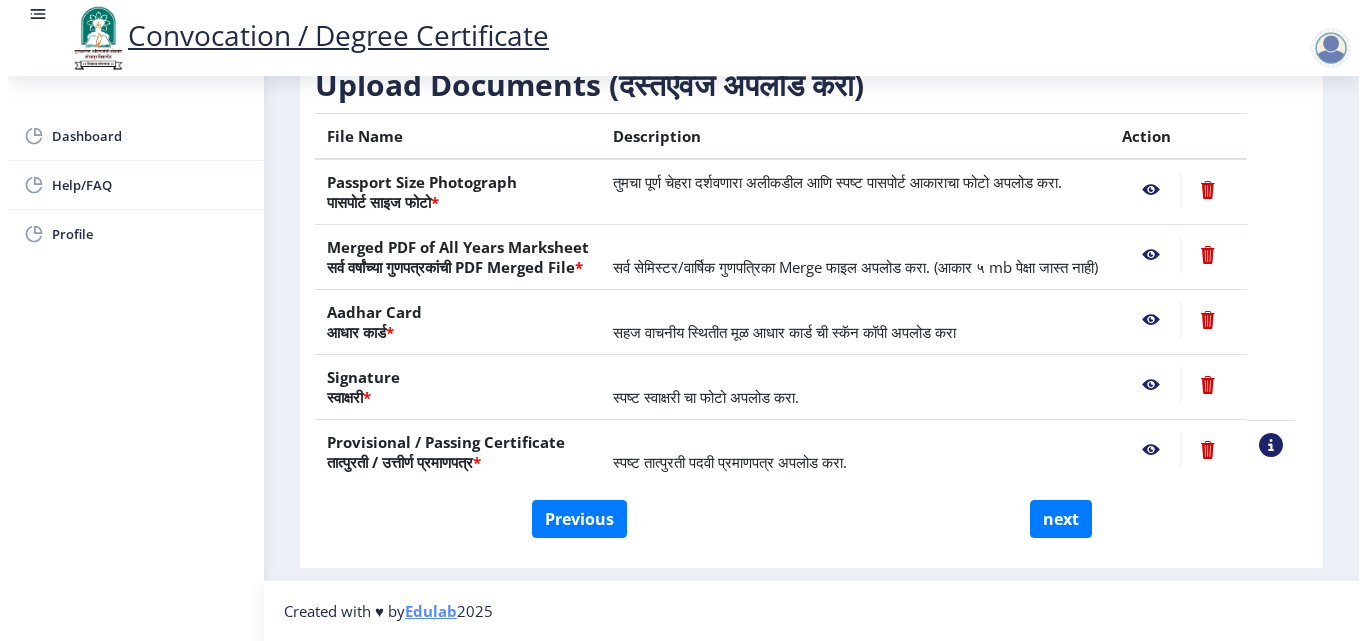 scroll, scrollTop: 173, scrollLeft: 0, axis: vertical 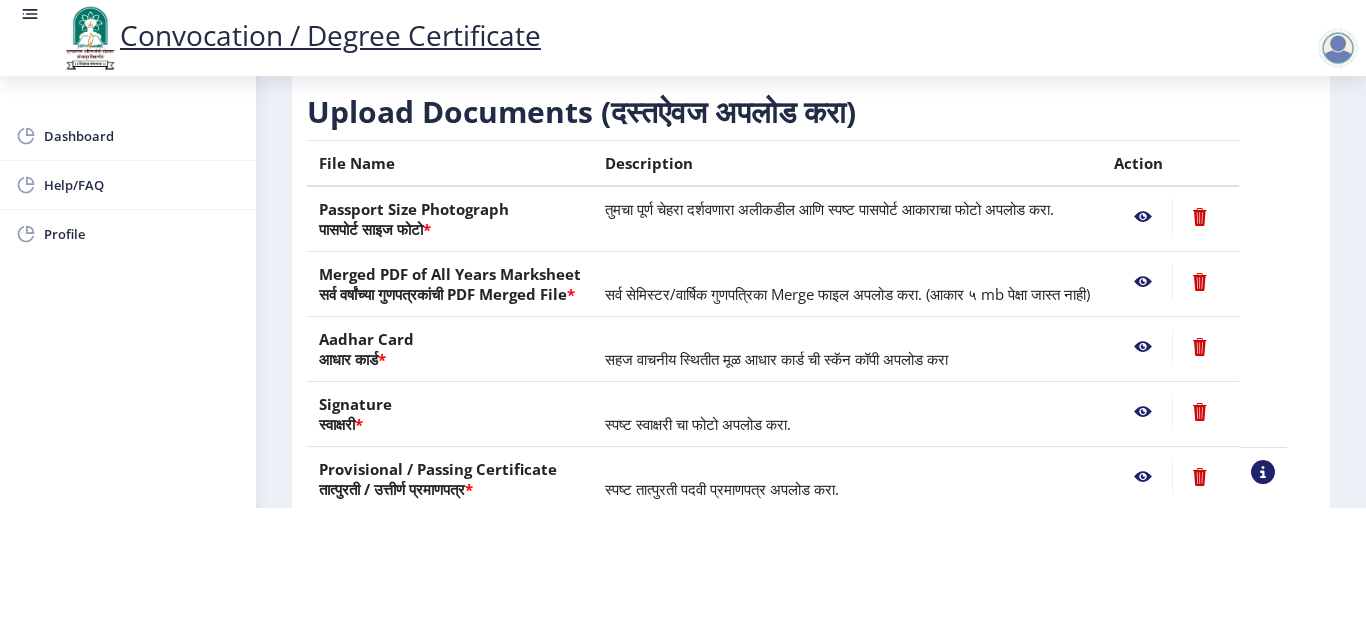 click 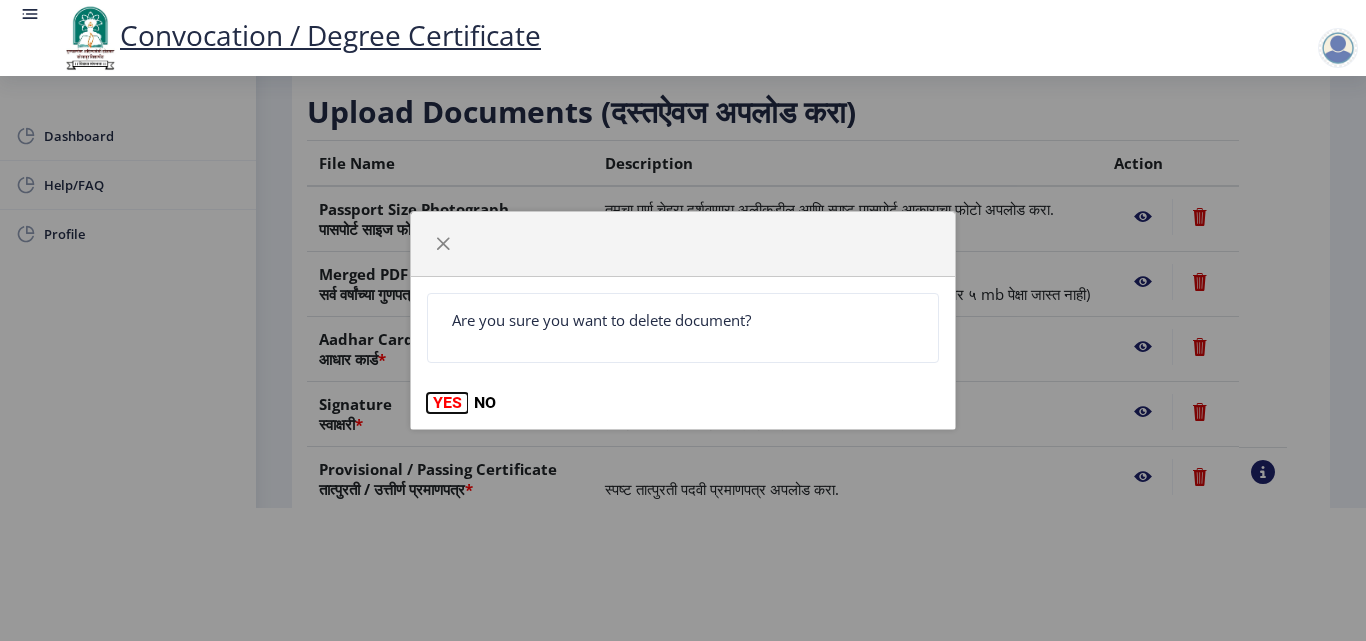 click on "YES" 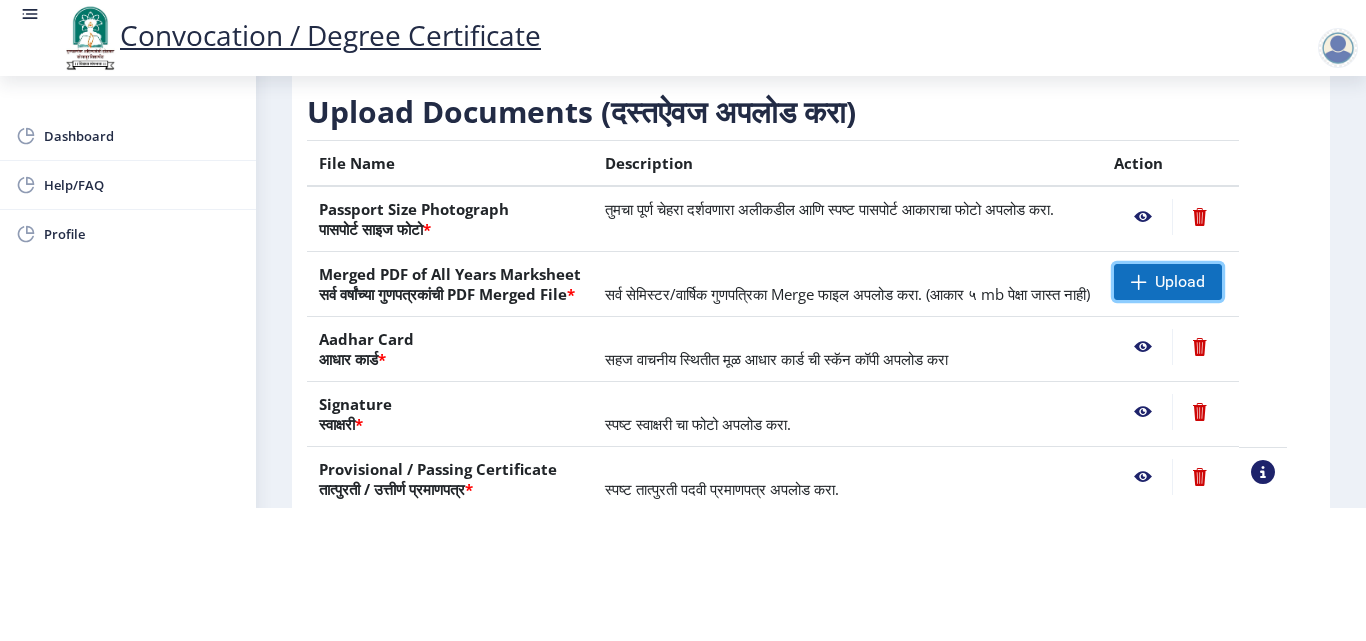 click on "Upload" 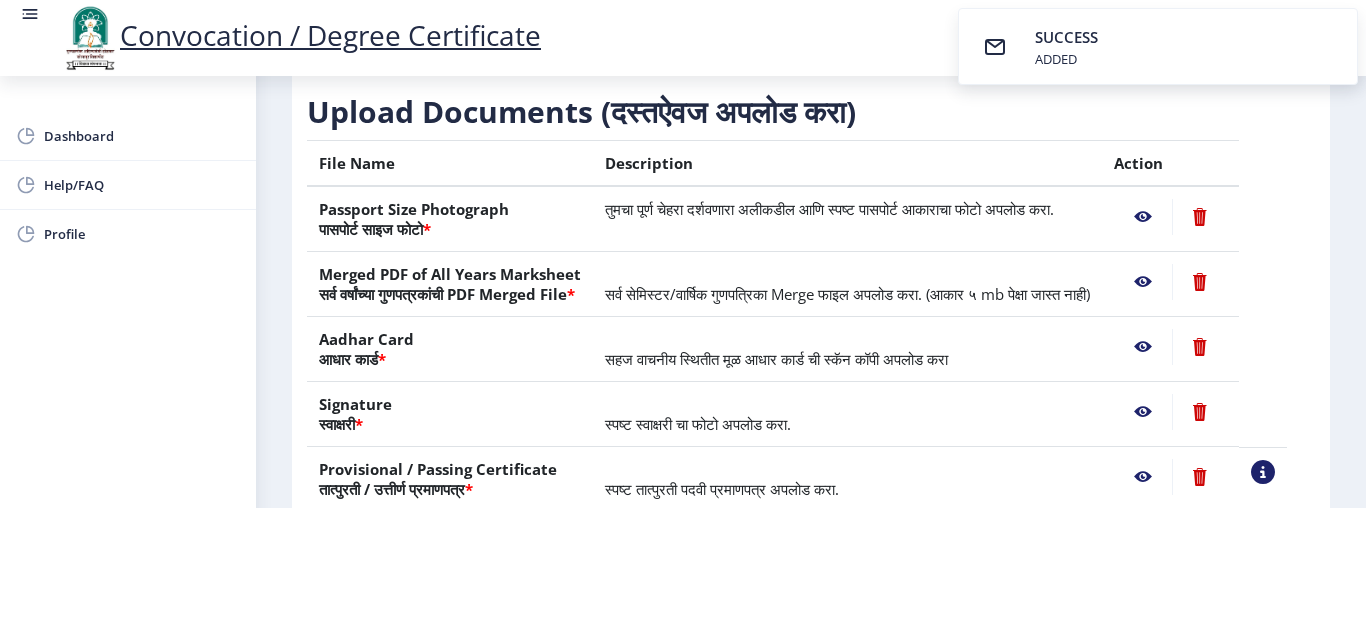 click 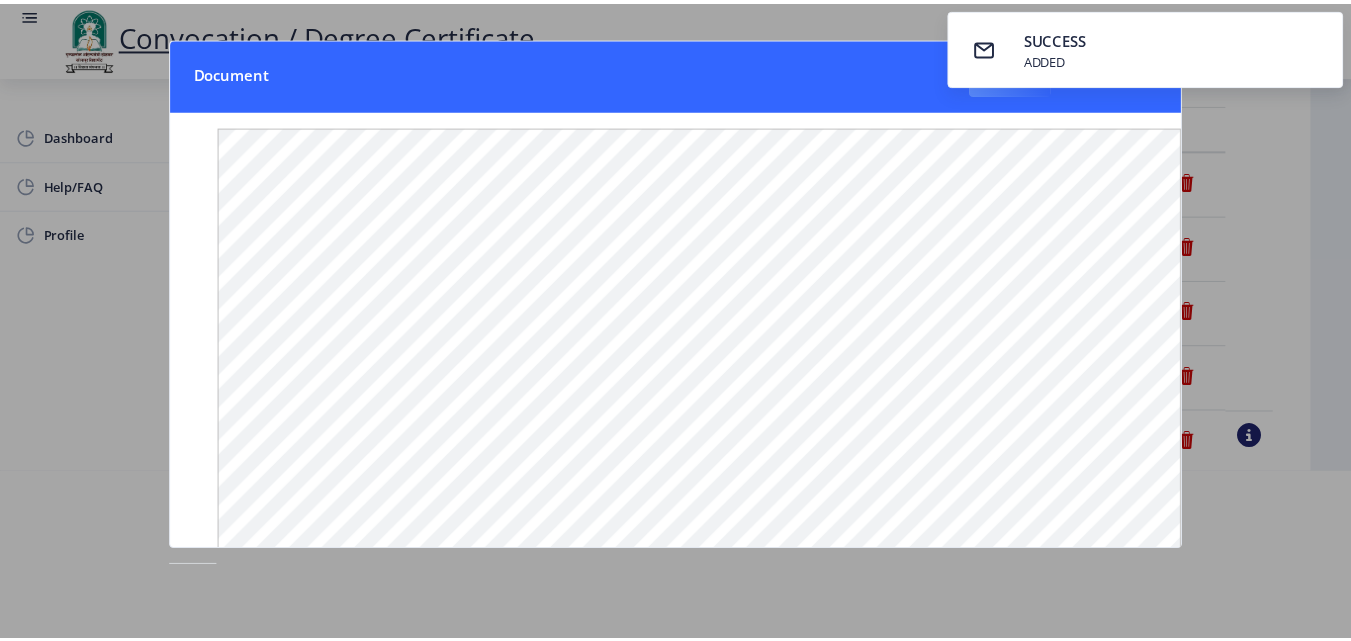 scroll, scrollTop: 0, scrollLeft: 0, axis: both 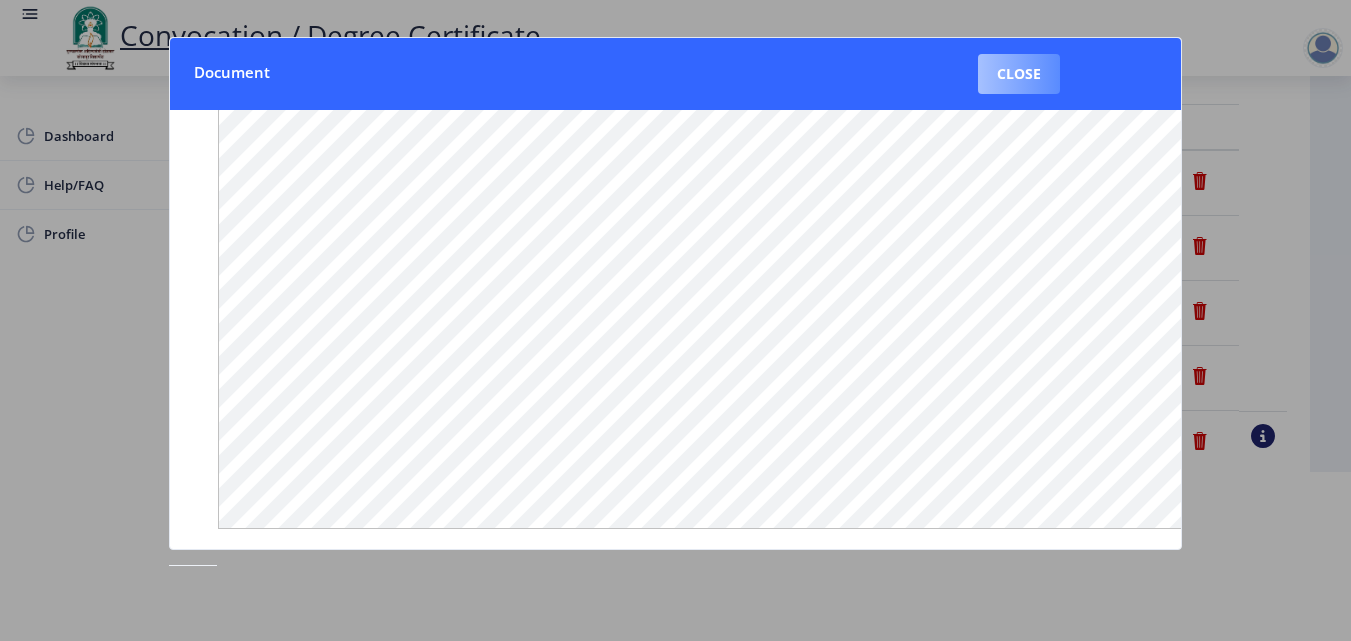 click on "Close" at bounding box center [1019, 74] 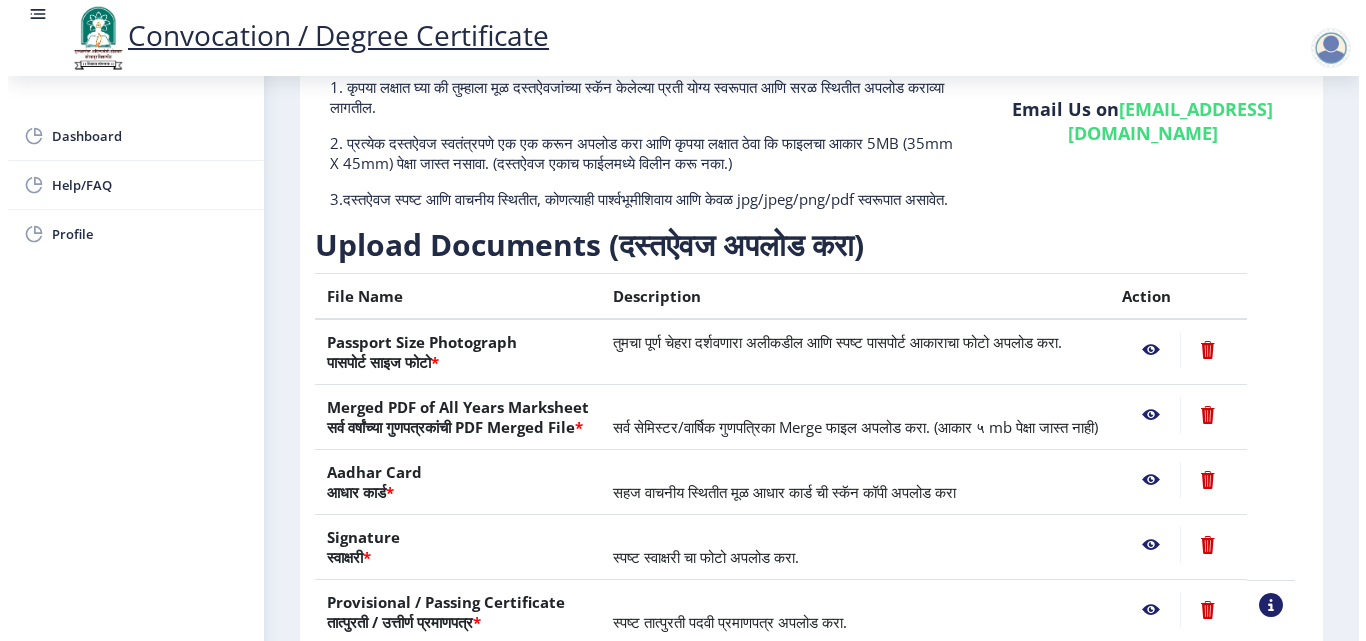 scroll, scrollTop: 169, scrollLeft: 0, axis: vertical 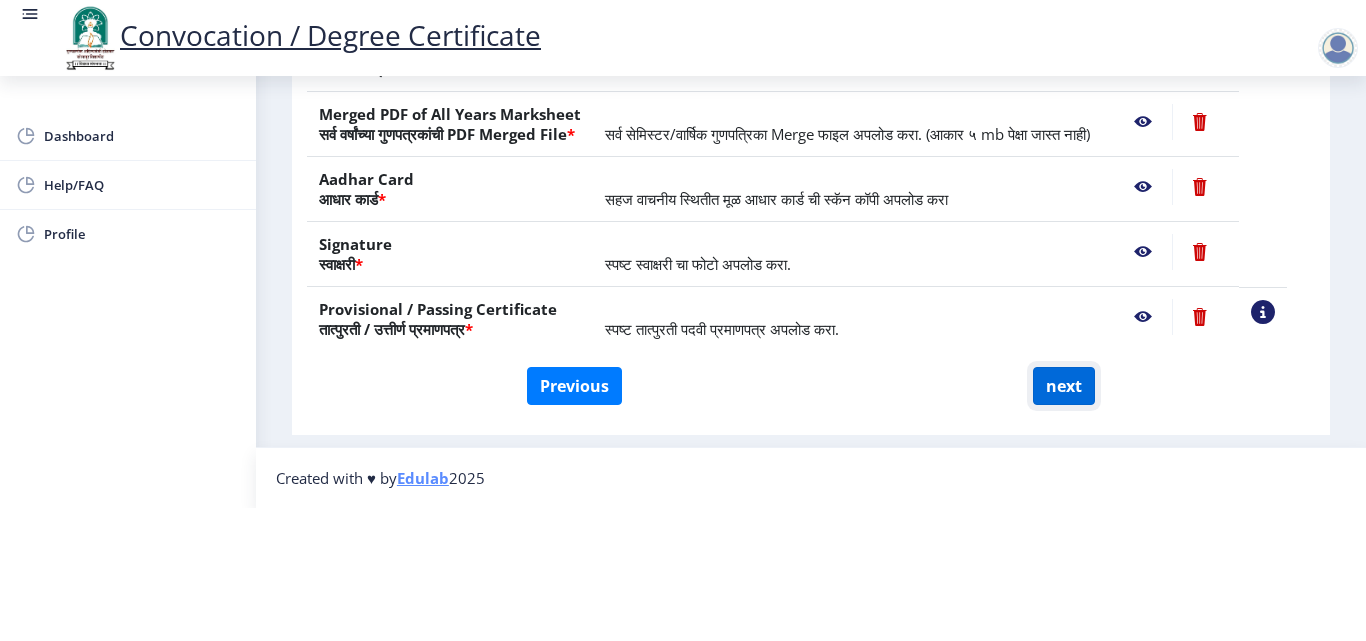 click on "next" 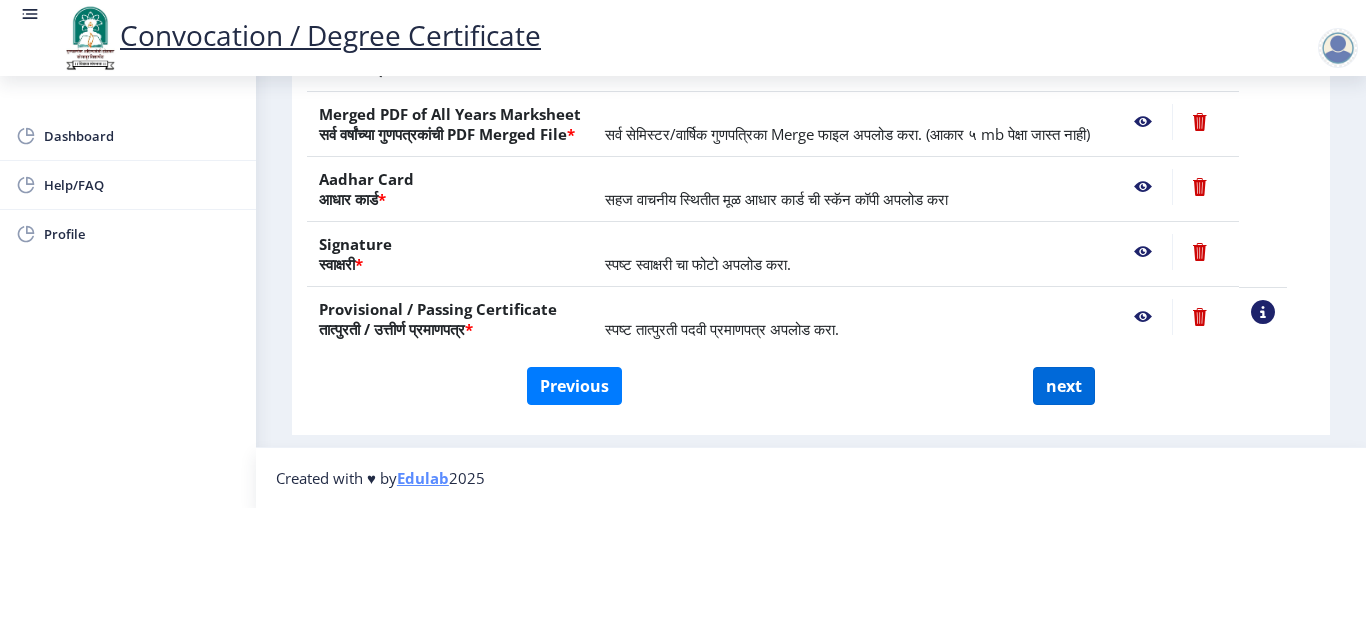 select 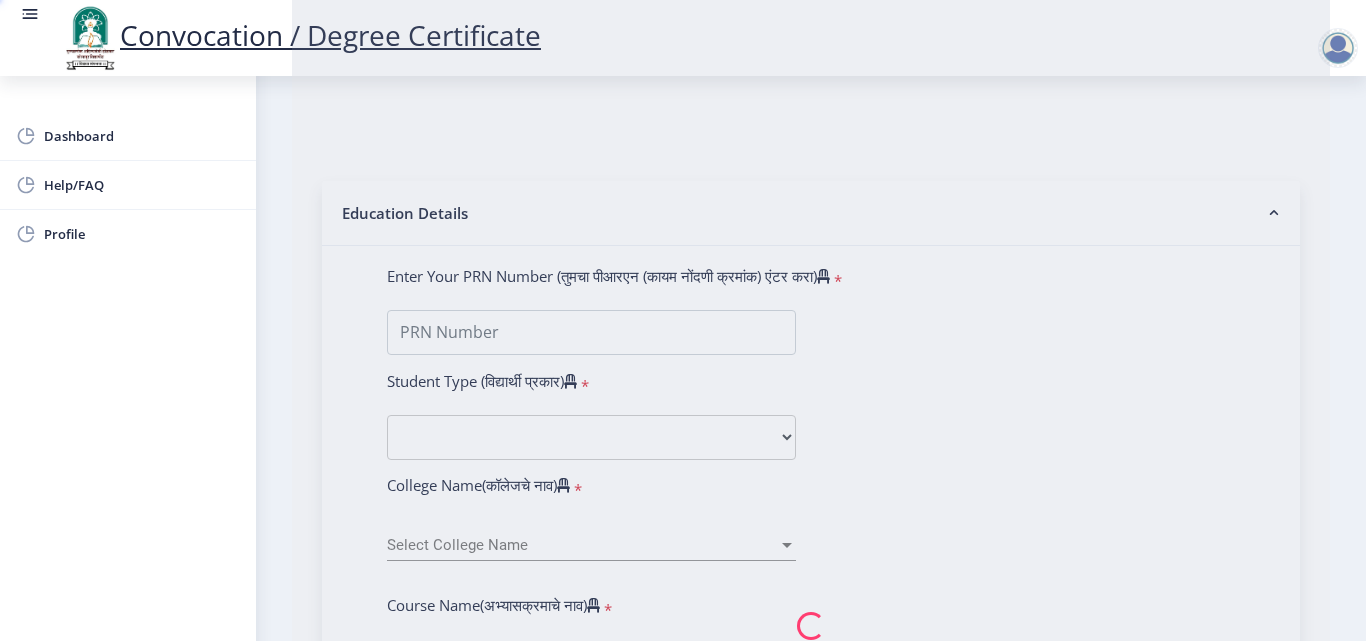 scroll, scrollTop: 0, scrollLeft: 0, axis: both 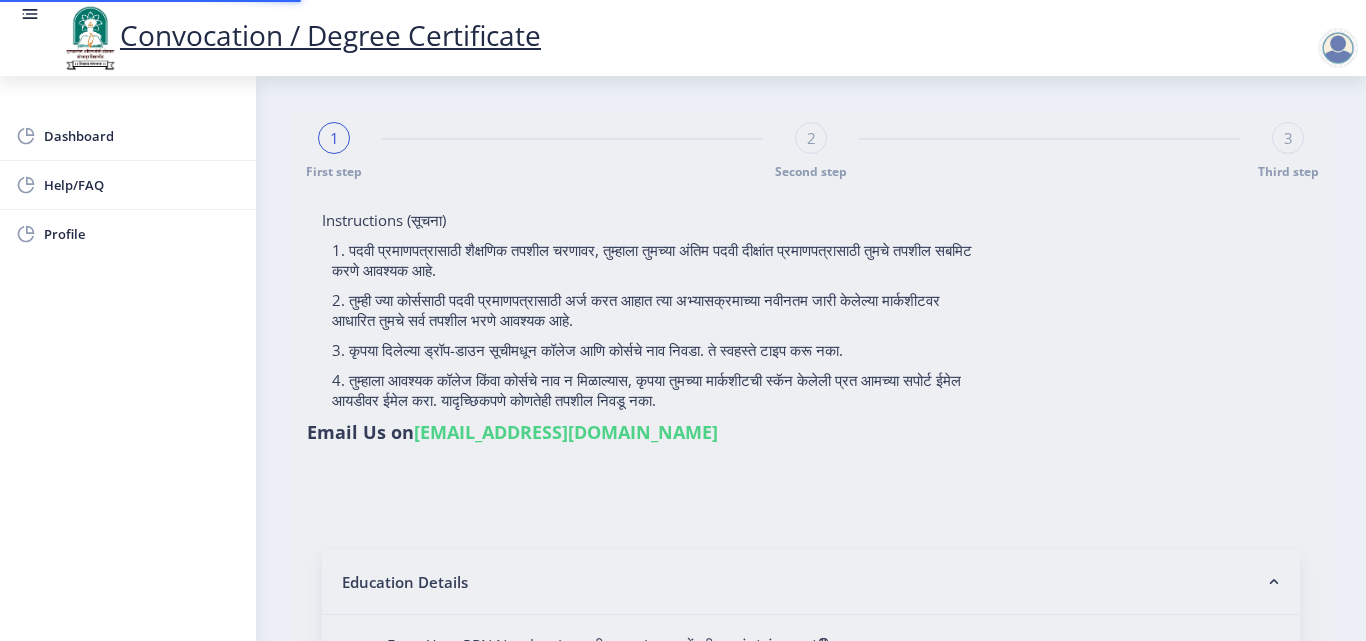 select 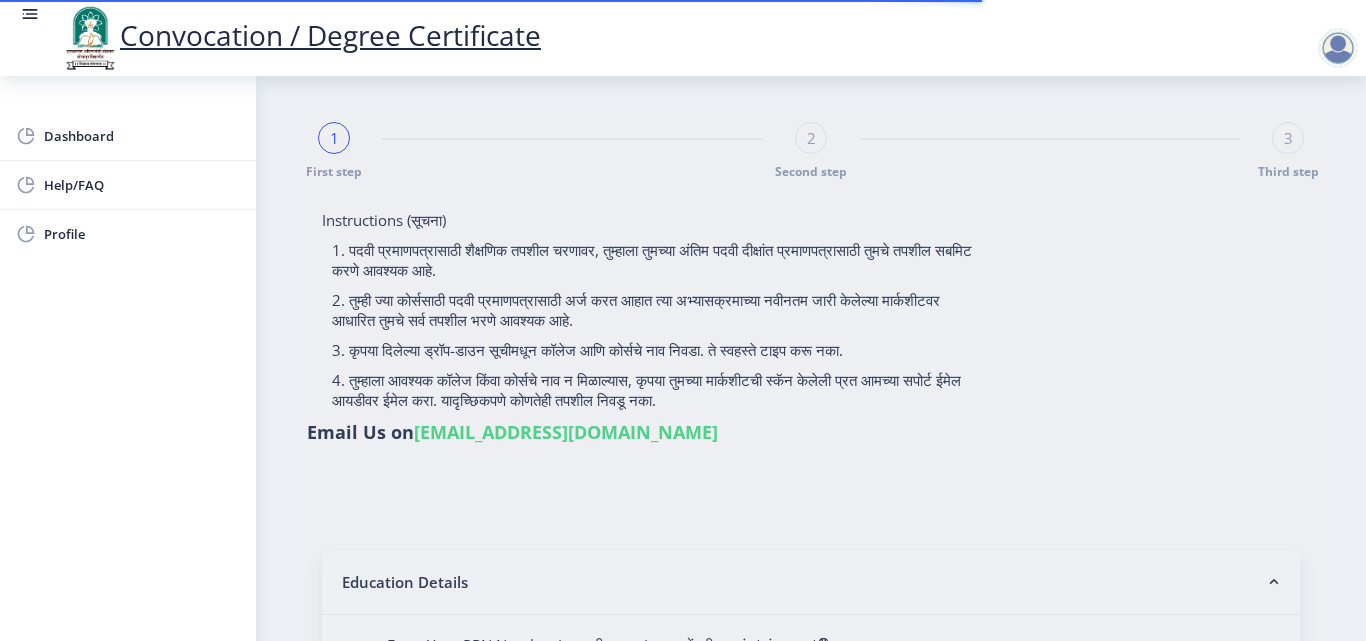 type on "[PERSON_NAME] [PERSON_NAME]" 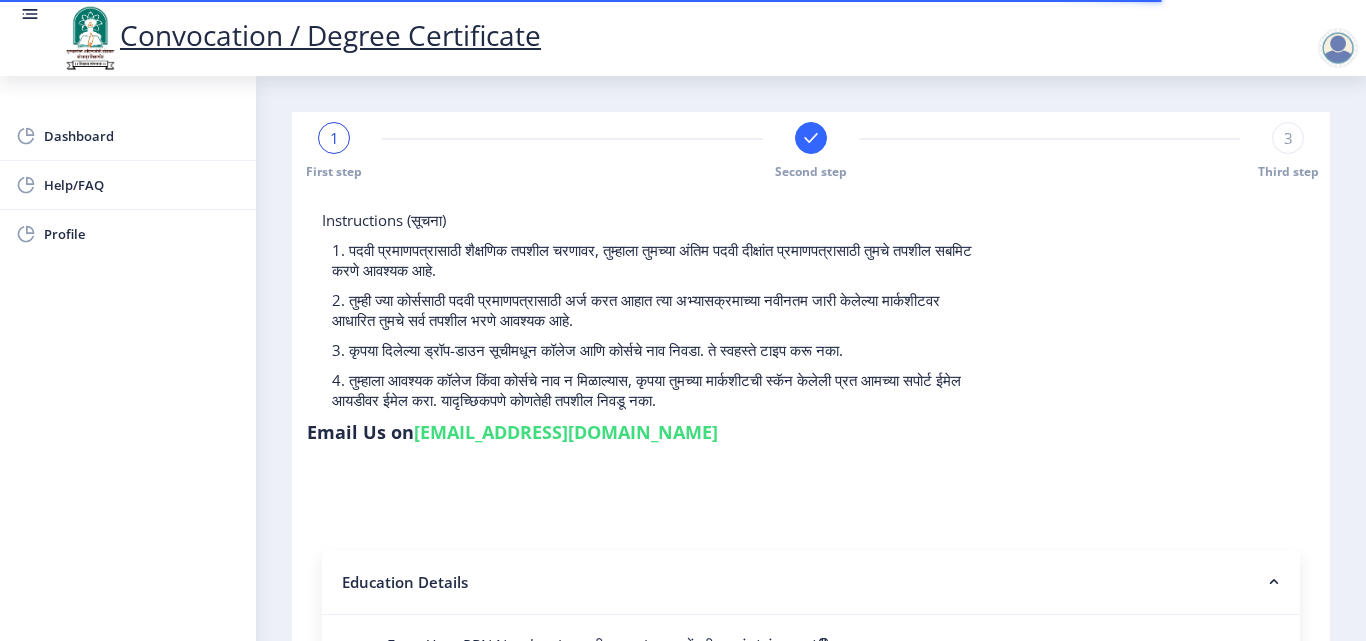 type on "2015032500202516" 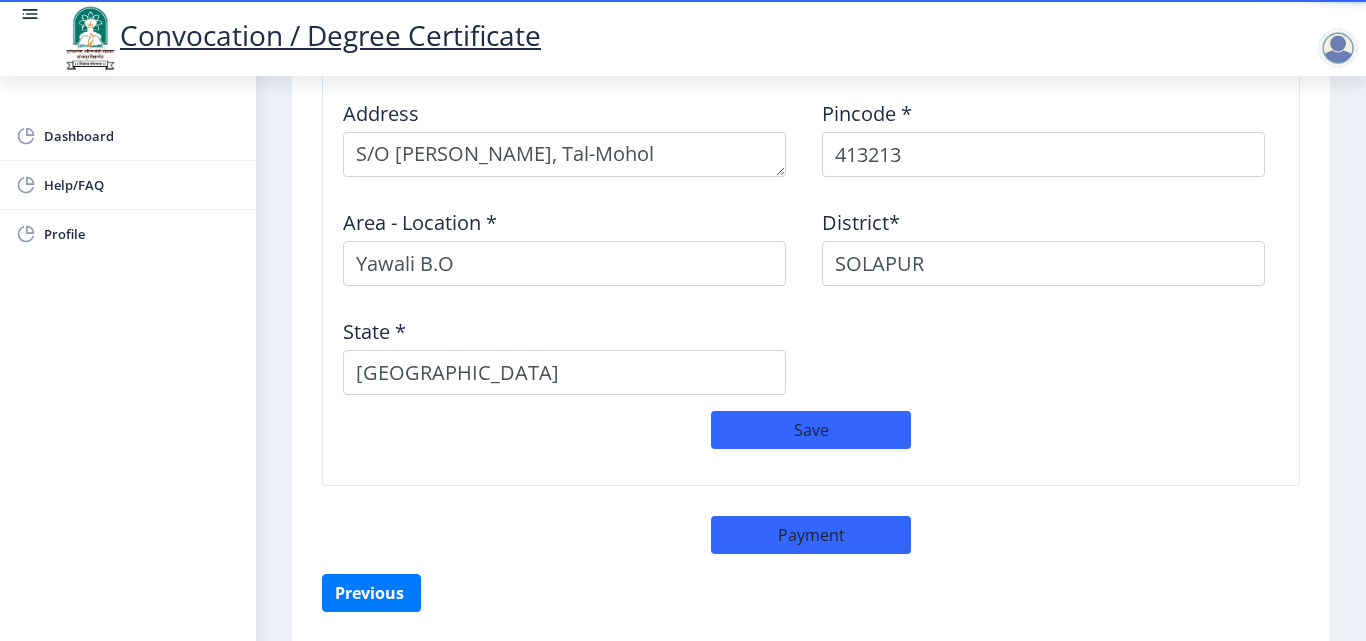 scroll, scrollTop: 1774, scrollLeft: 0, axis: vertical 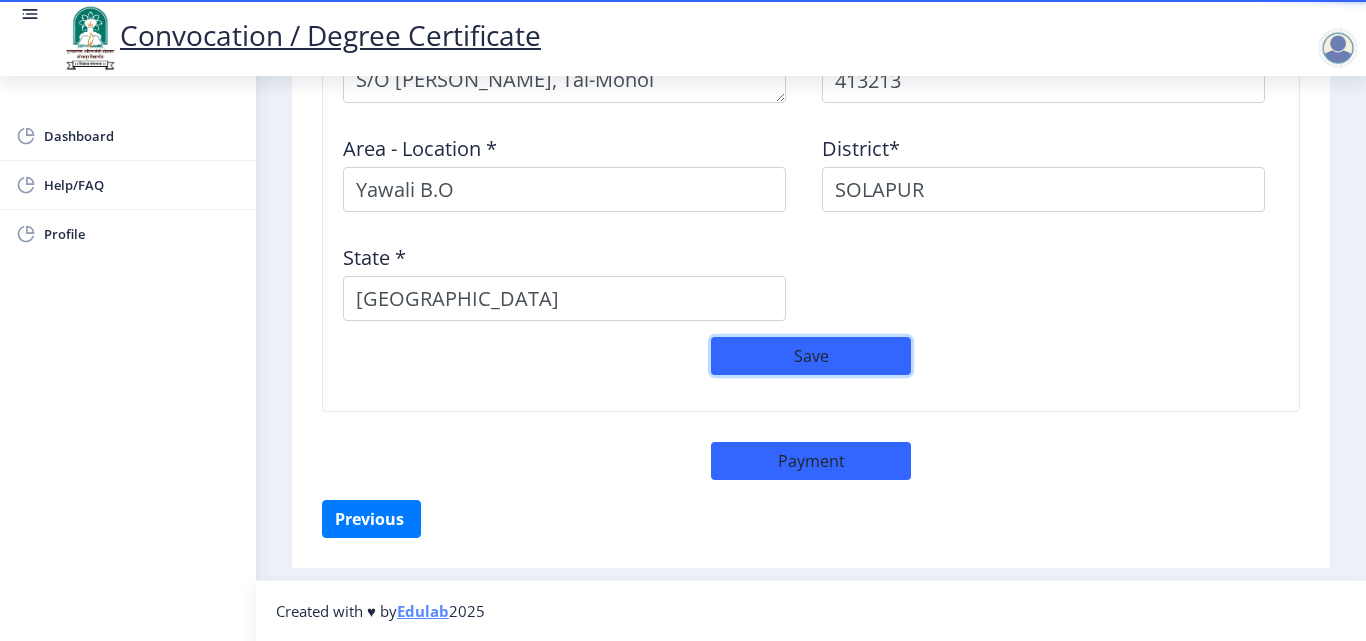 click on "Save" 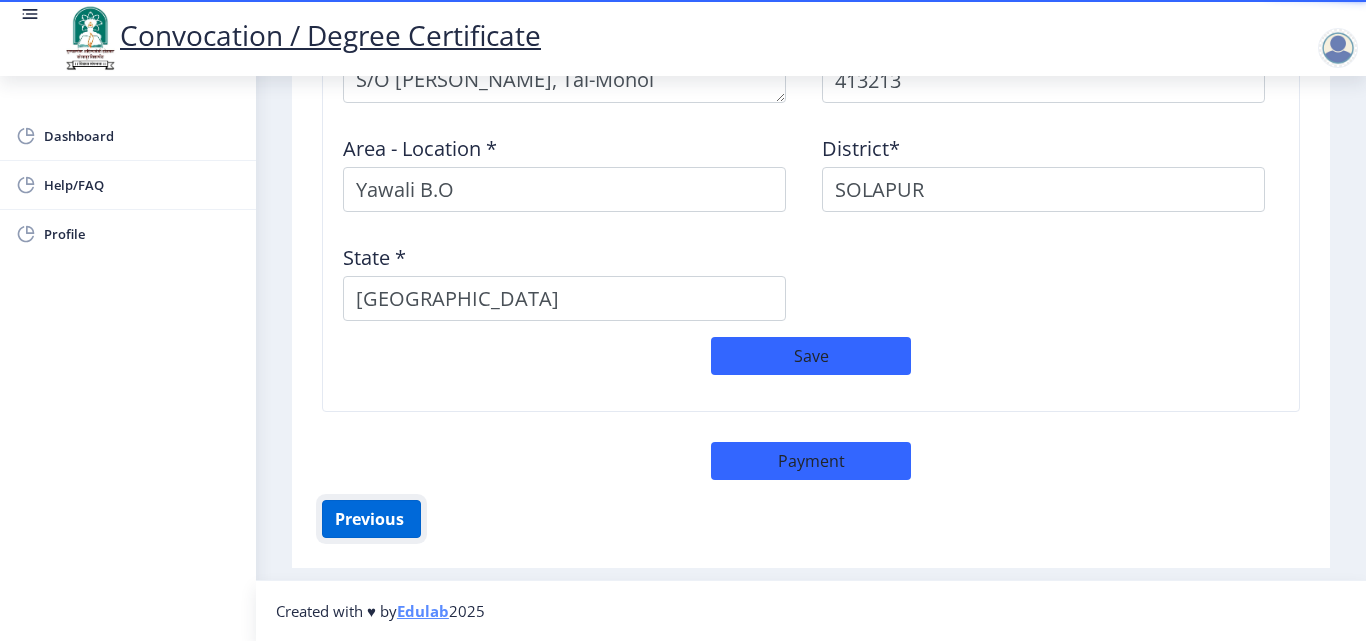 click on "Previous ‍" 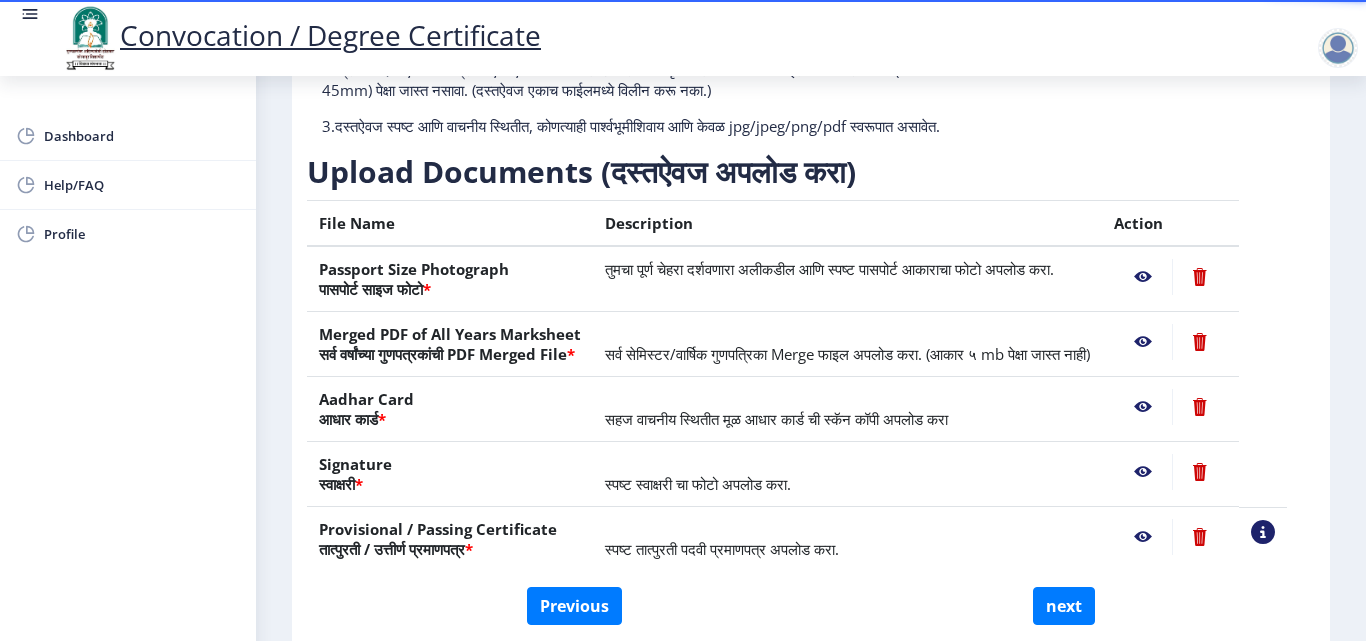 scroll, scrollTop: 369, scrollLeft: 0, axis: vertical 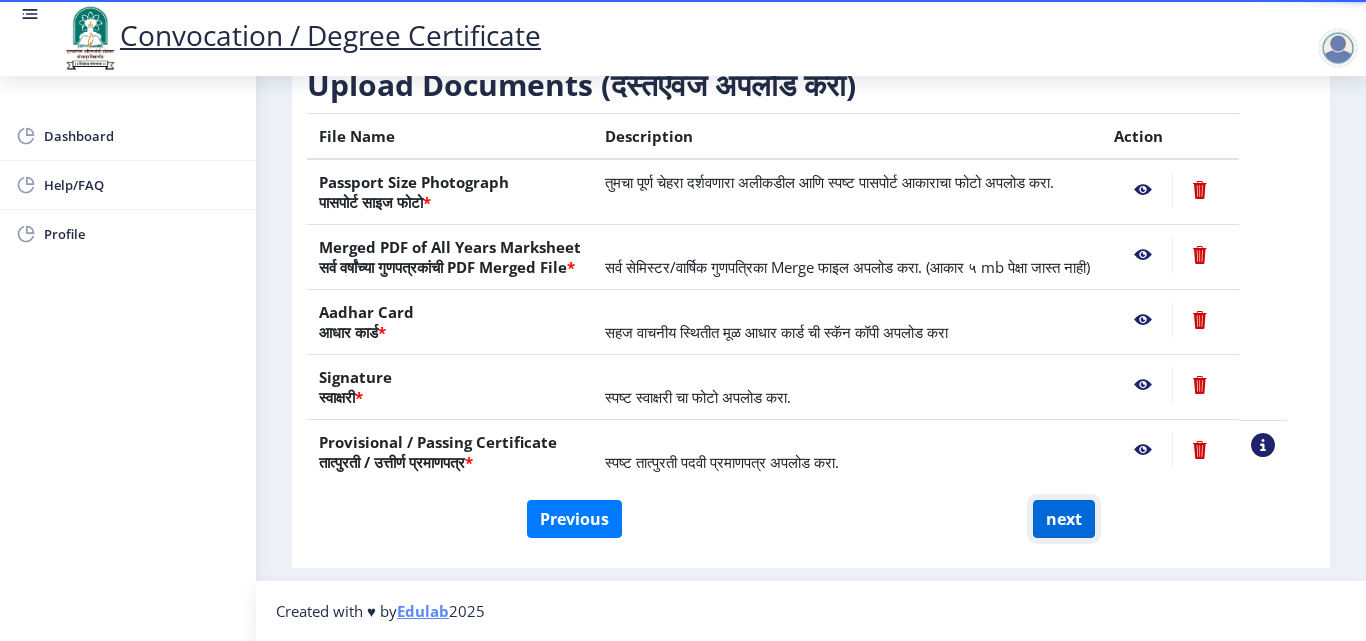 click on "next" 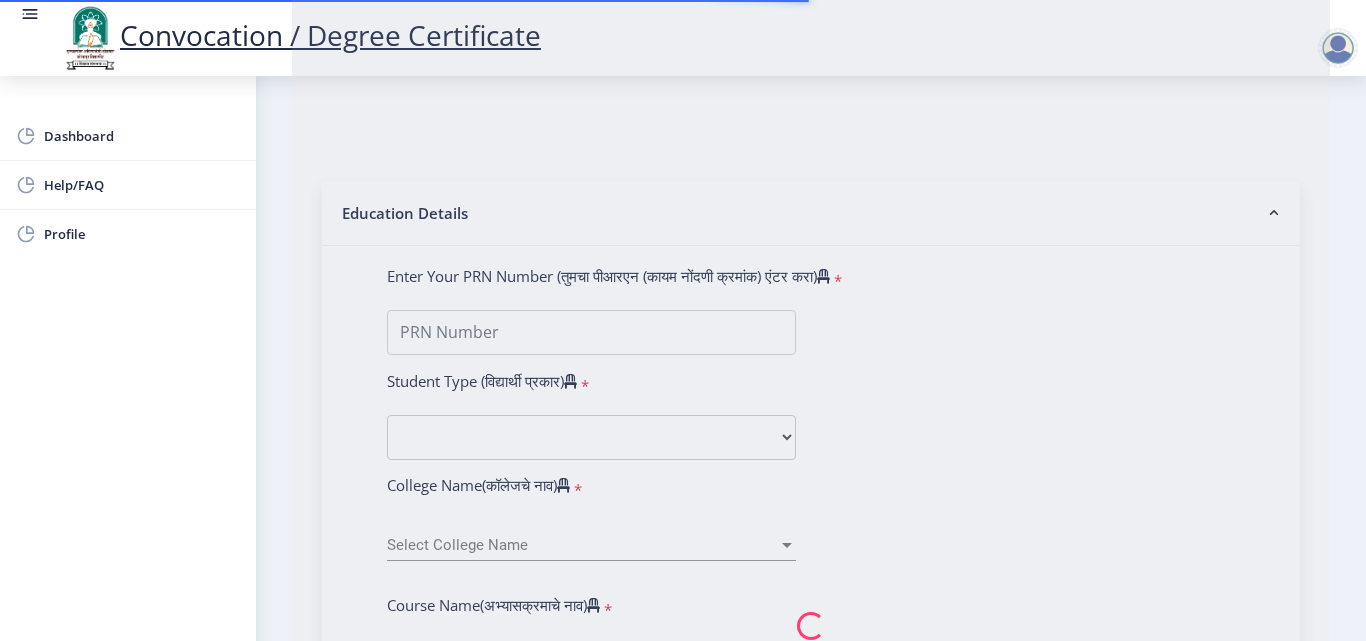 select 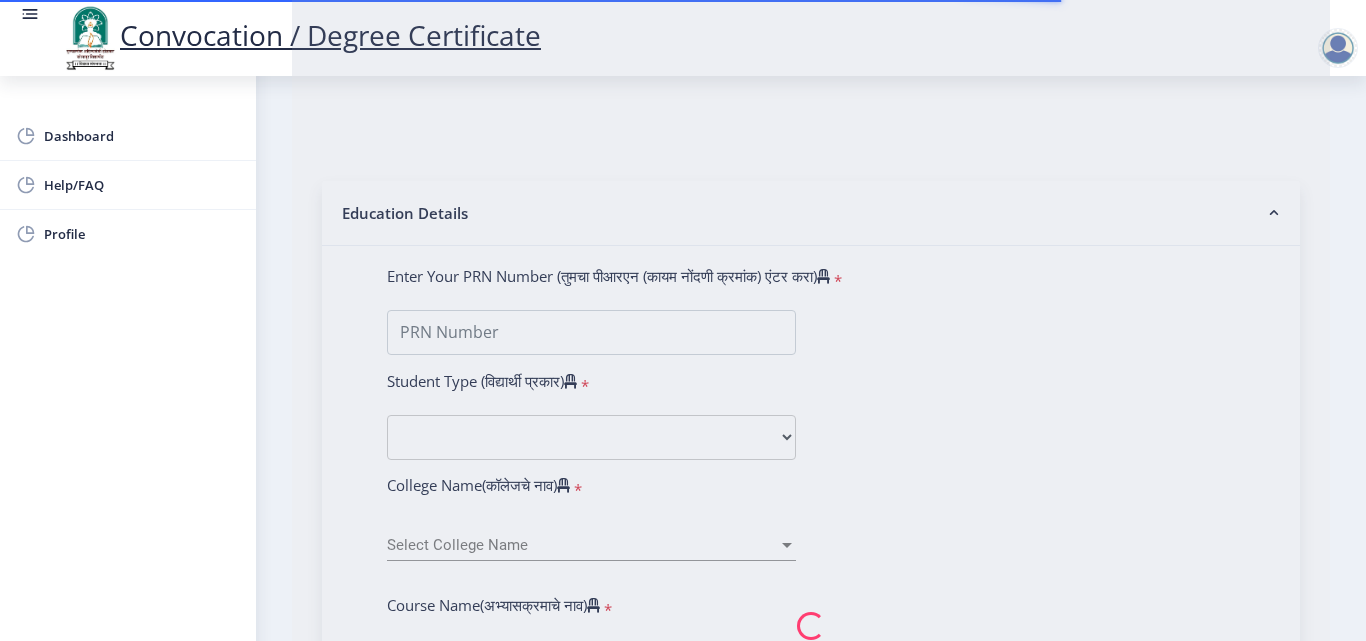 scroll, scrollTop: 0, scrollLeft: 0, axis: both 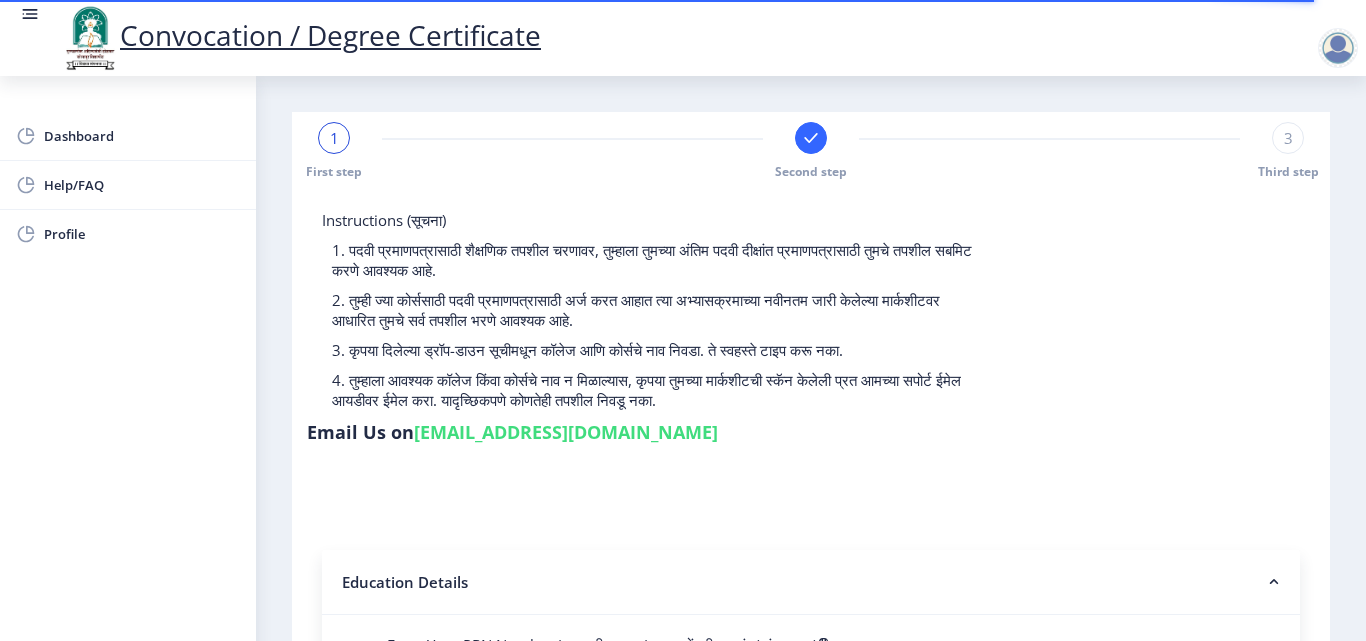 type on "2015032500202516" 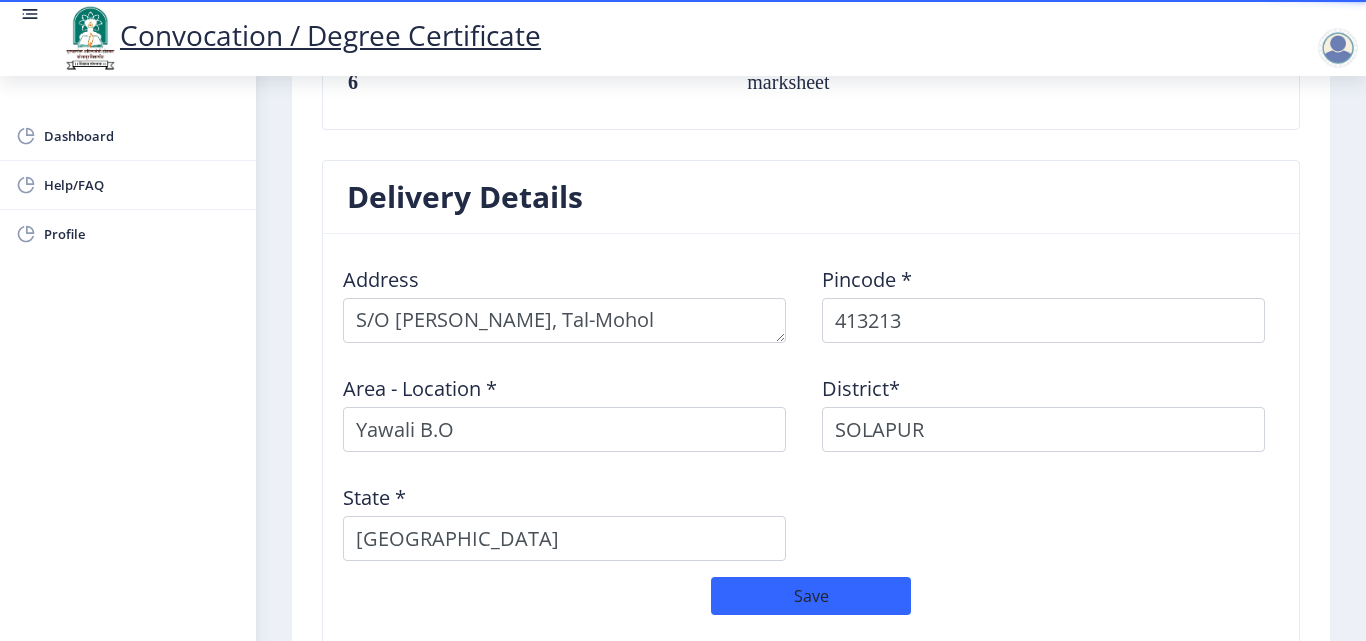scroll, scrollTop: 1774, scrollLeft: 0, axis: vertical 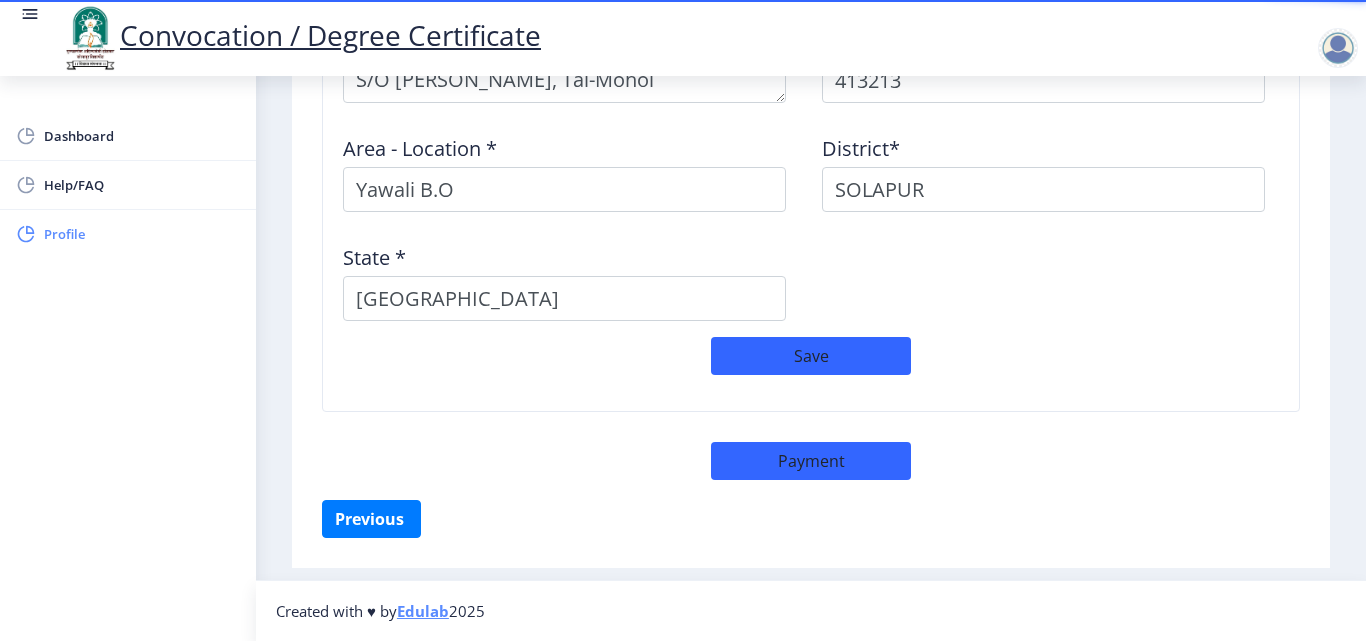 click on "Profile" 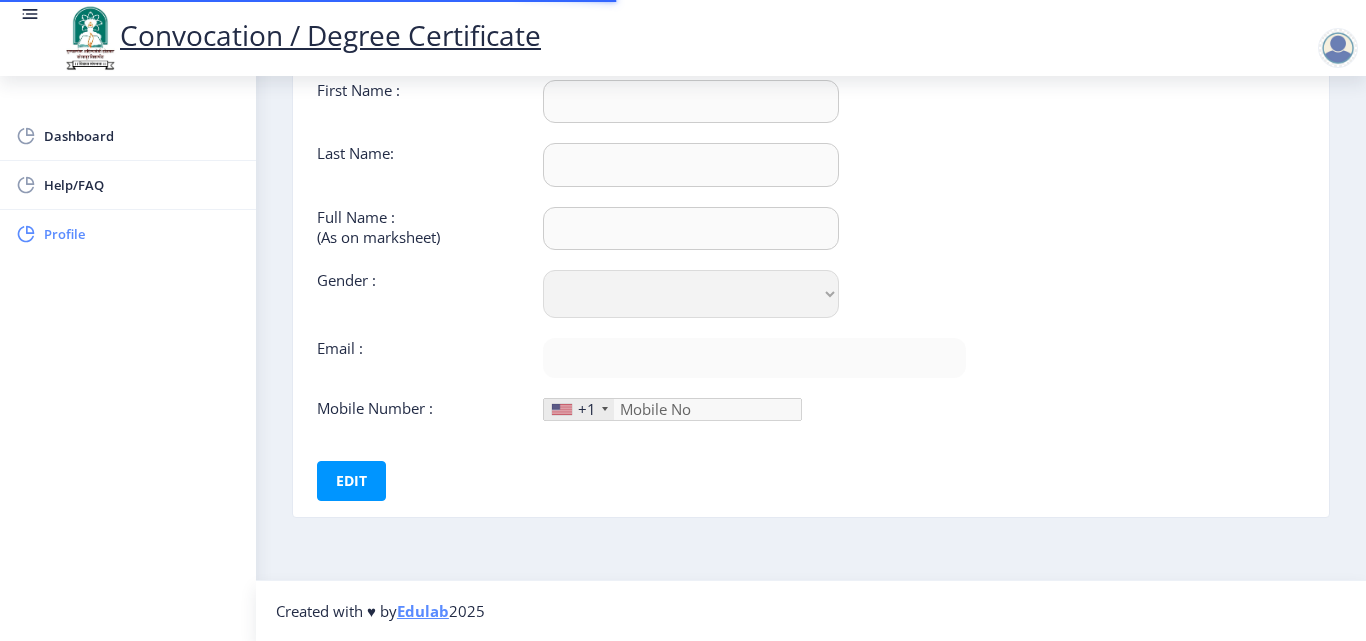 scroll, scrollTop: 0, scrollLeft: 0, axis: both 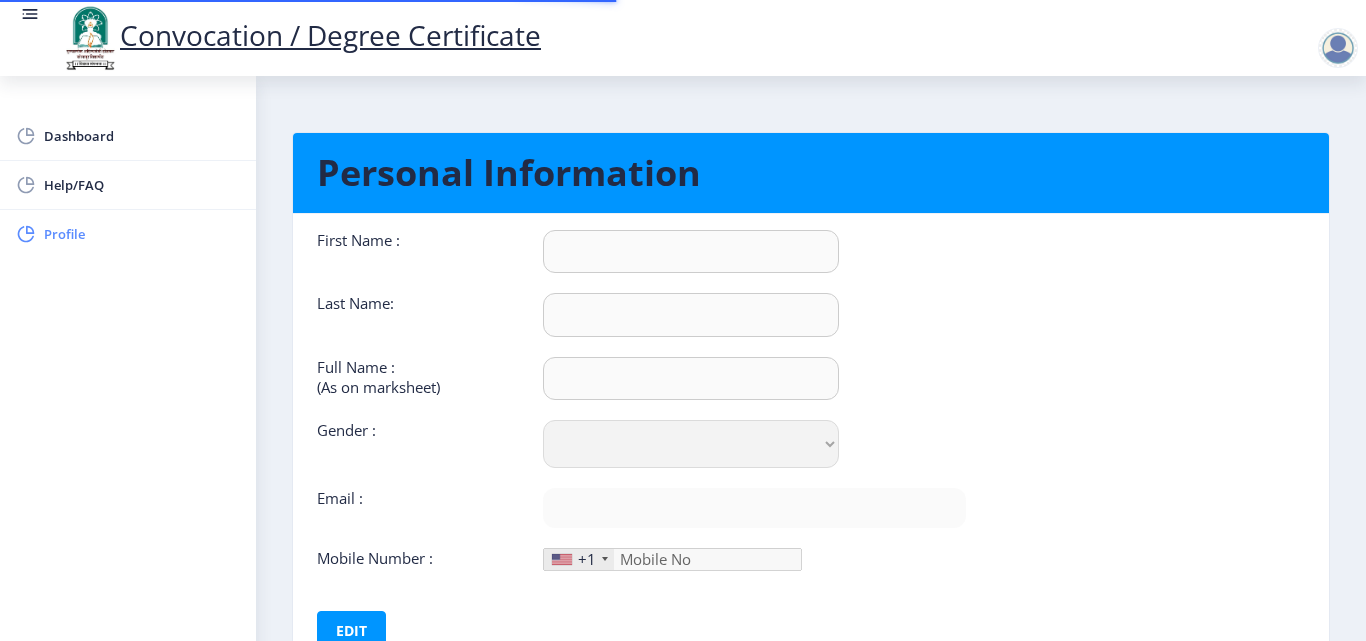 type on "[PERSON_NAME]" 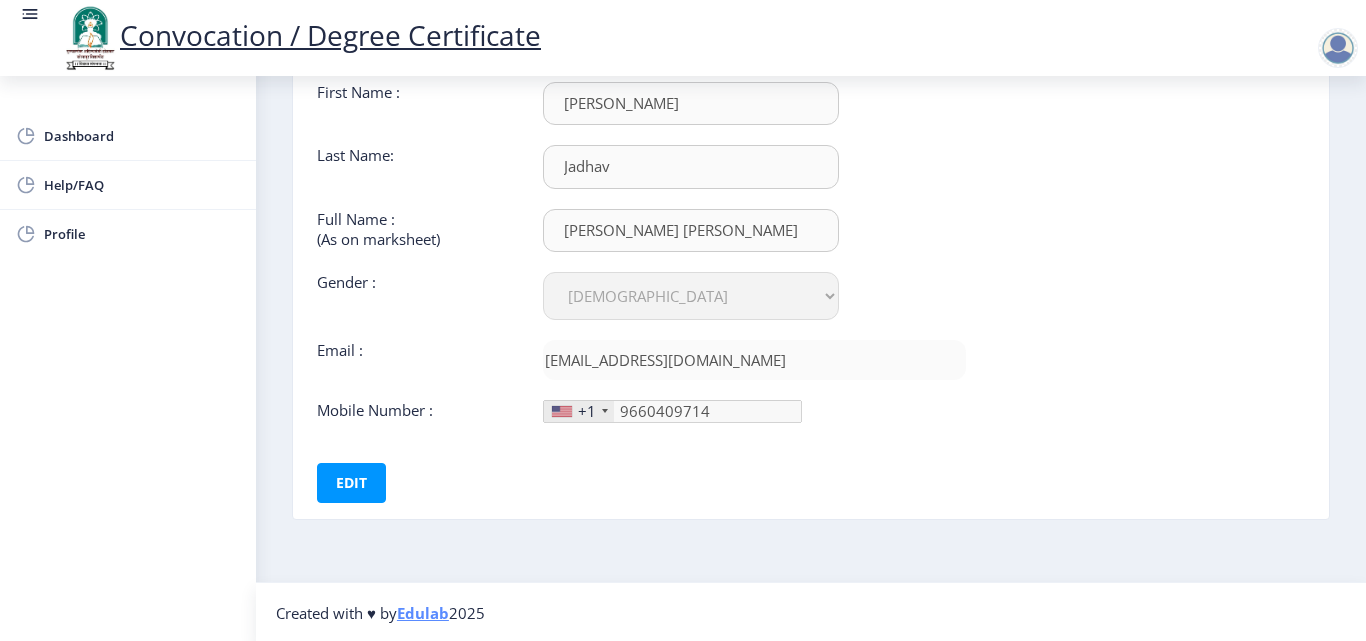 scroll, scrollTop: 150, scrollLeft: 0, axis: vertical 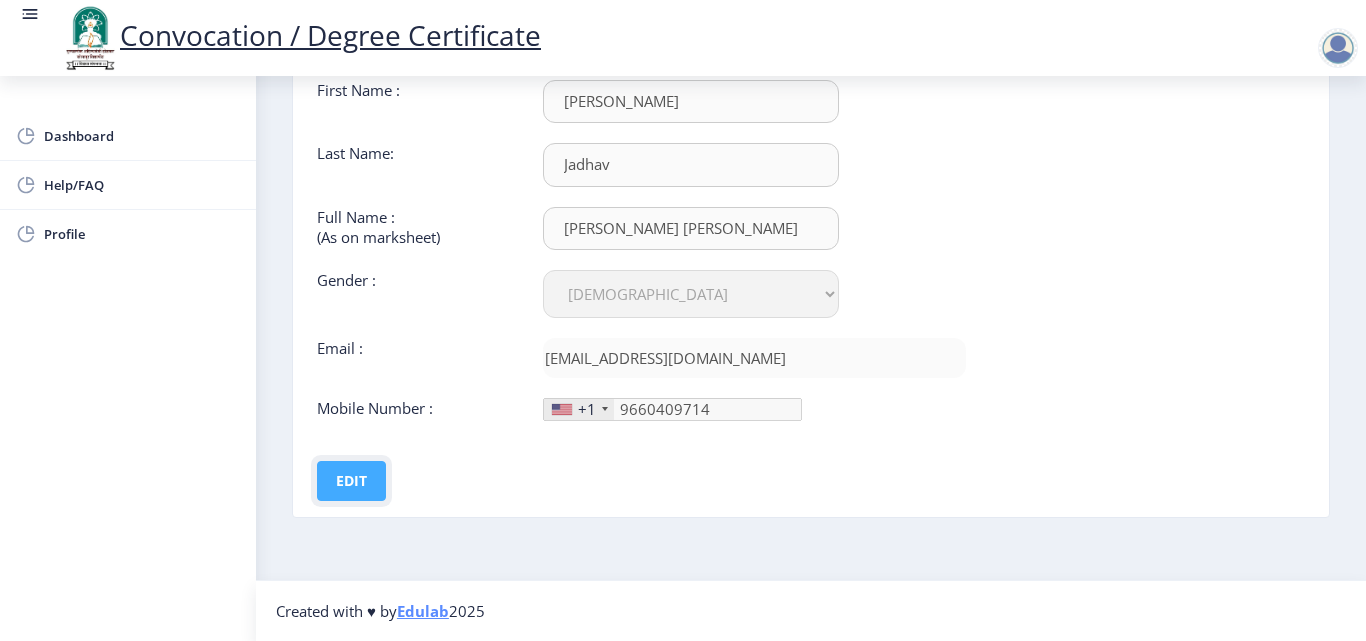 click on "Edit" 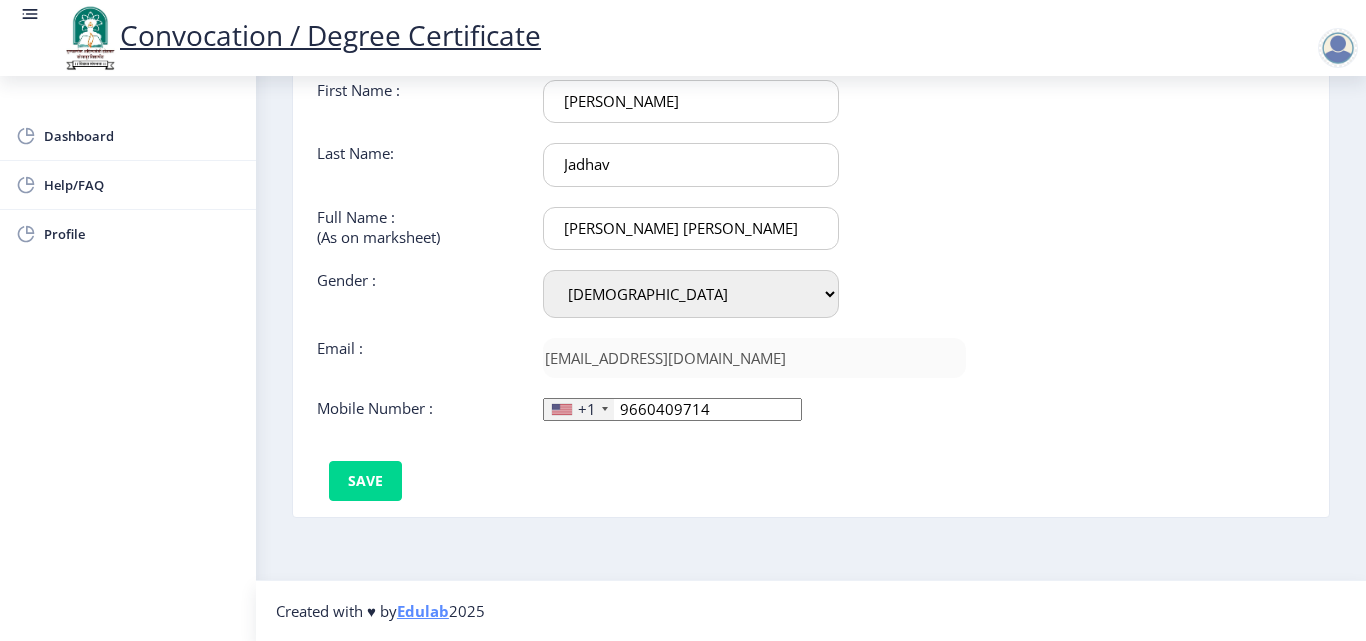 click on "+1" 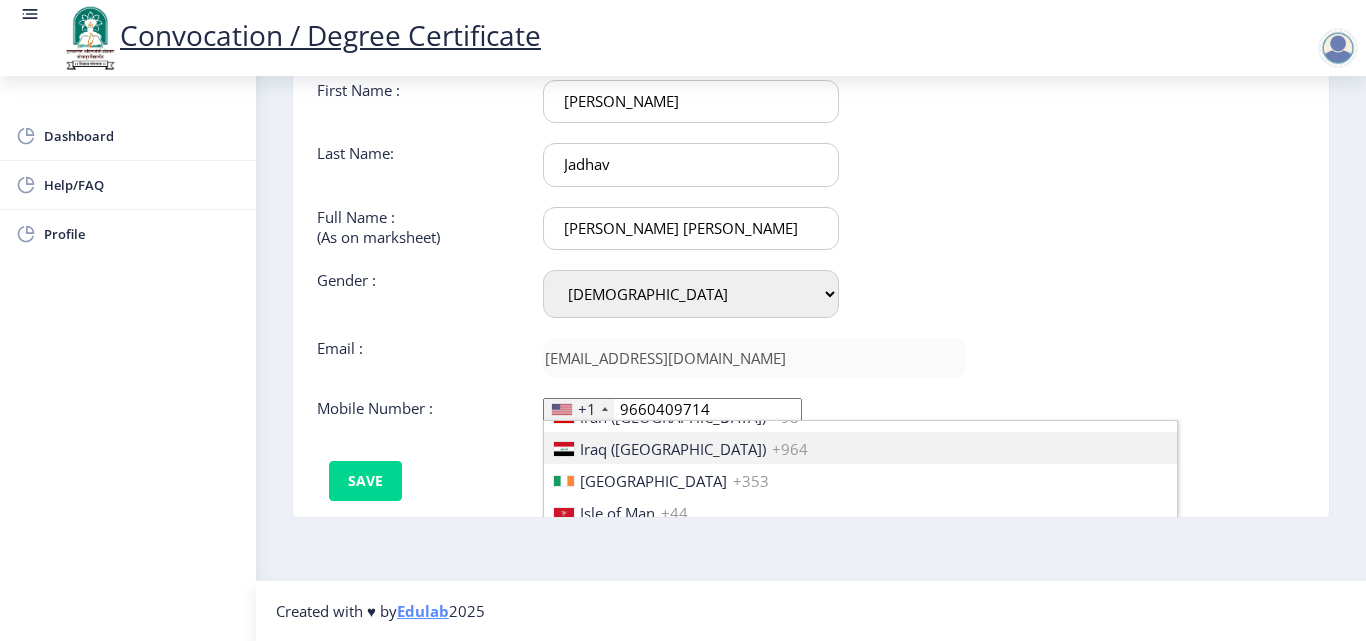 scroll, scrollTop: 3162, scrollLeft: 0, axis: vertical 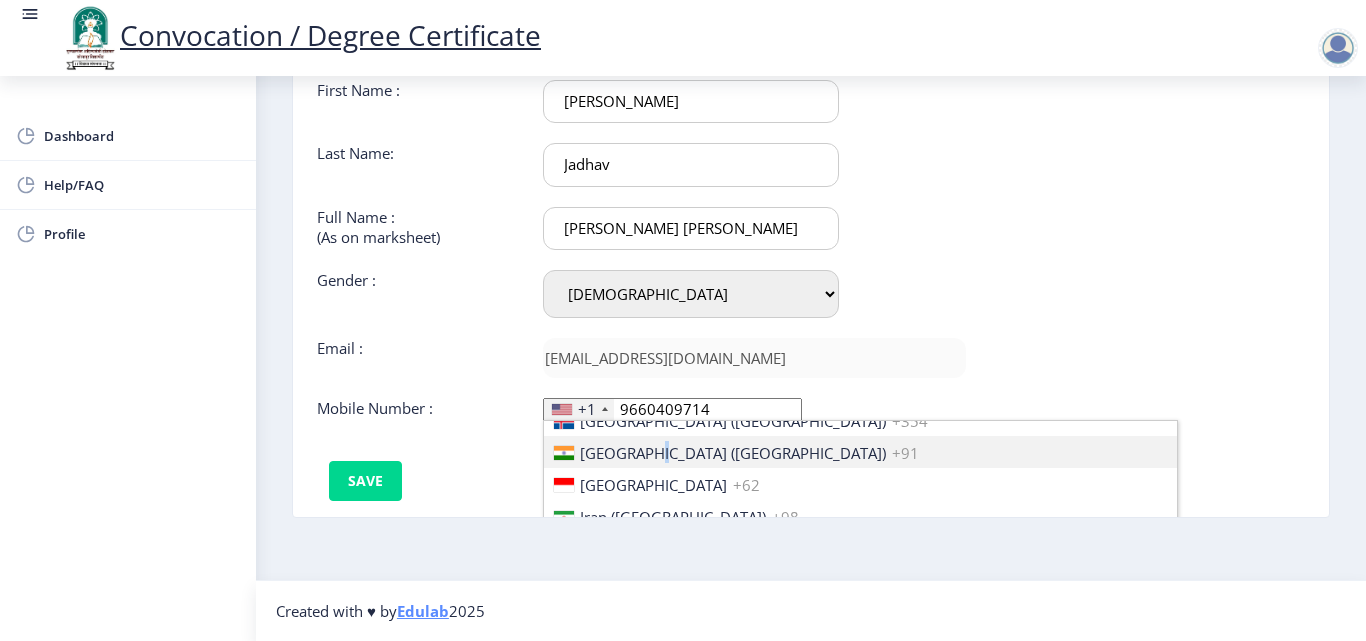 click on "[GEOGRAPHIC_DATA] ([GEOGRAPHIC_DATA]) +91" at bounding box center (860, 452) 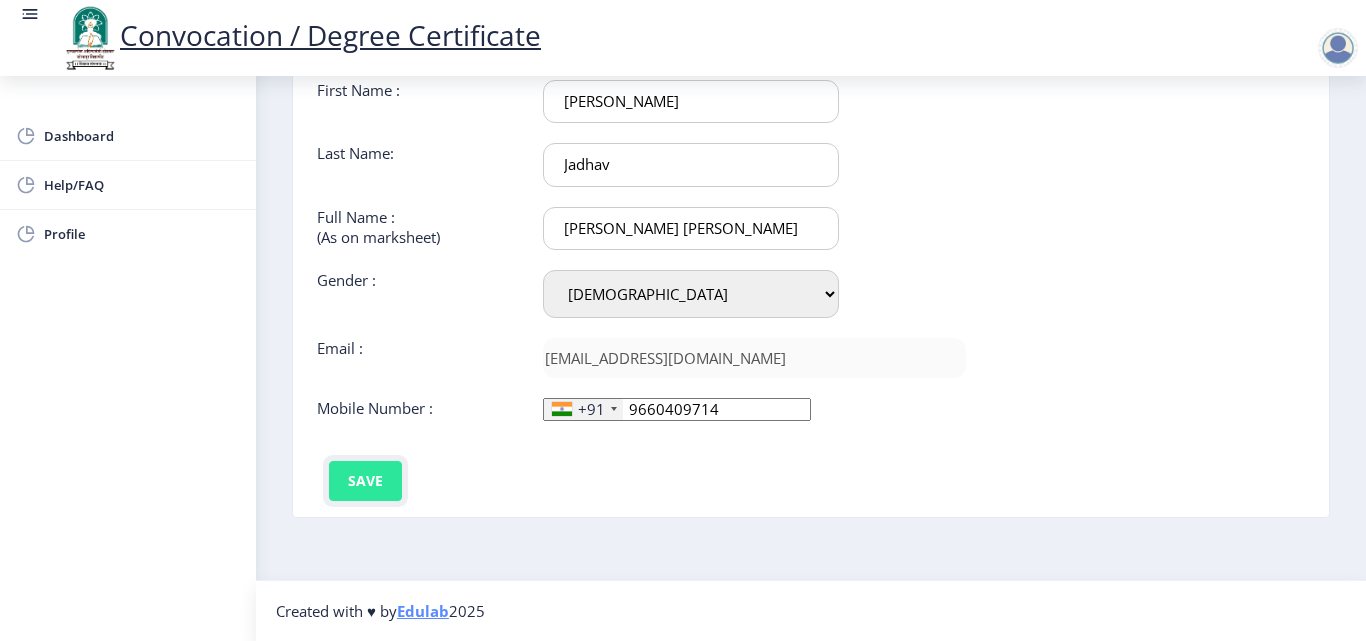 click on "Save" 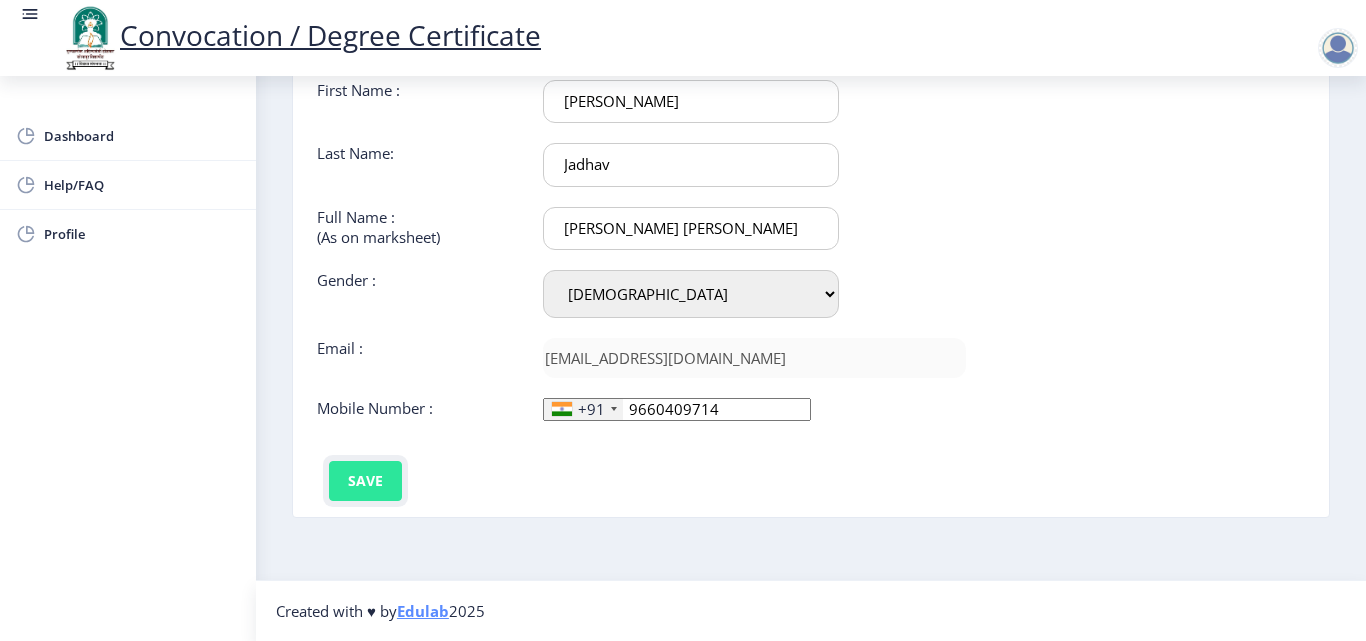 click on "Save" 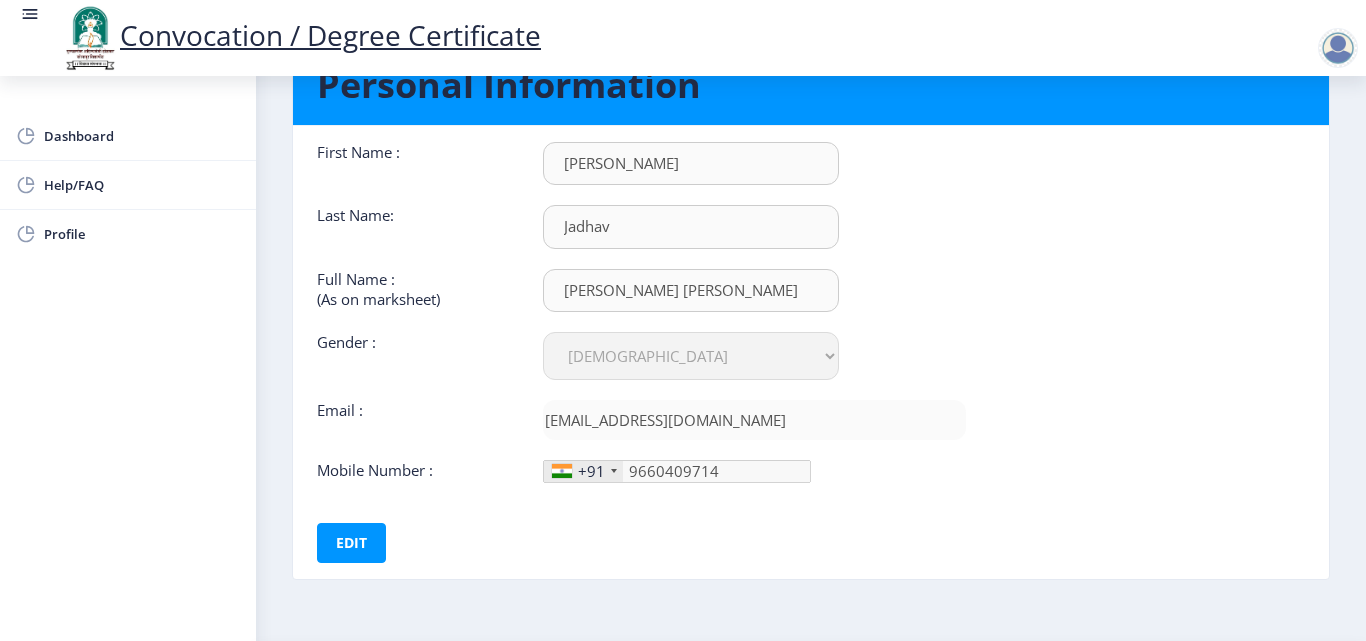 scroll, scrollTop: 0, scrollLeft: 0, axis: both 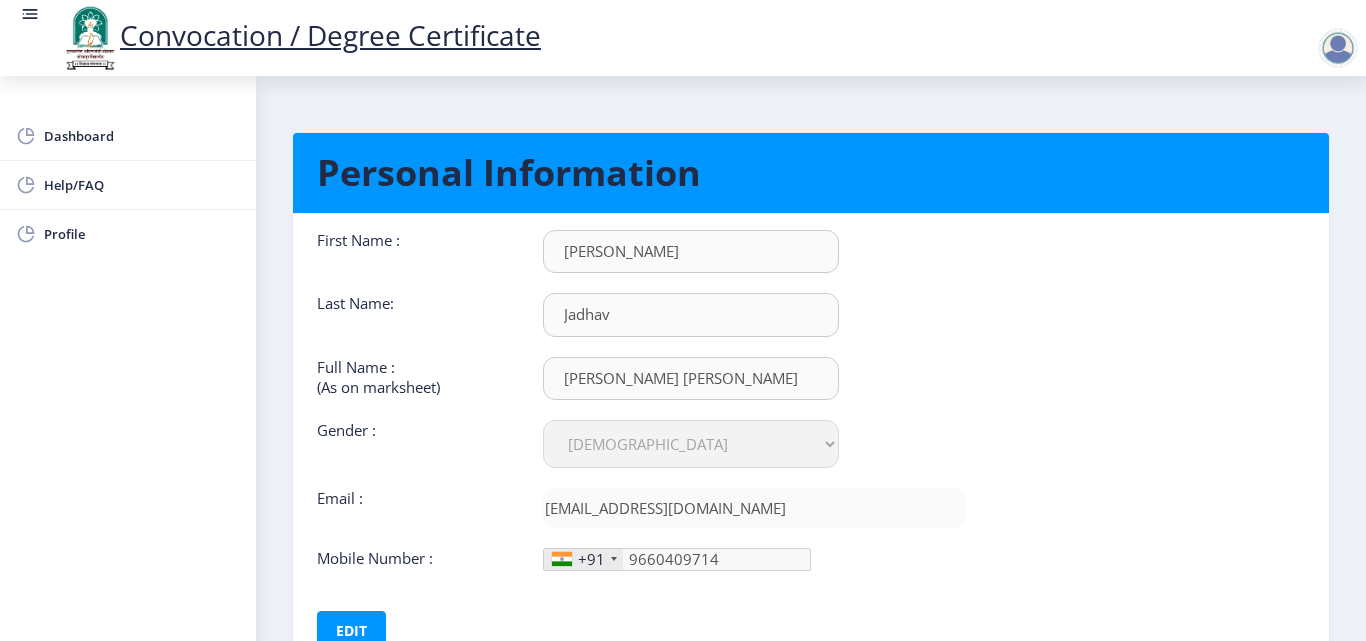 click 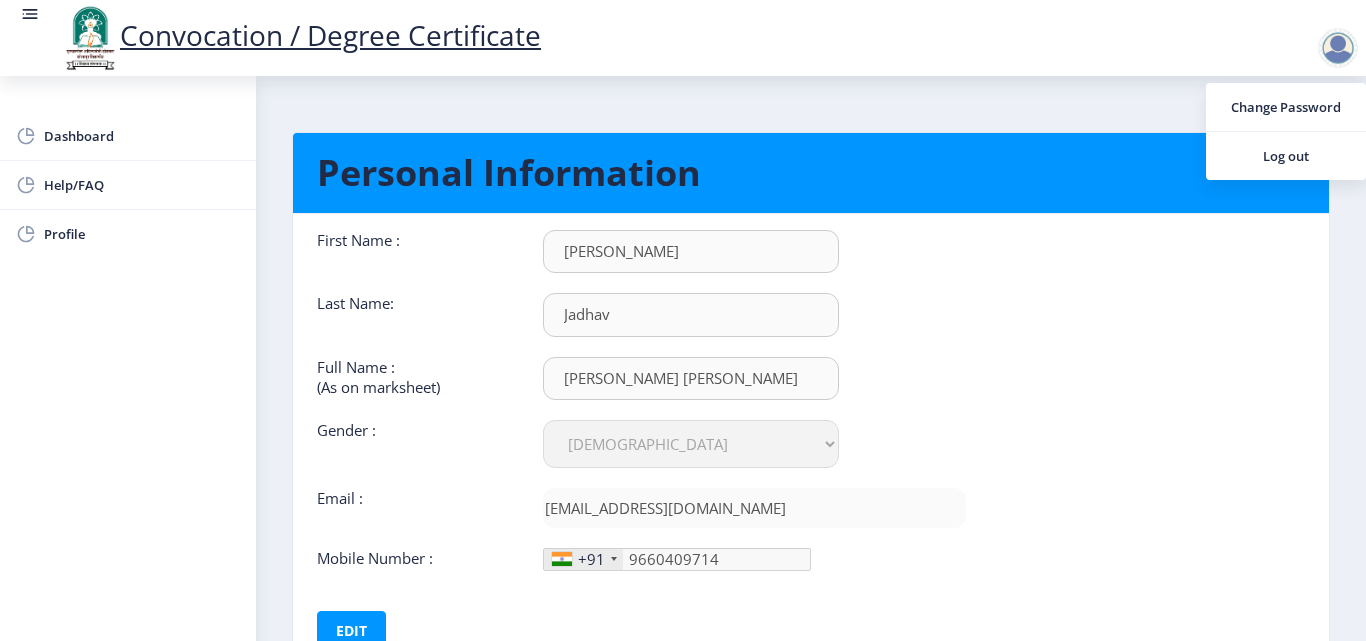 click on "Convocation / Degree Certificate" 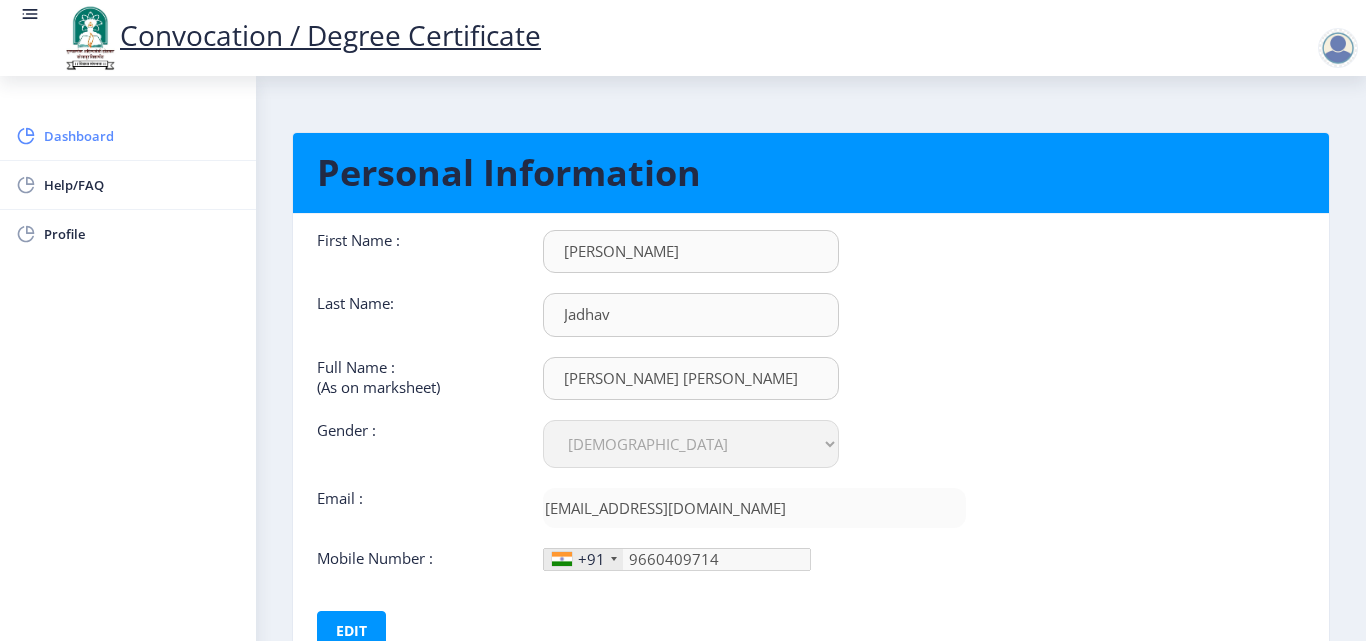click on "Dashboard" 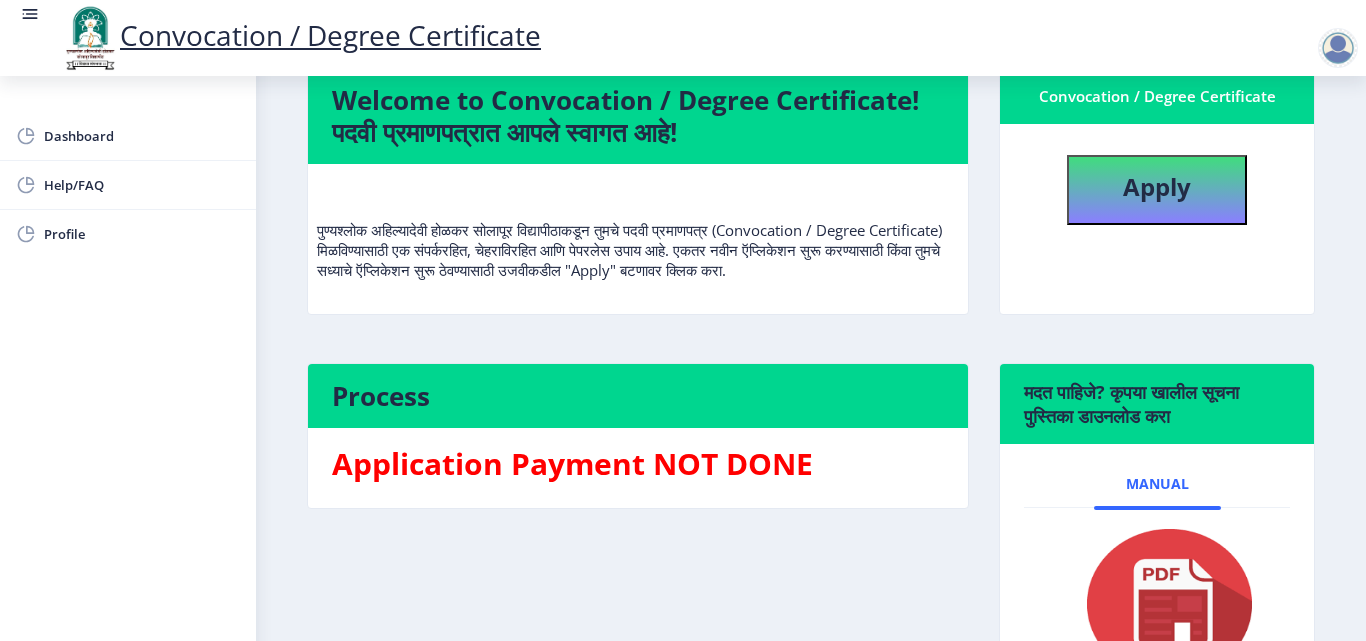 scroll, scrollTop: 0, scrollLeft: 0, axis: both 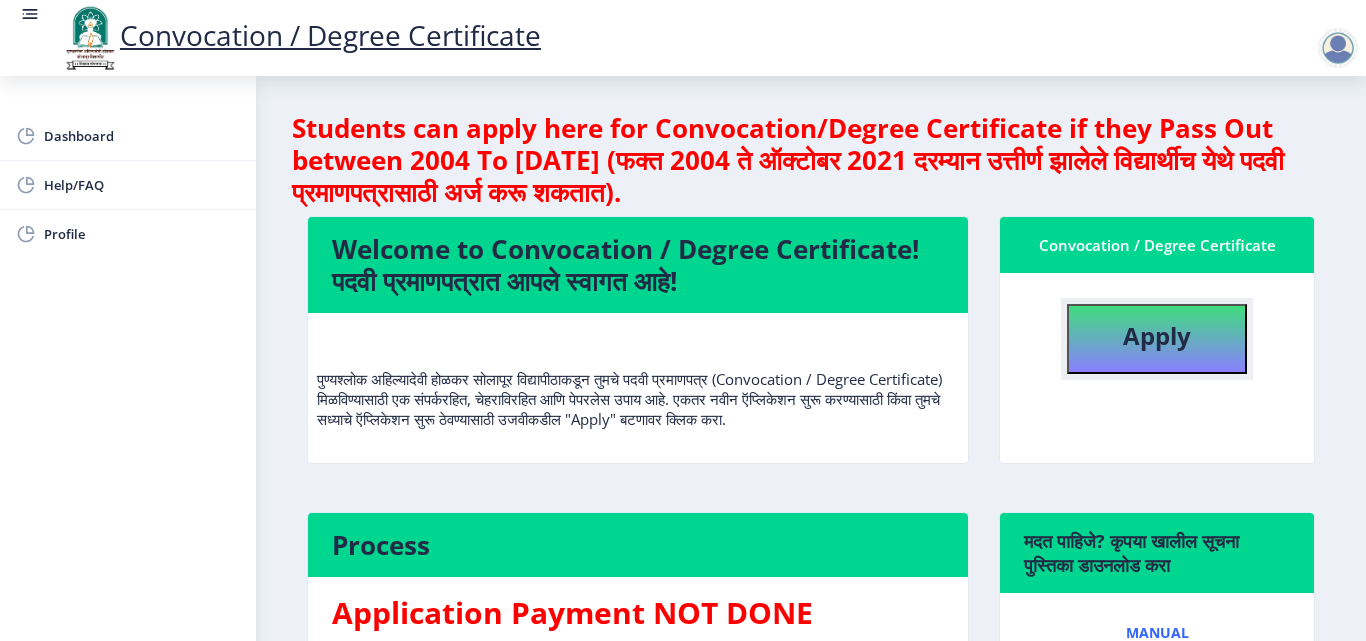 click on "Apply" 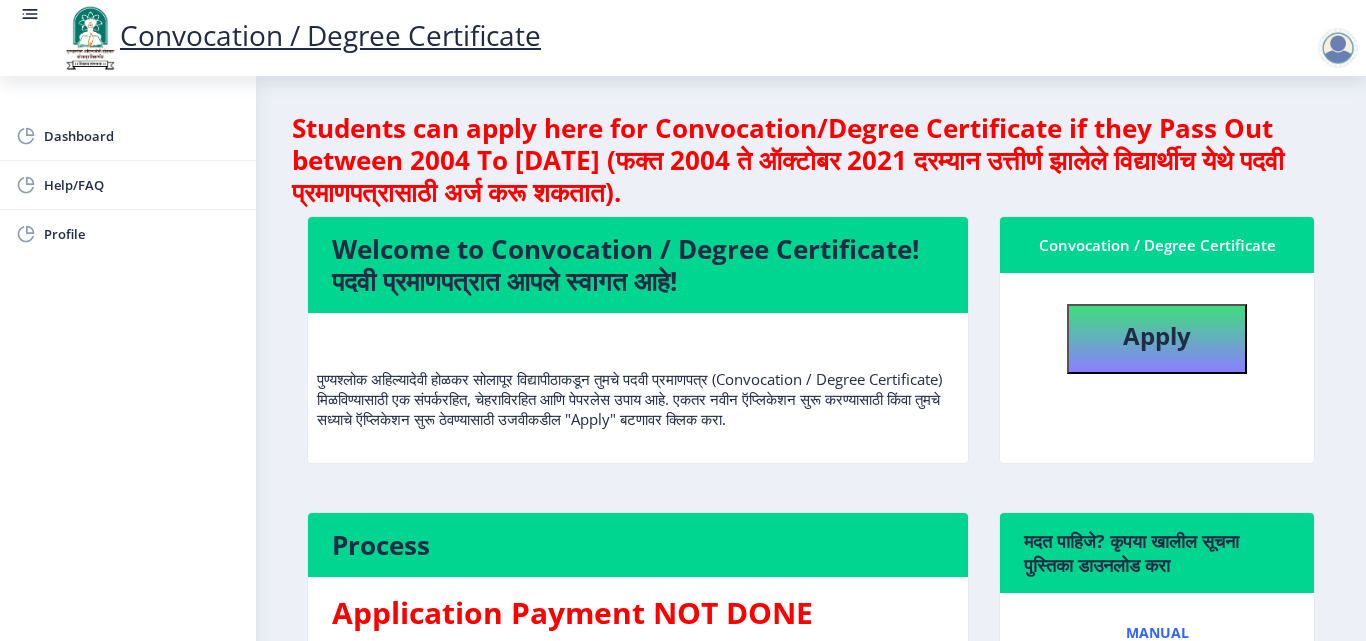 select 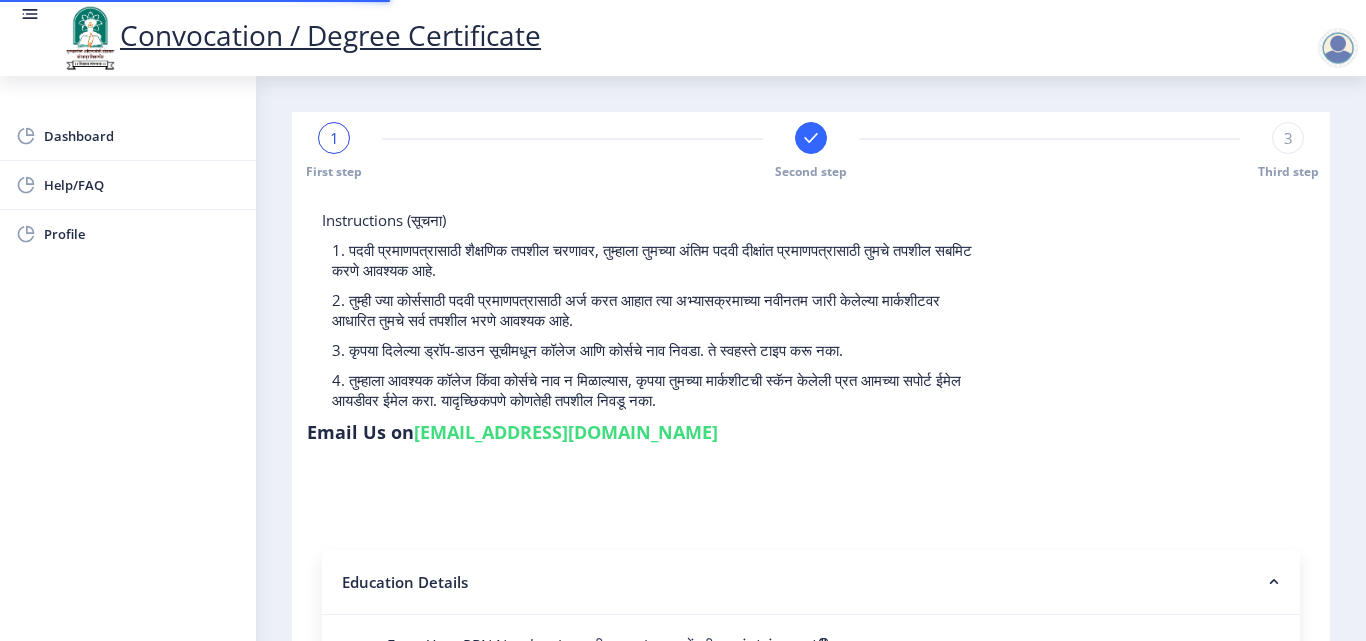 type on "2015032500202516" 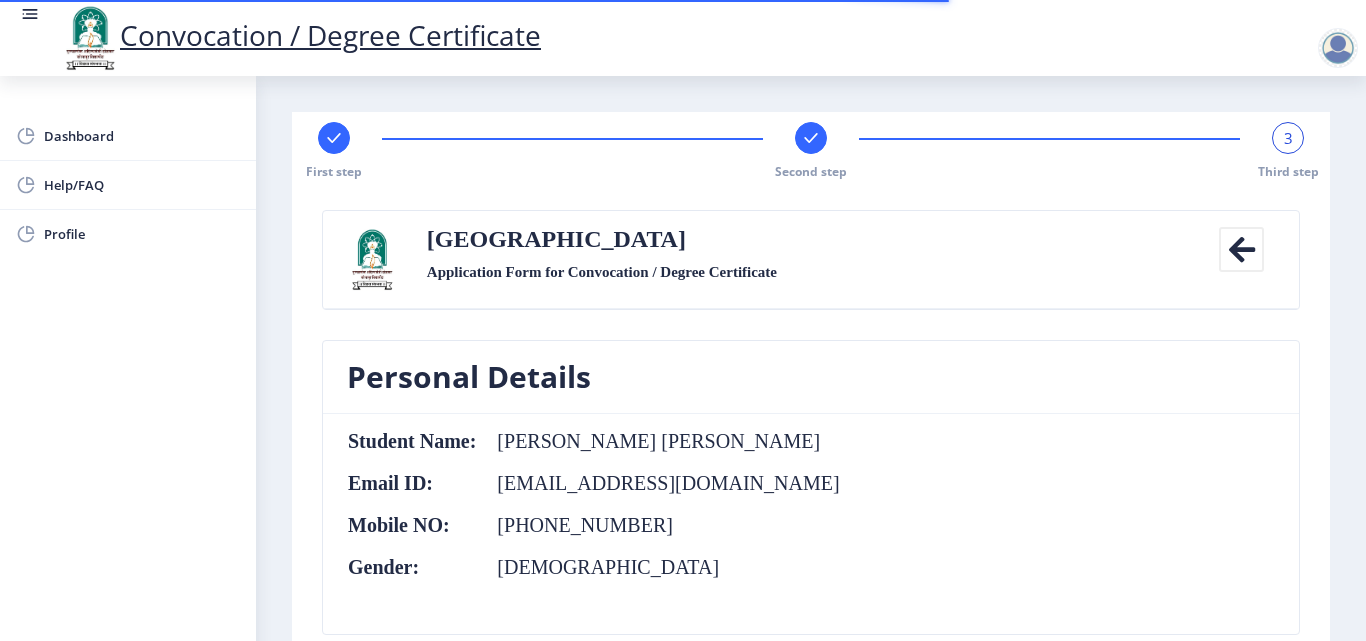 click 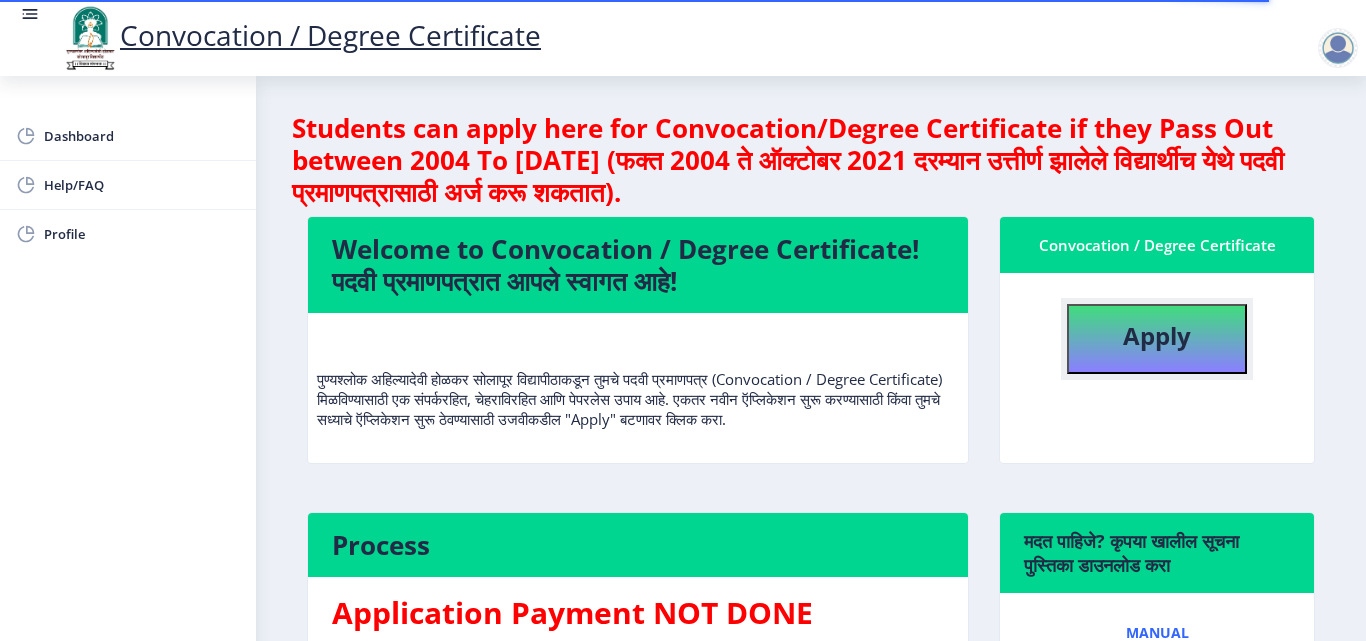 click on "Apply" 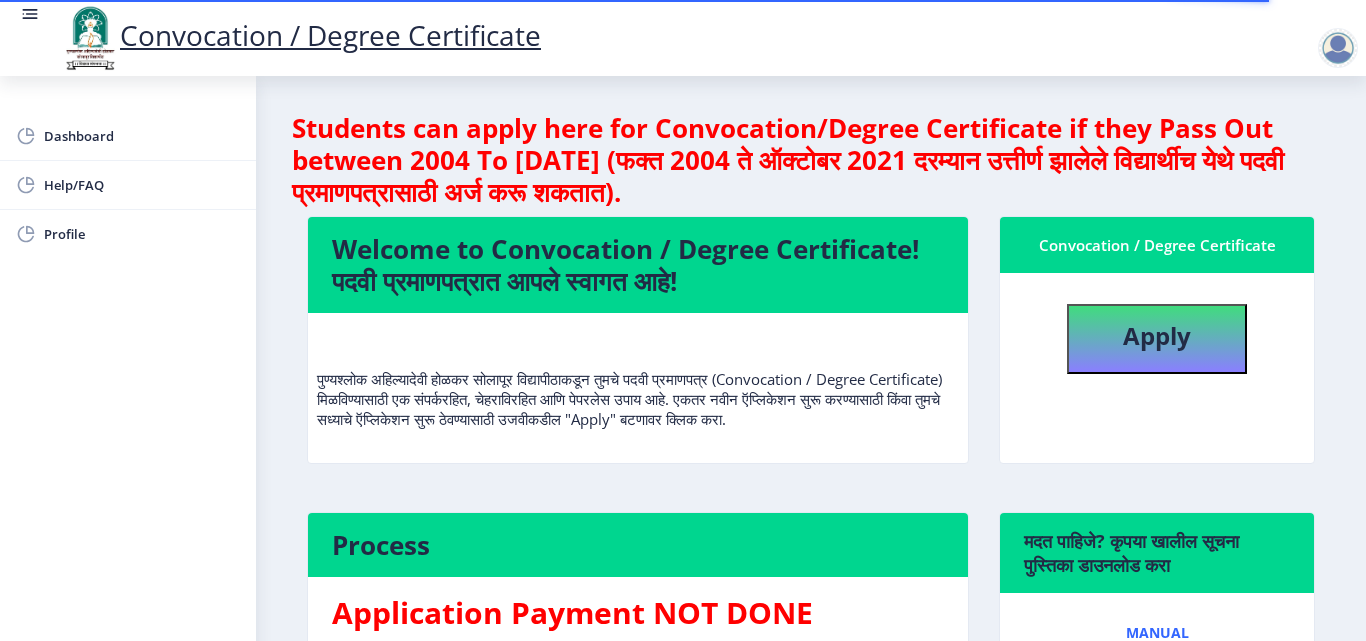 select 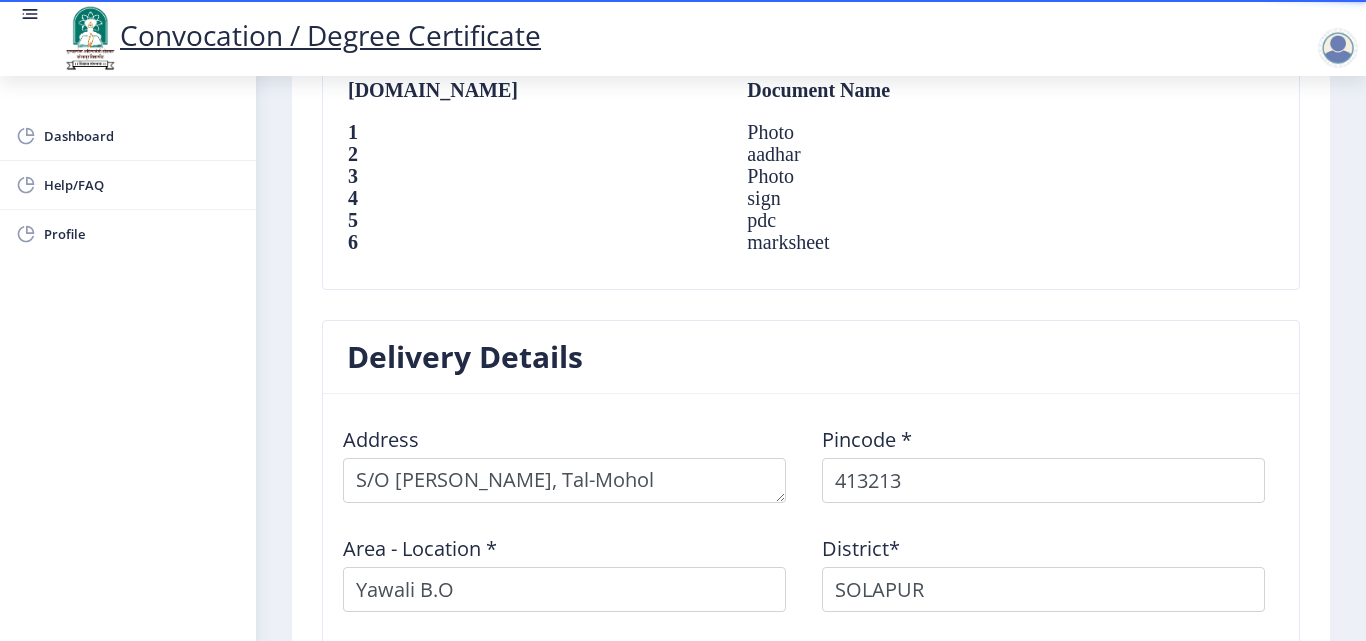 scroll, scrollTop: 1774, scrollLeft: 0, axis: vertical 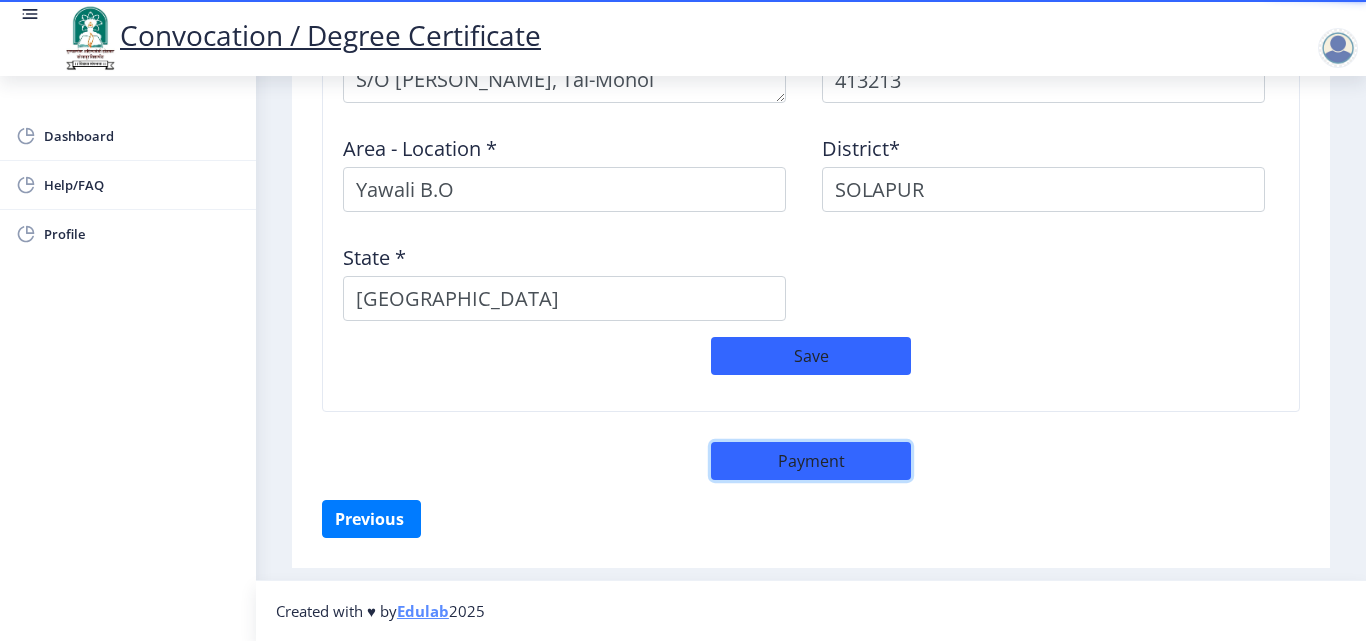 click on "Payment" 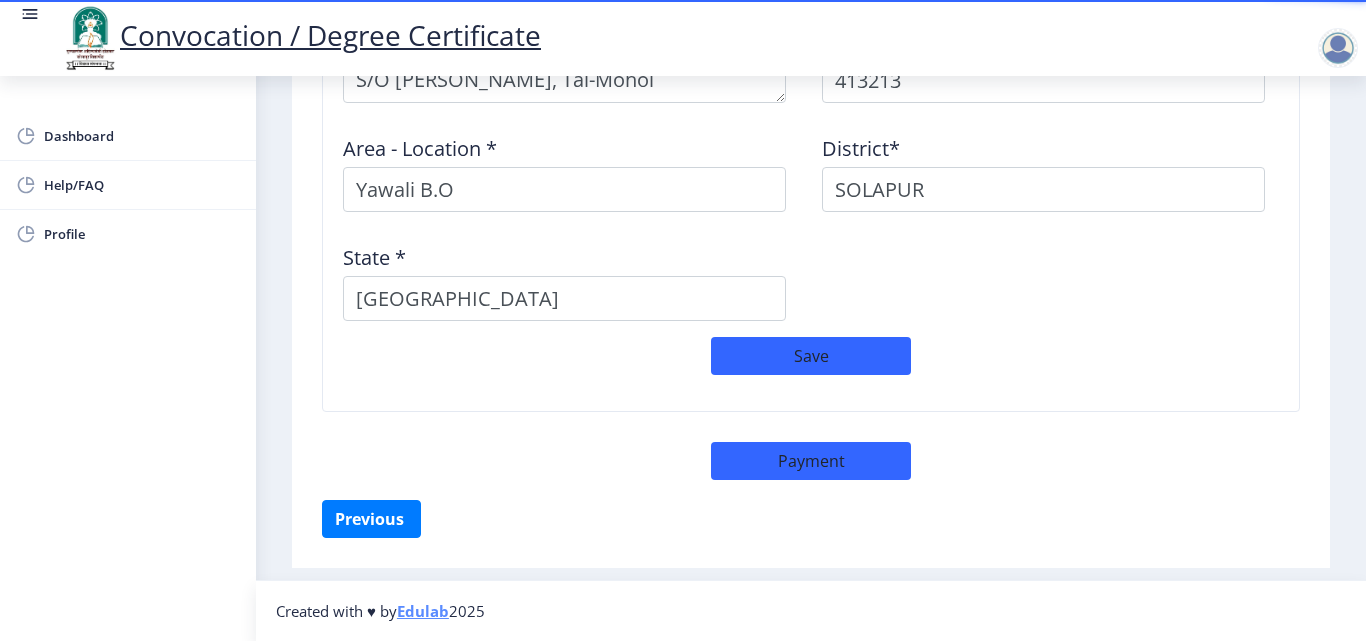 select on "sealed" 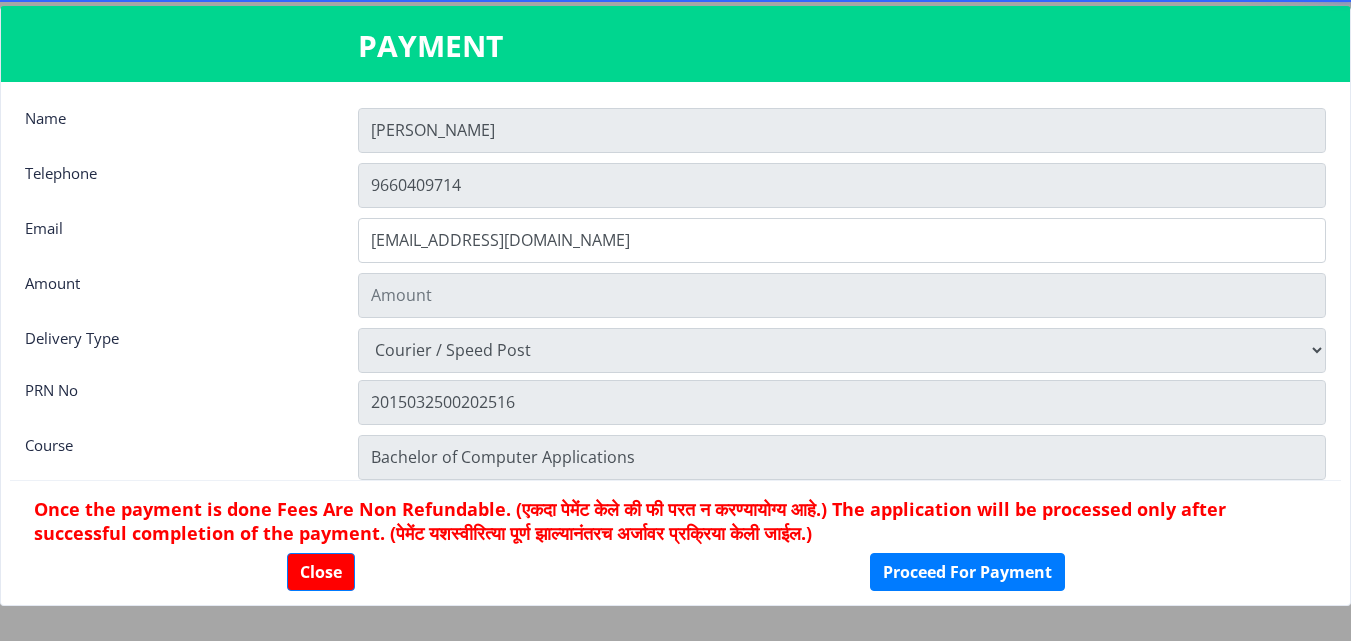 type on "600" 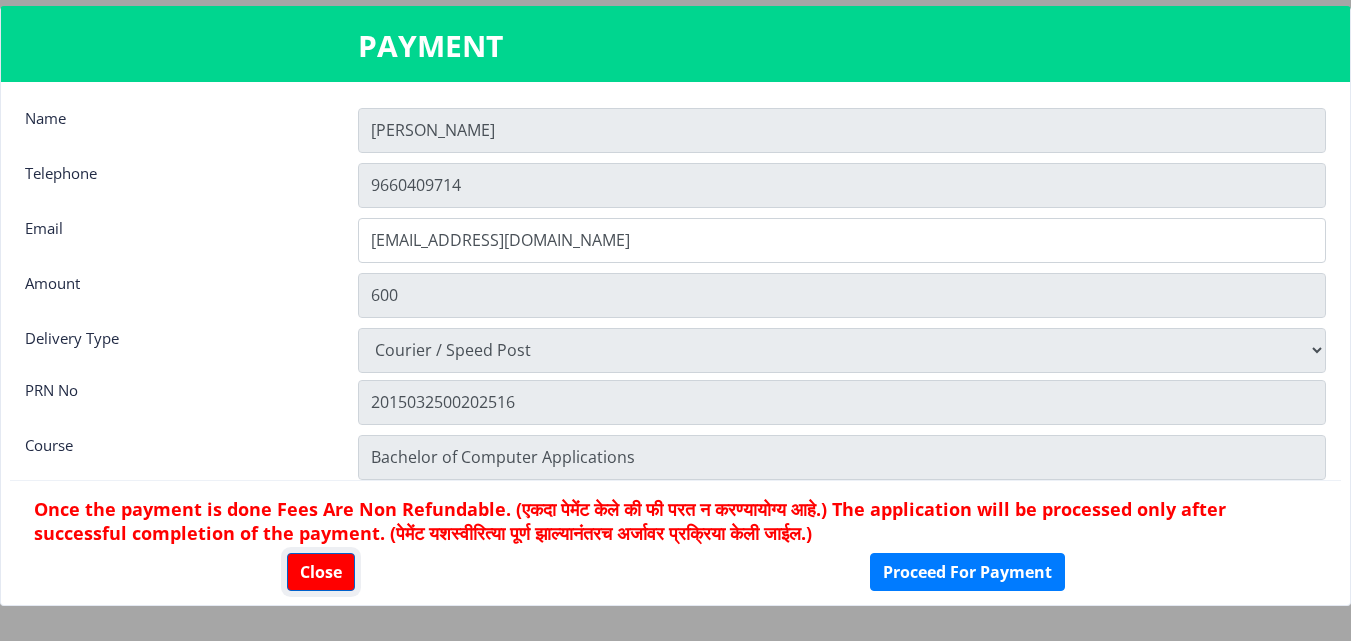 click on "Close" 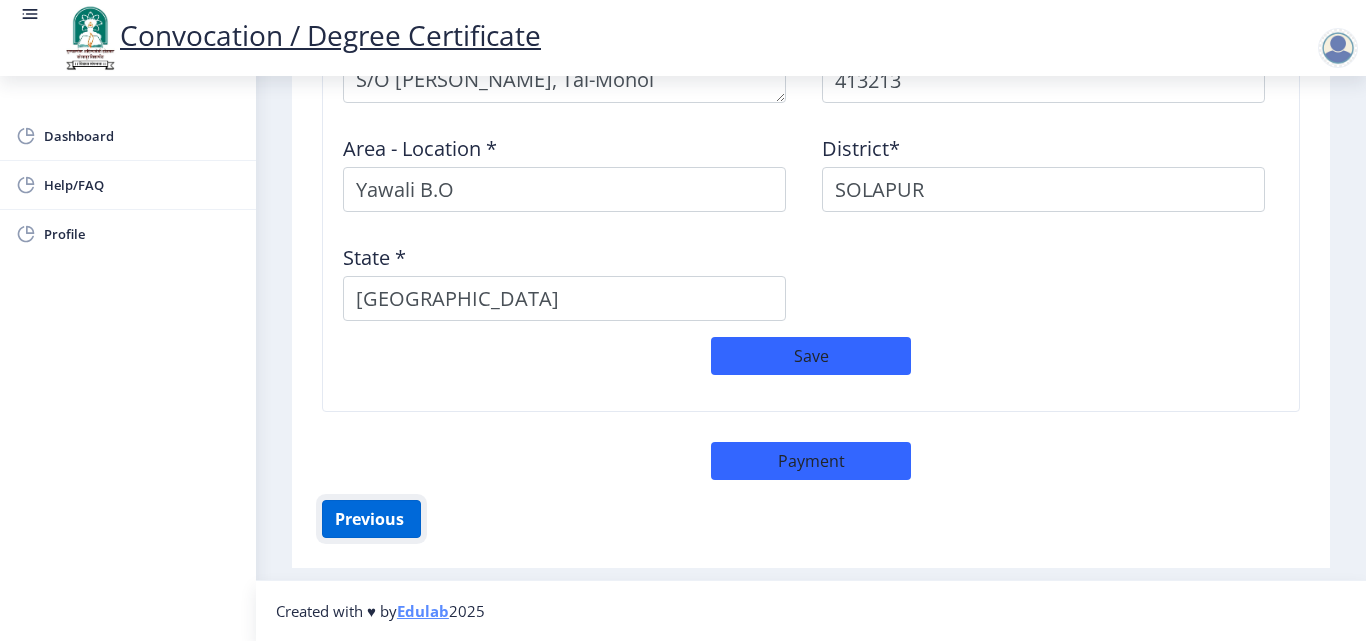 click on "Previous ‍" 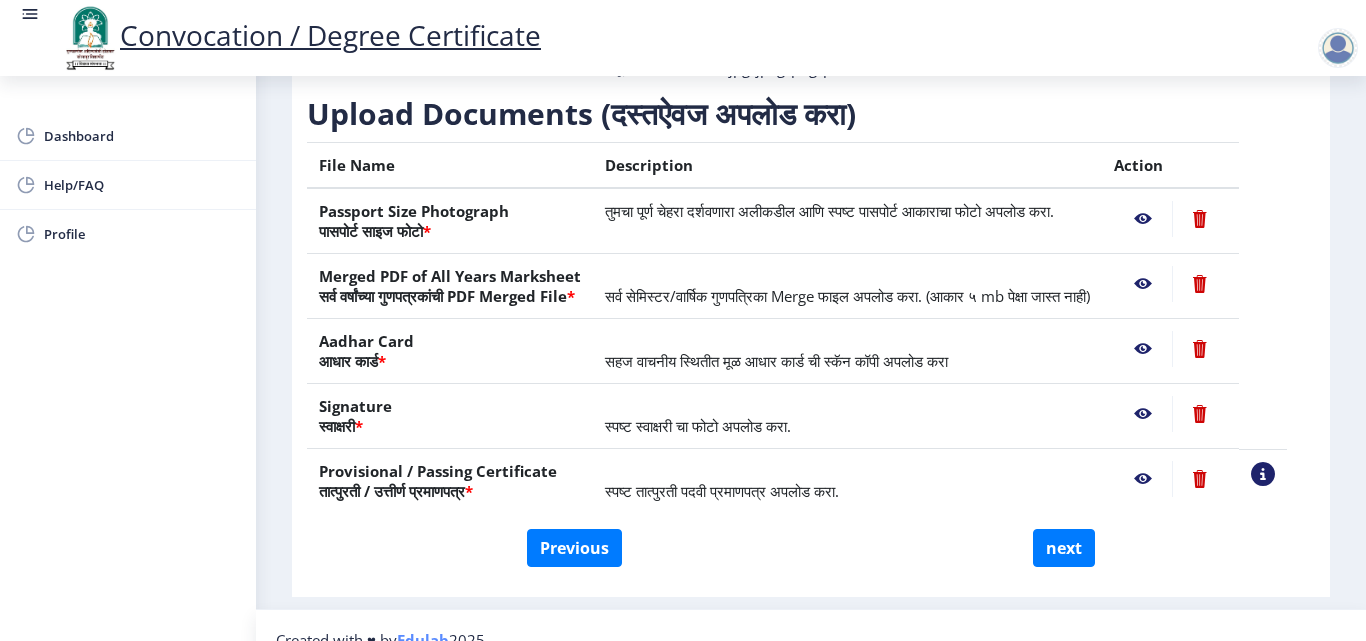 scroll, scrollTop: 369, scrollLeft: 0, axis: vertical 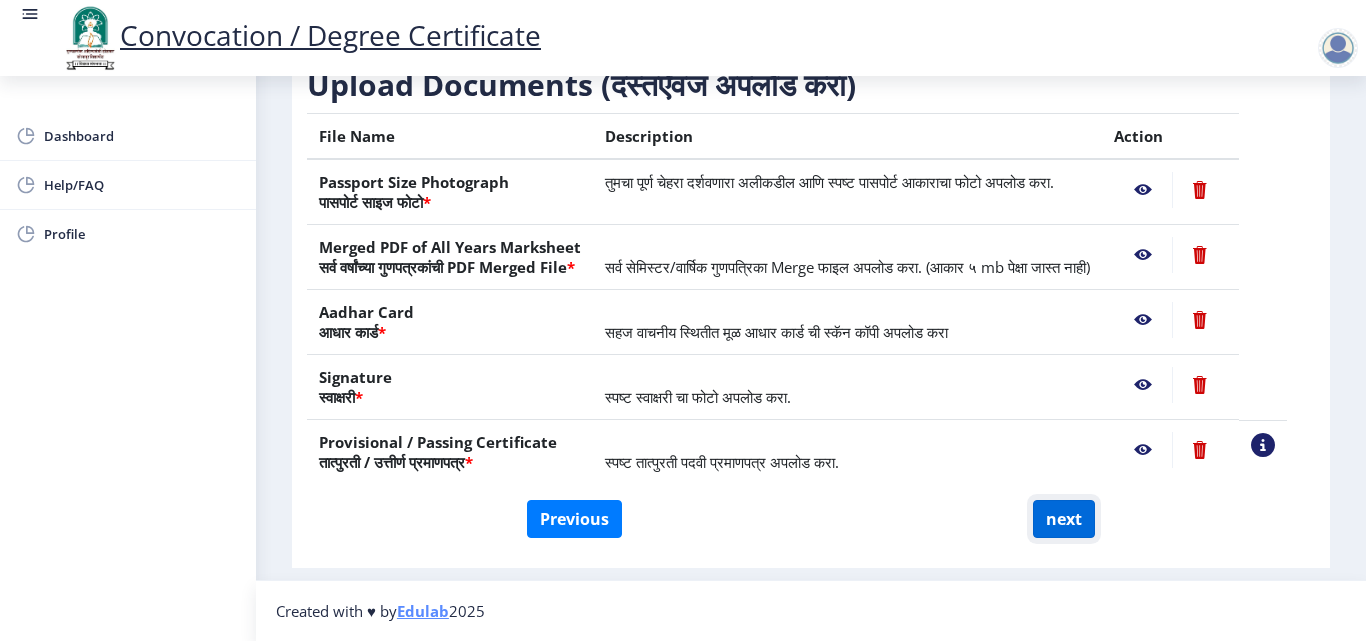 click on "next" 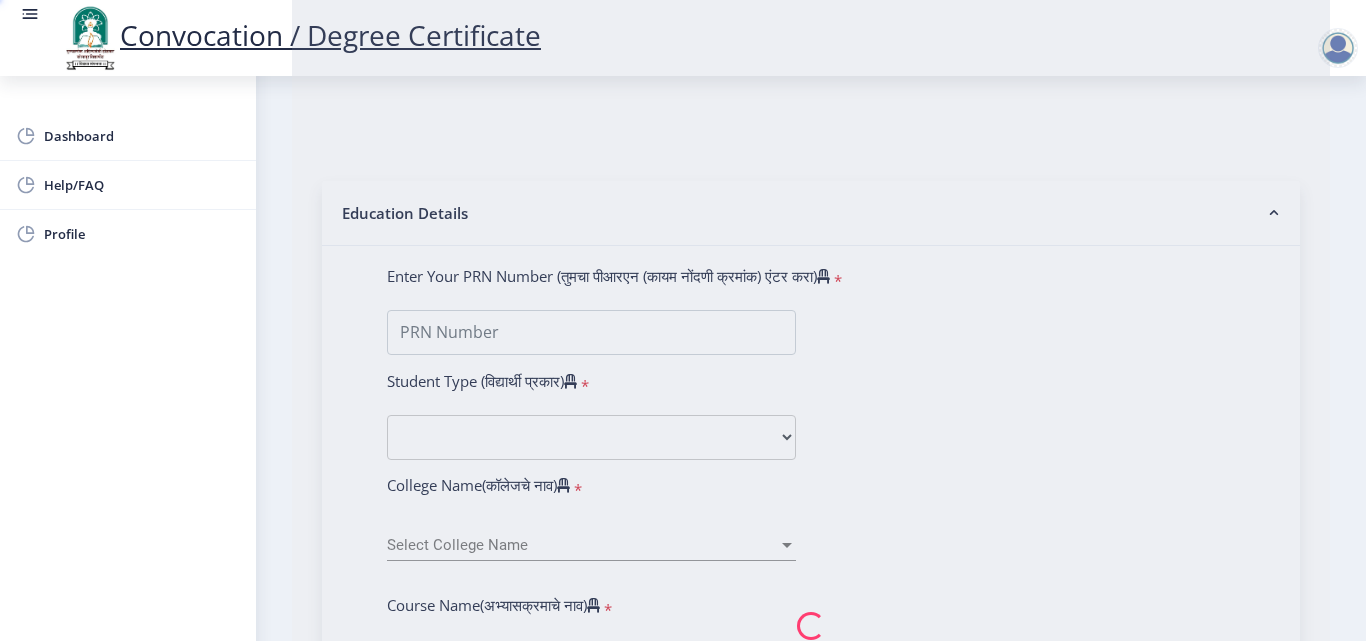 select 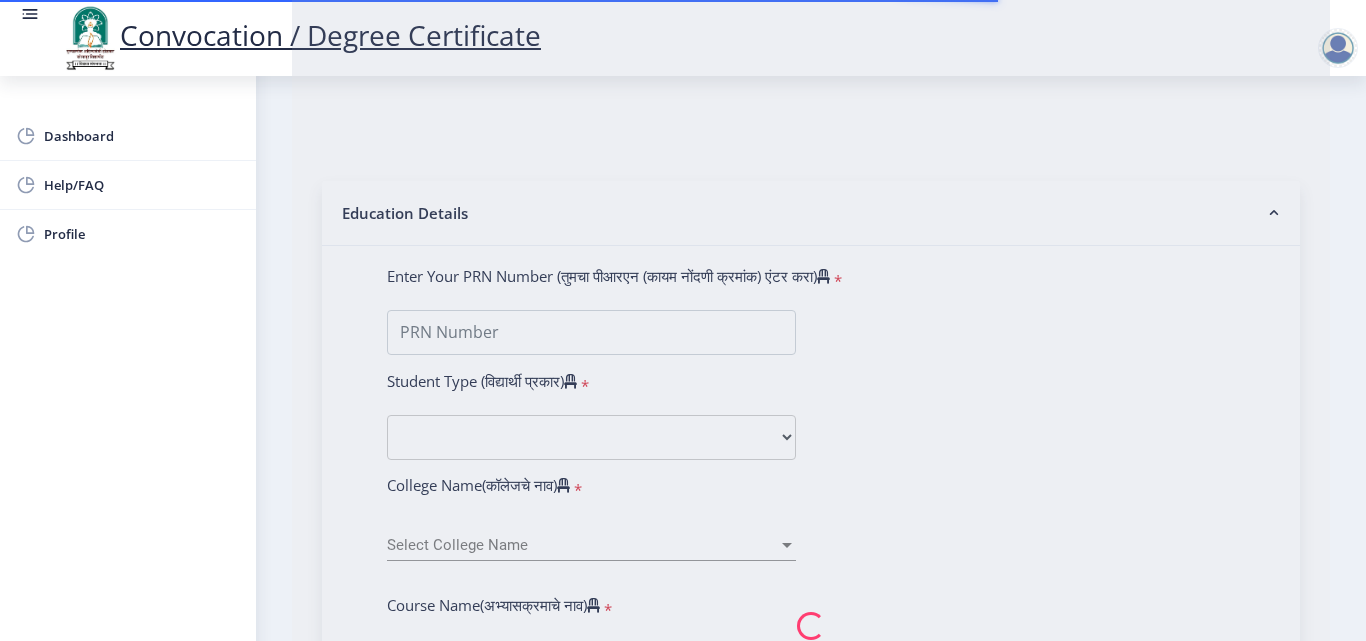 scroll, scrollTop: 0, scrollLeft: 0, axis: both 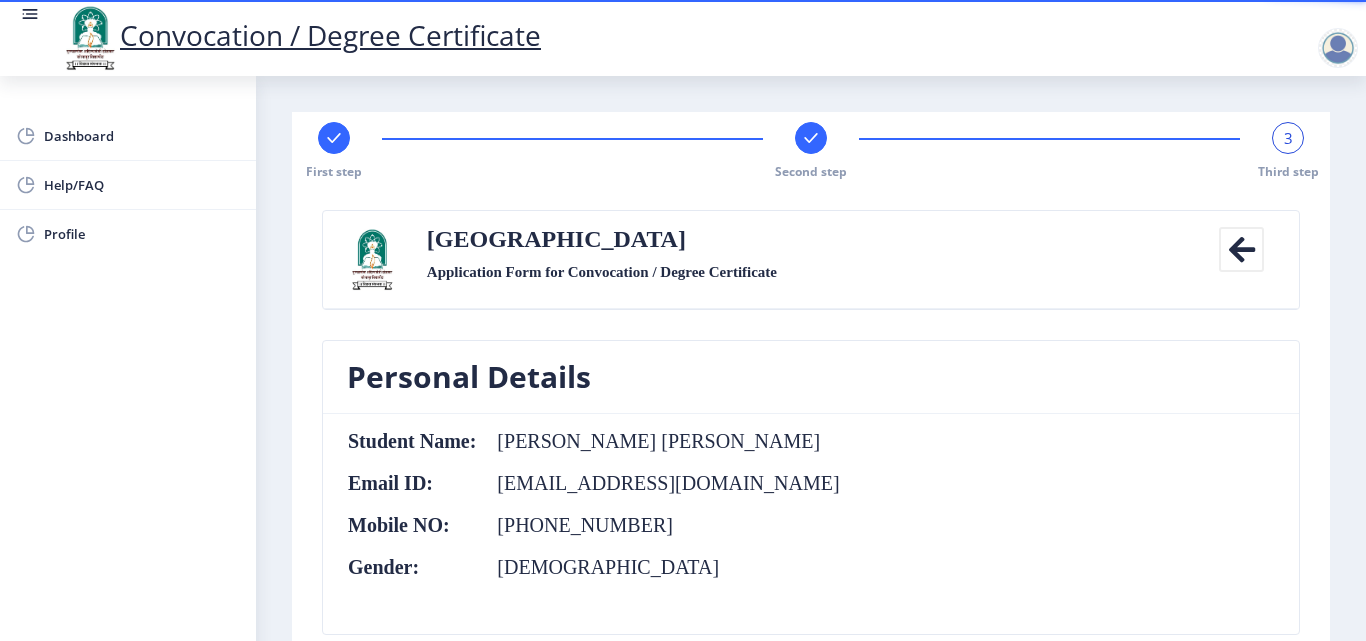 click on "Convocation / Degree Certificate" 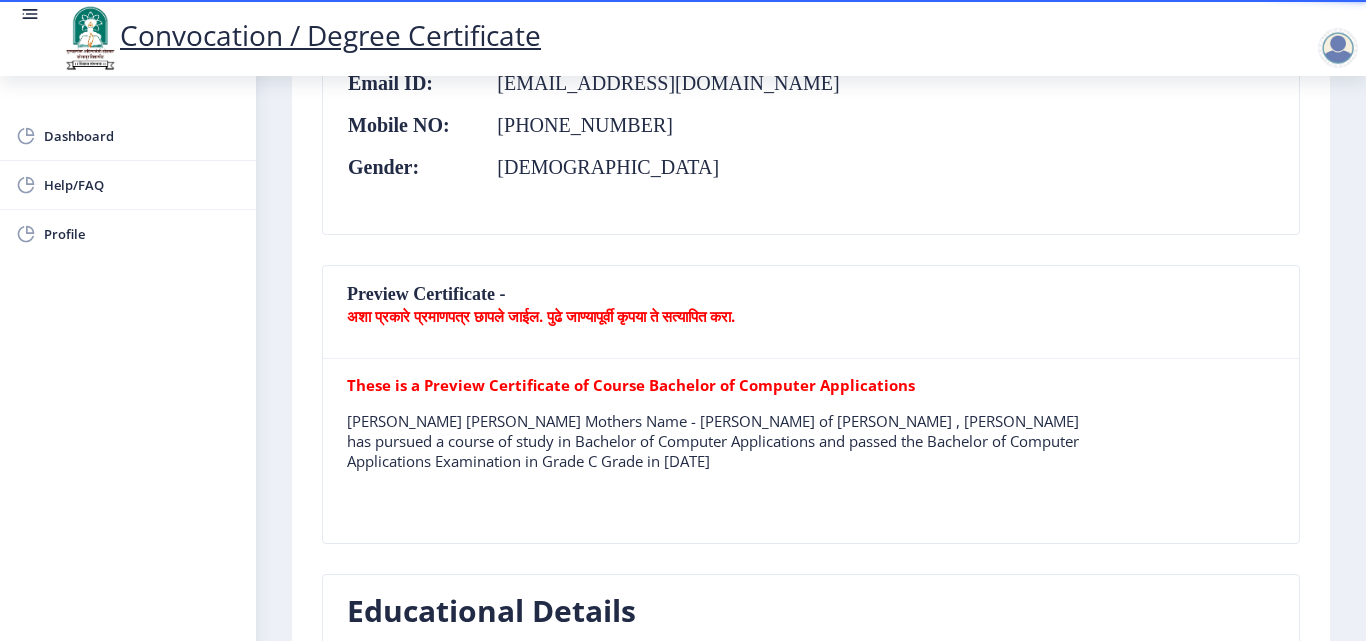 scroll, scrollTop: 700, scrollLeft: 0, axis: vertical 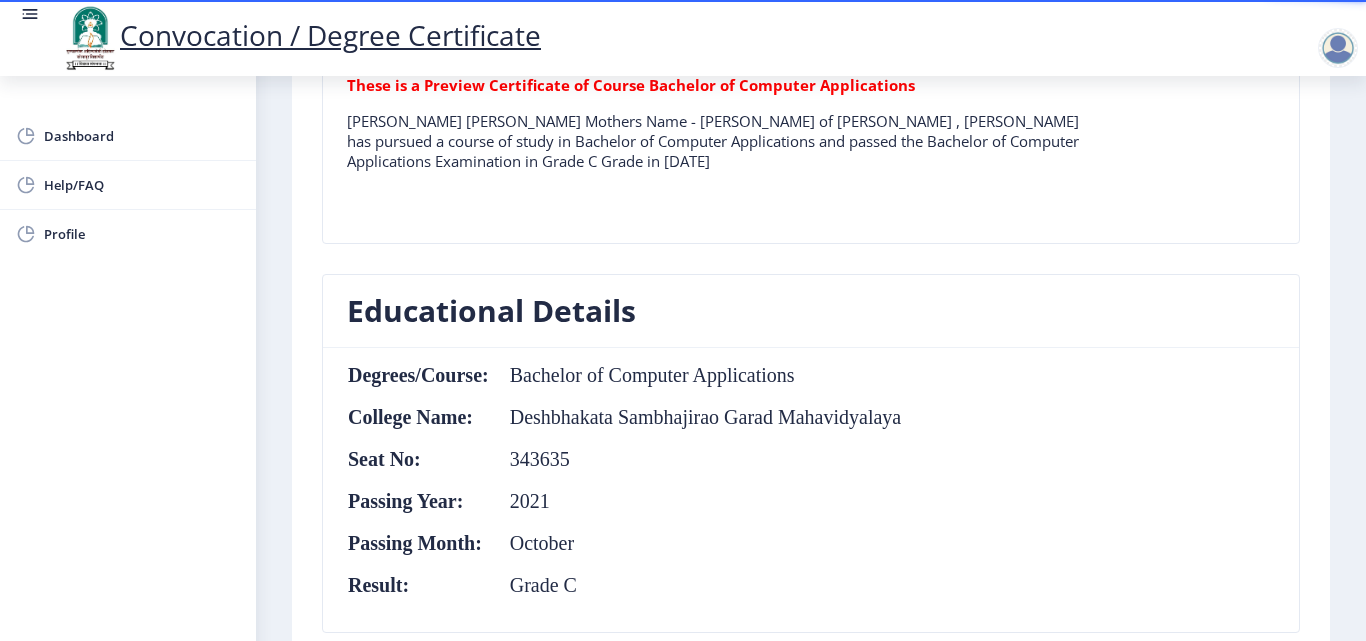 click on "Educational Details" 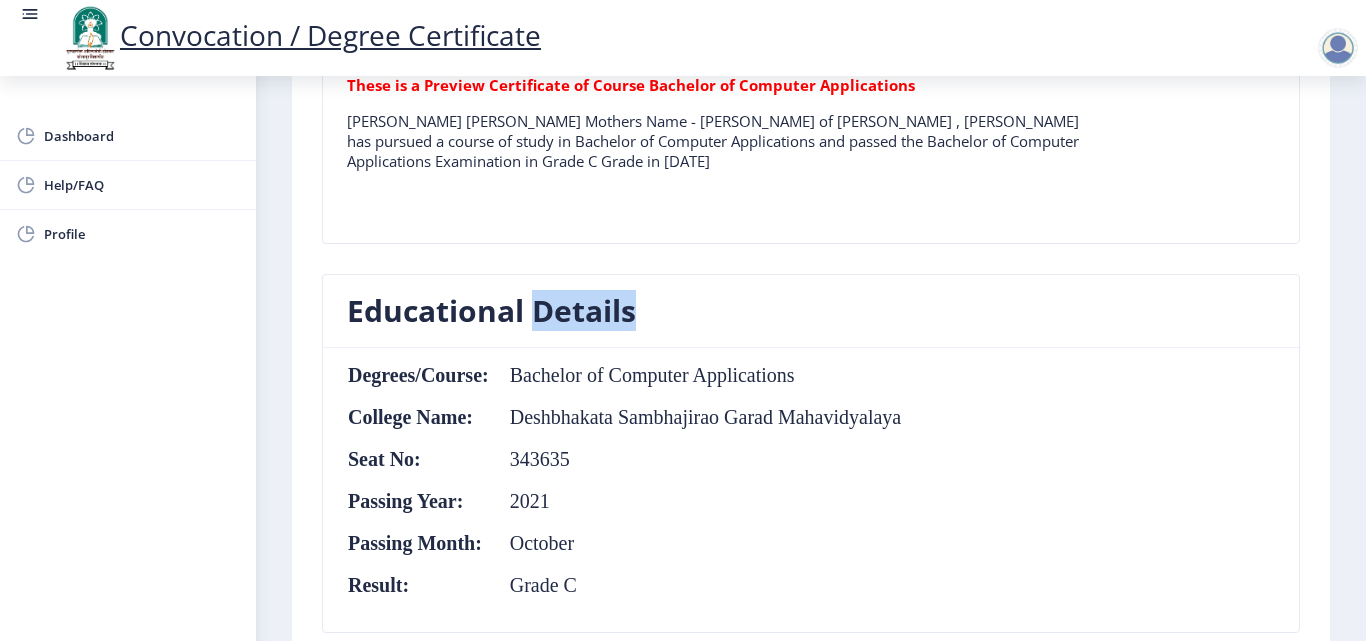 click on "Educational Details" 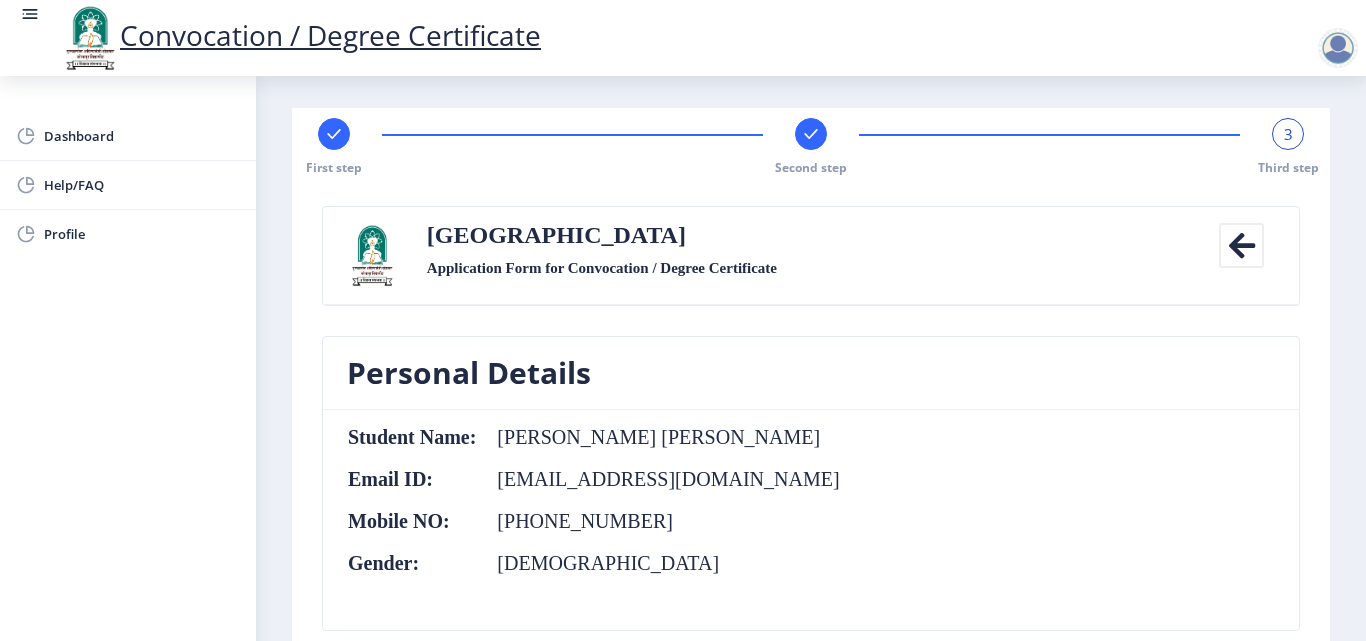 scroll, scrollTop: 0, scrollLeft: 0, axis: both 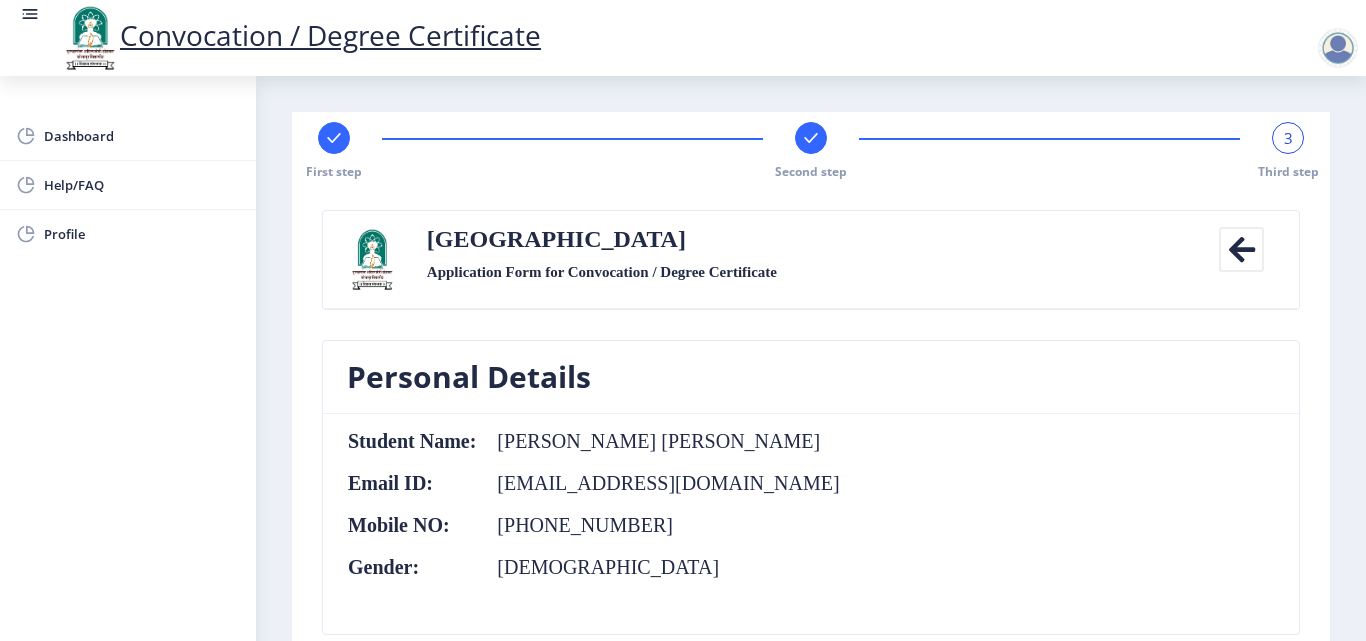 click on "Convocation / Degree Certificate" 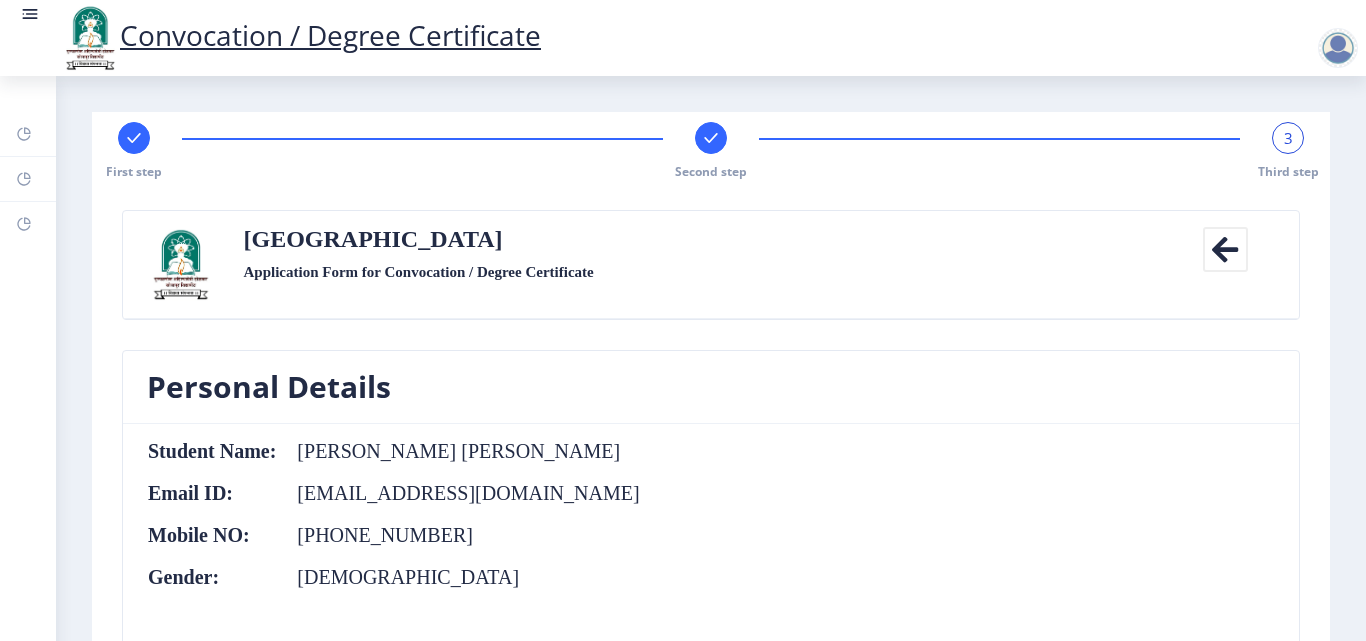 click 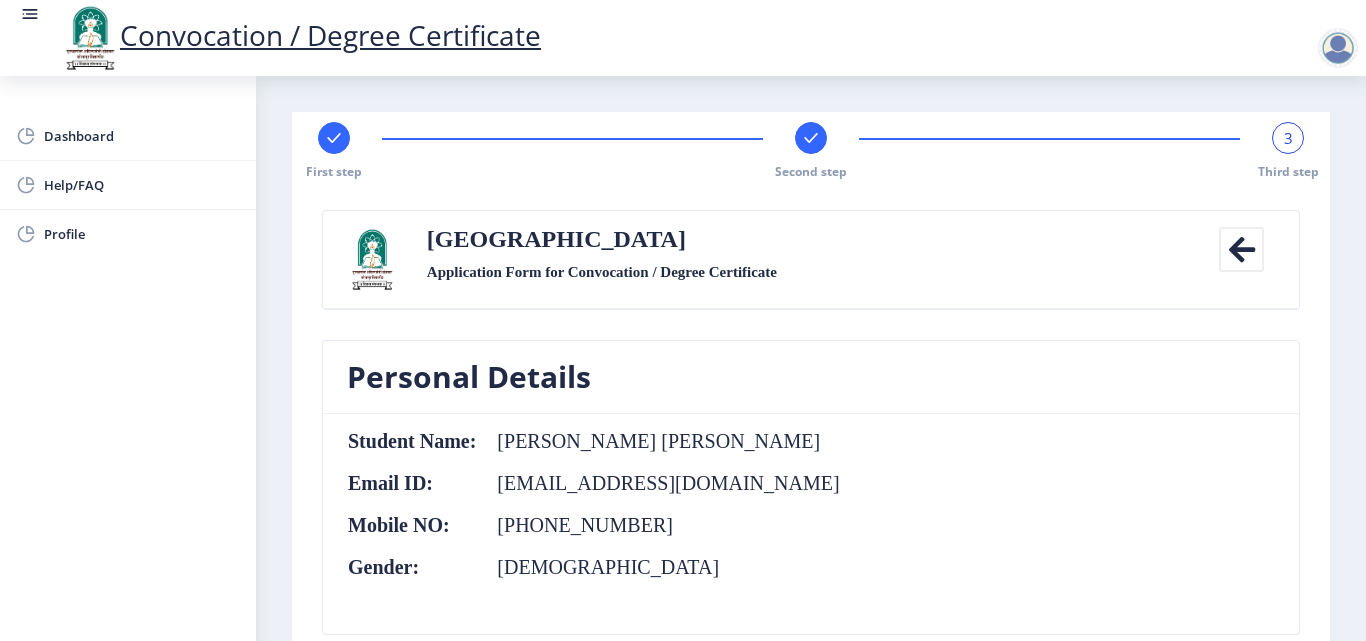 click 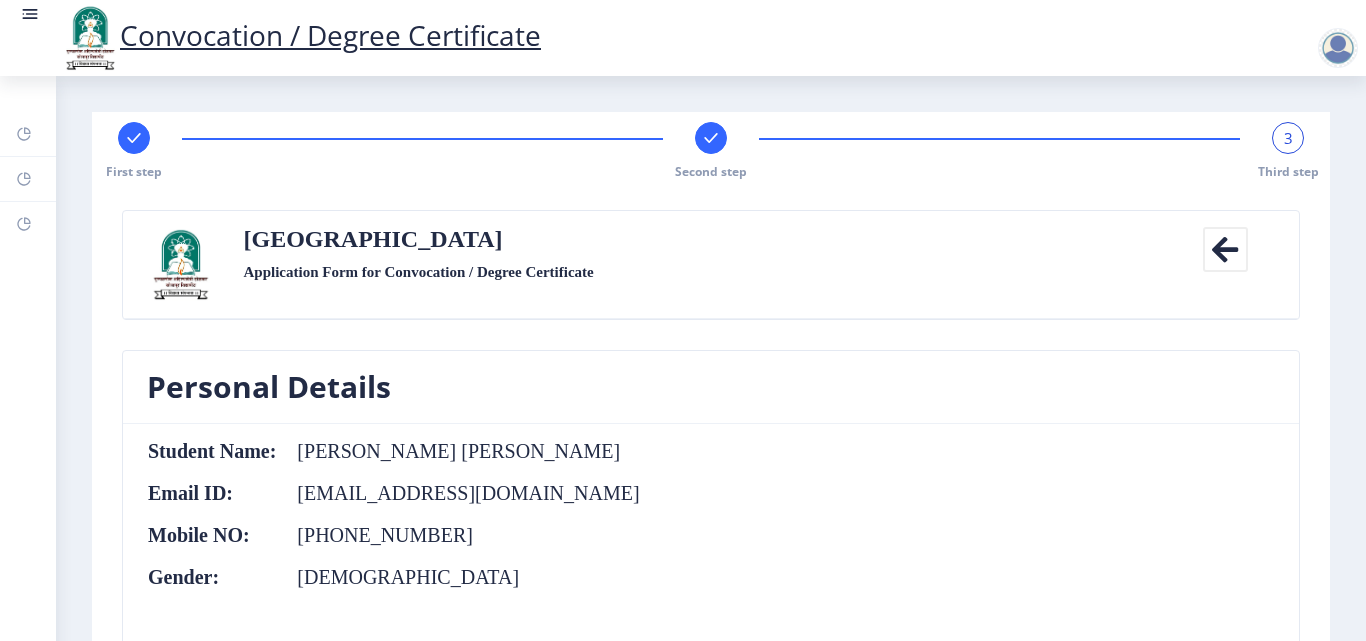 click 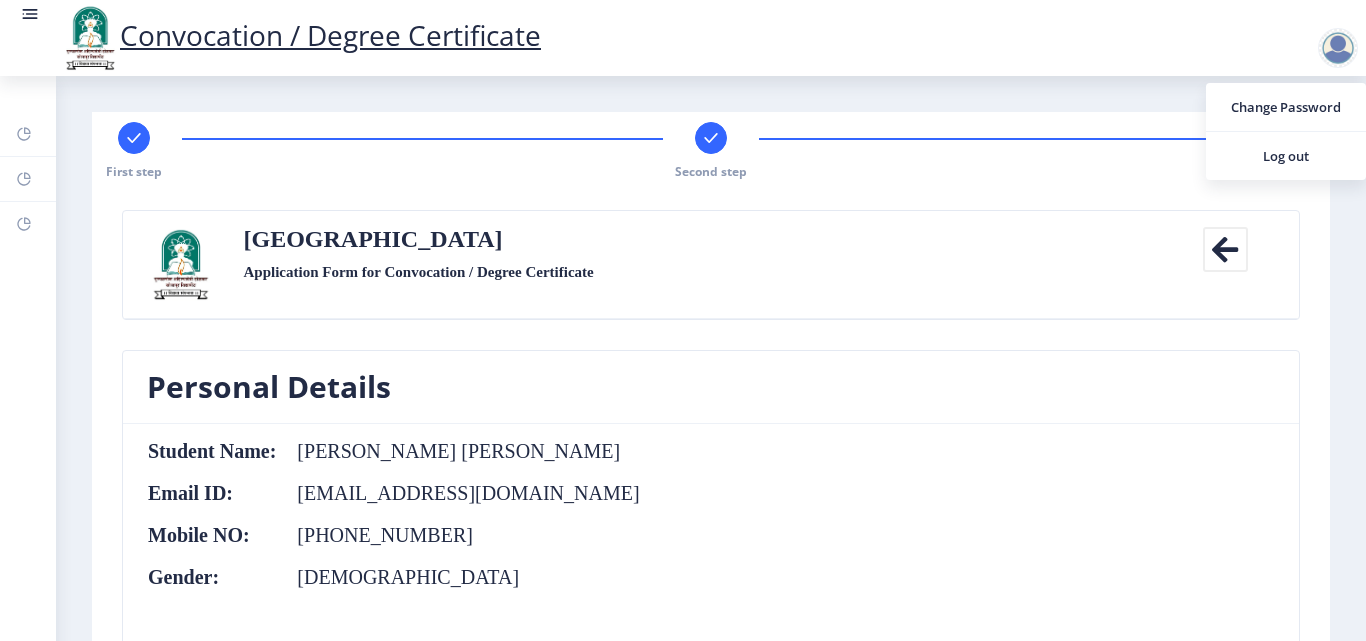 click on "Convocation / Degree Certificate" 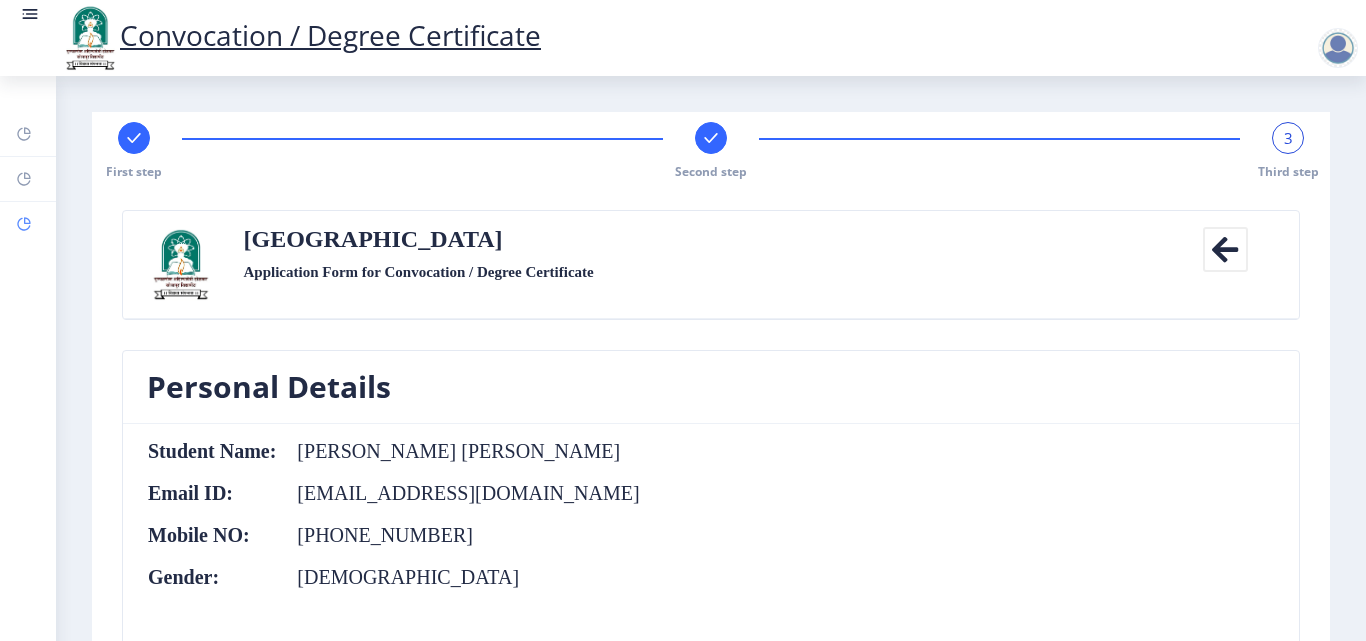 click 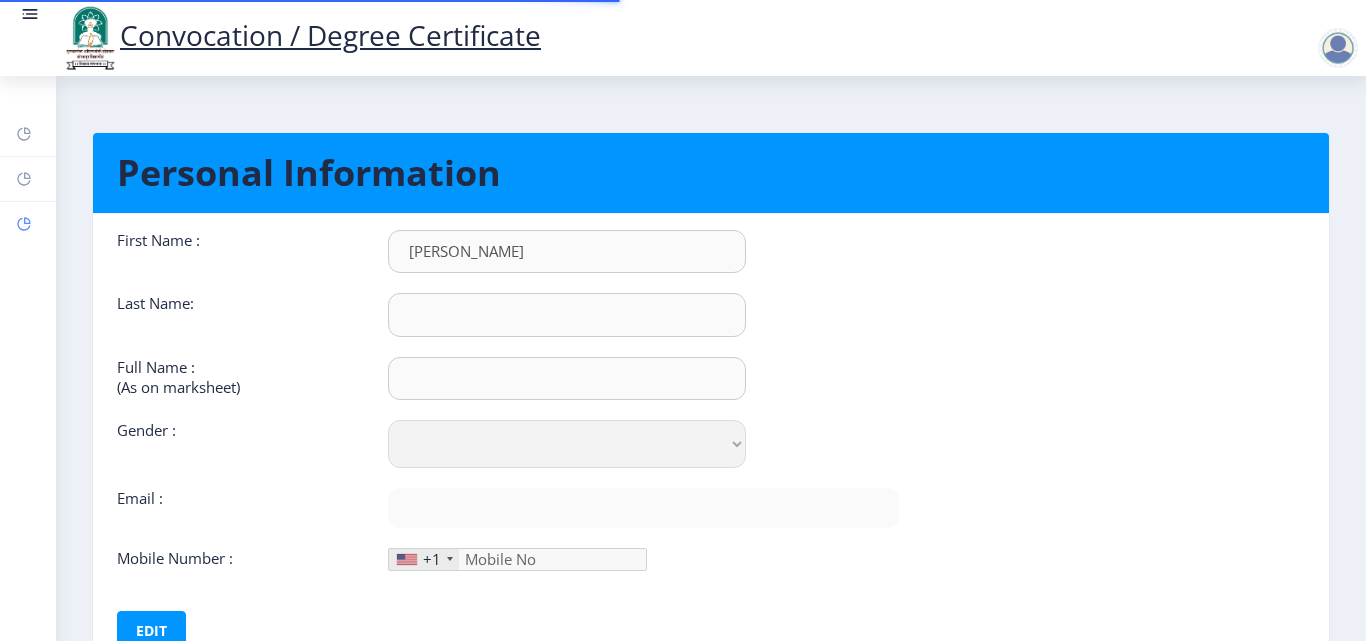 type on "Jadhav" 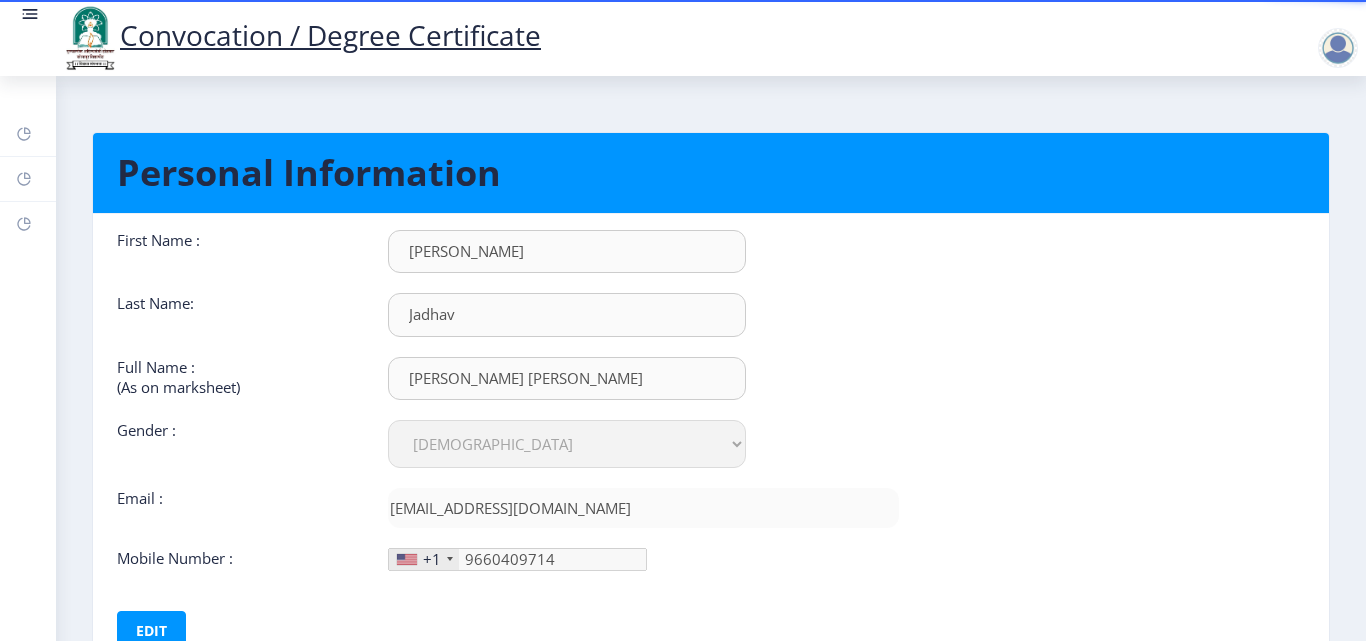 scroll, scrollTop: 1, scrollLeft: 0, axis: vertical 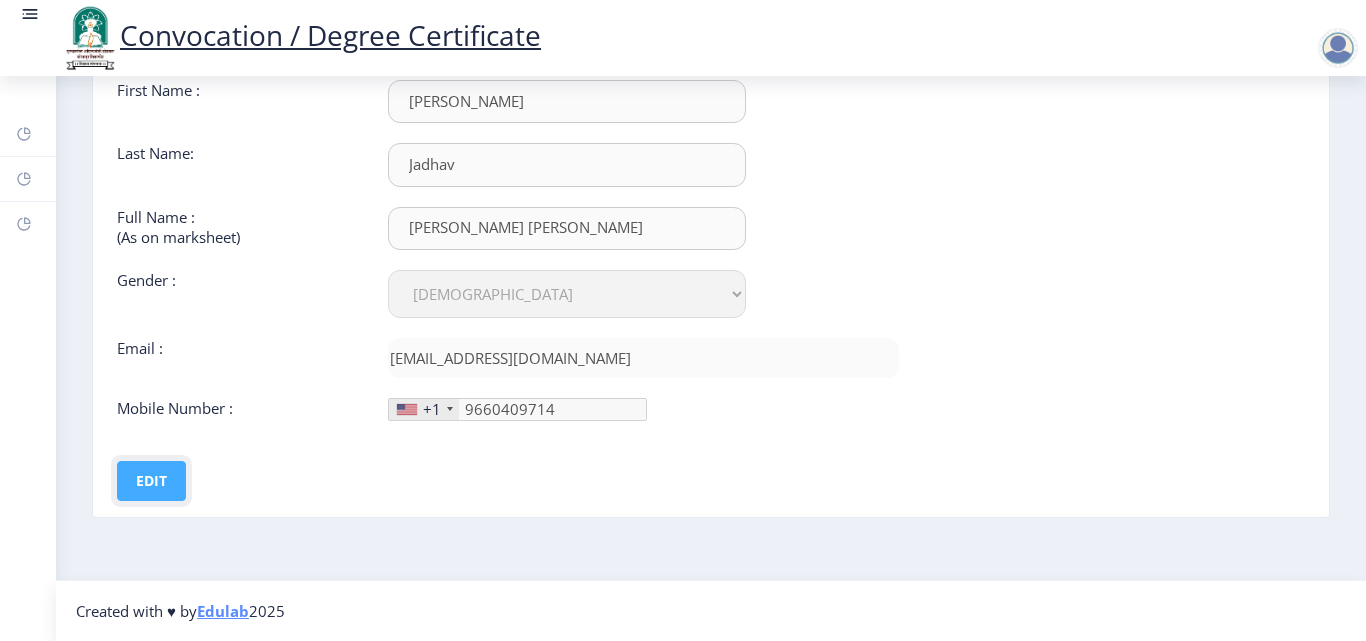 click on "Edit" 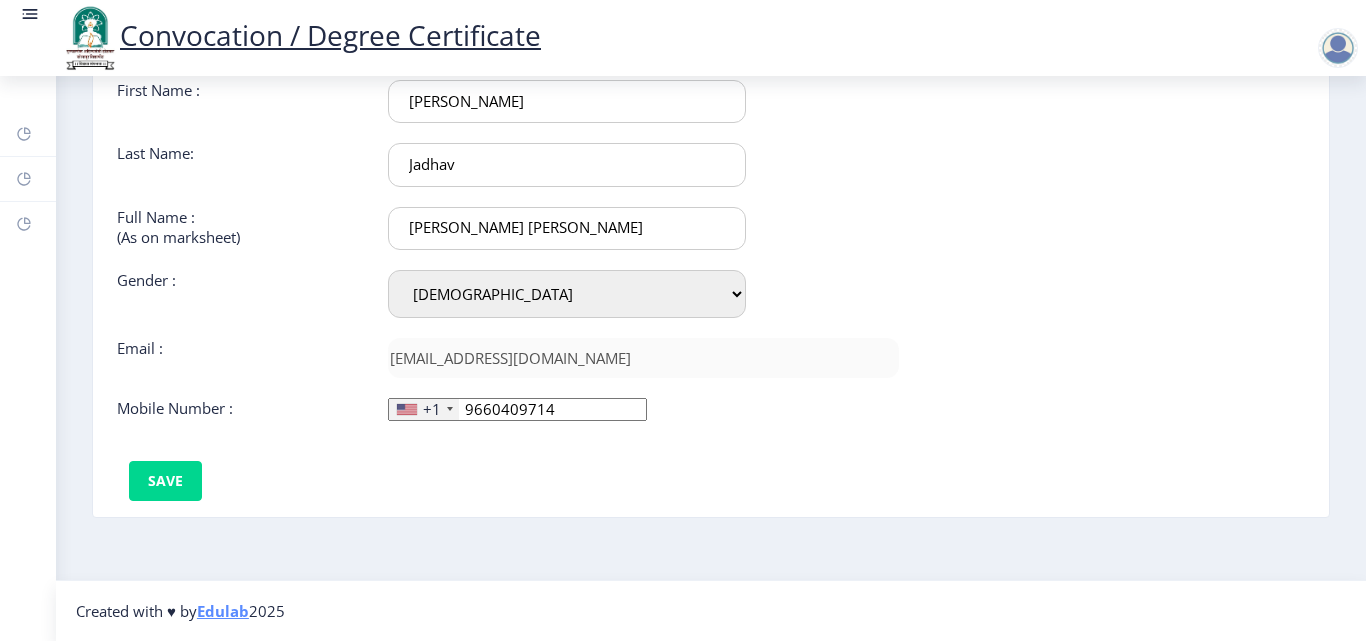 click on "+1" 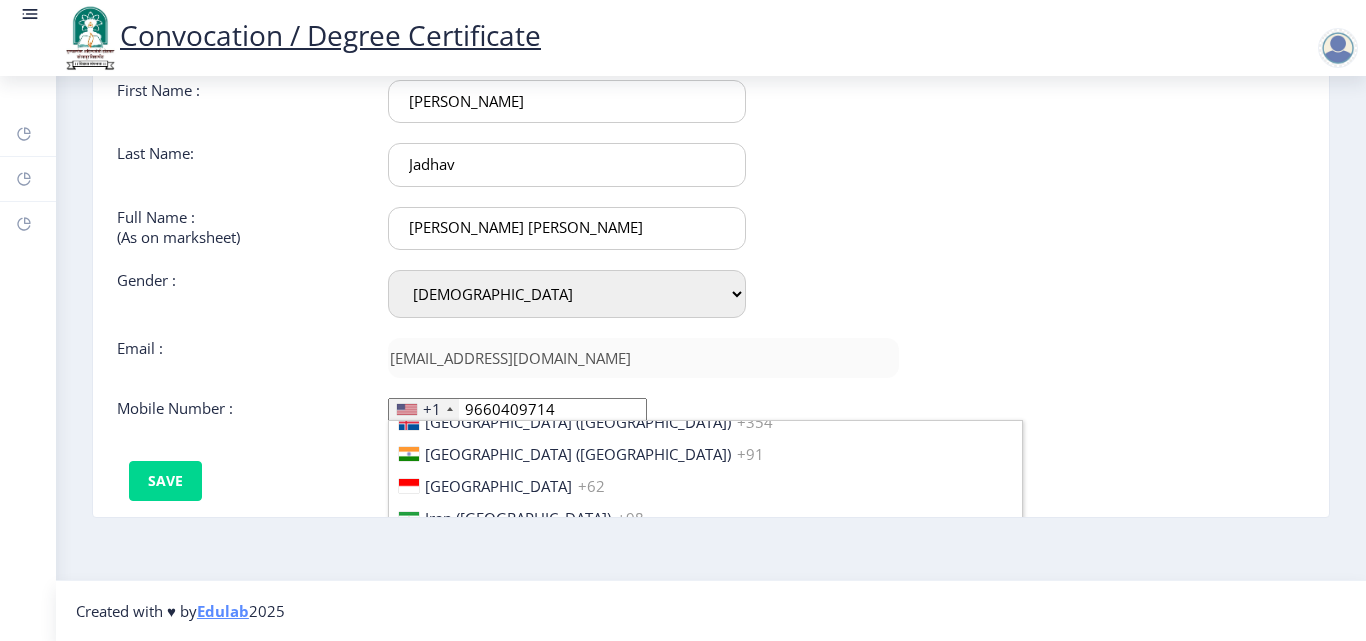 scroll, scrollTop: 3162, scrollLeft: 0, axis: vertical 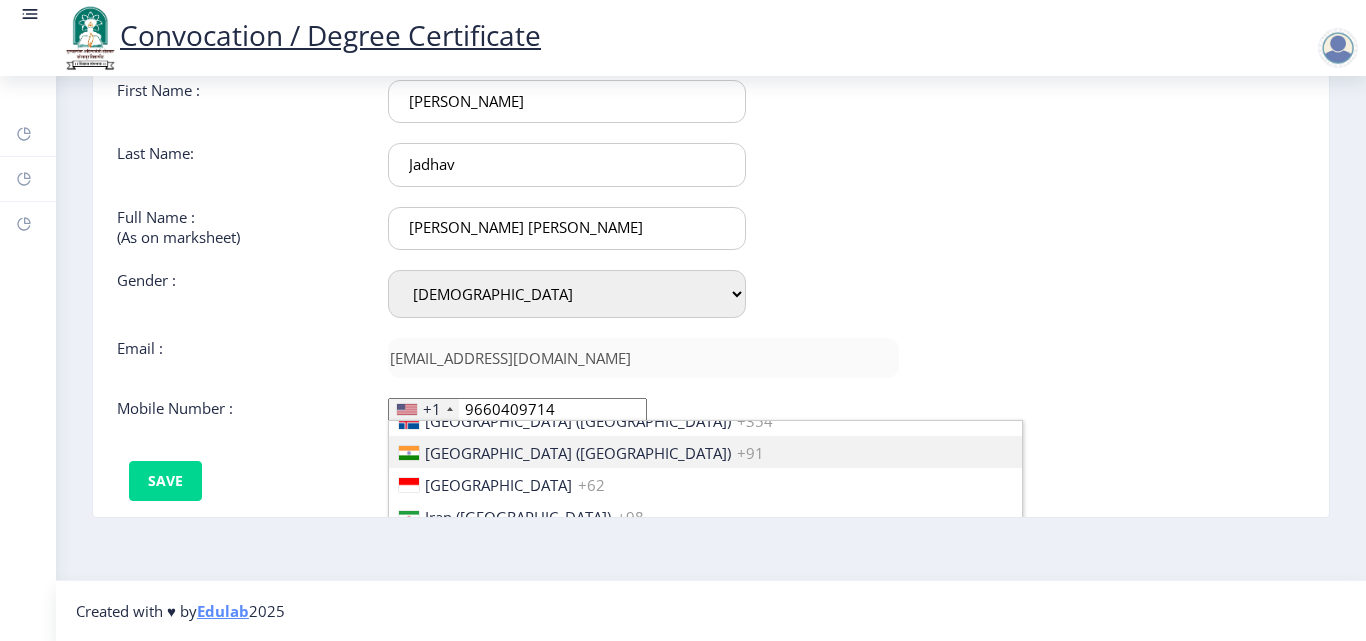 click on "[GEOGRAPHIC_DATA] ([GEOGRAPHIC_DATA])" at bounding box center (578, 453) 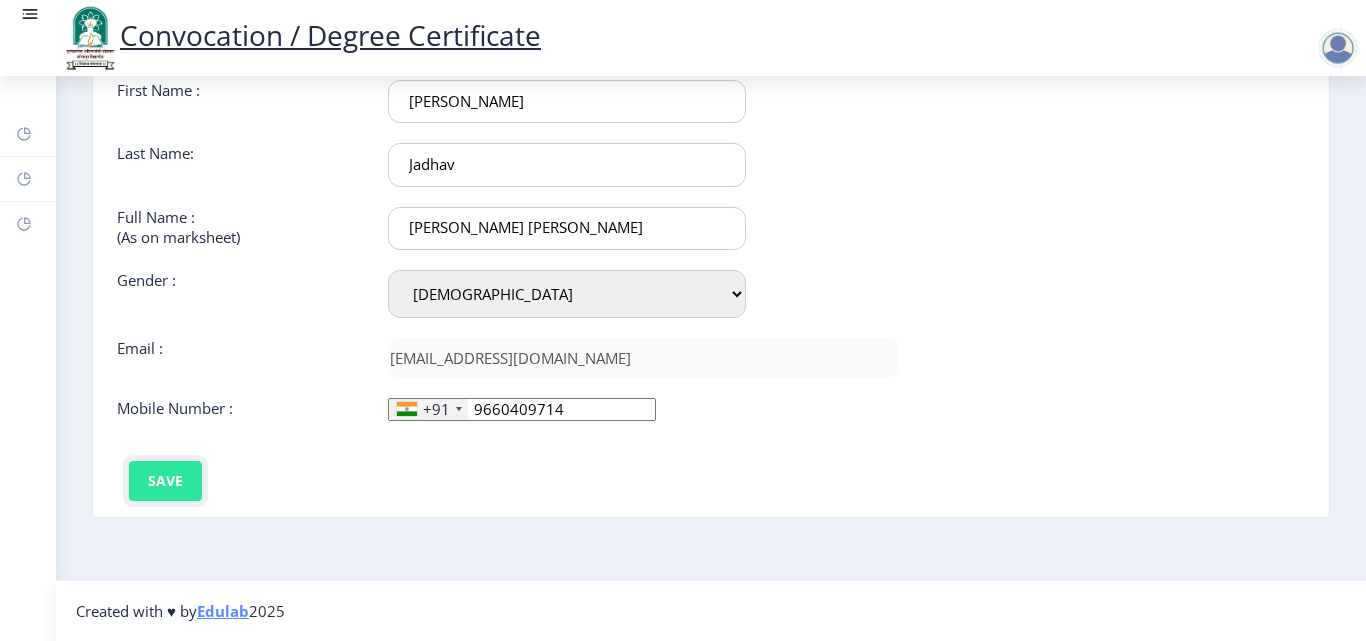 click on "Save" 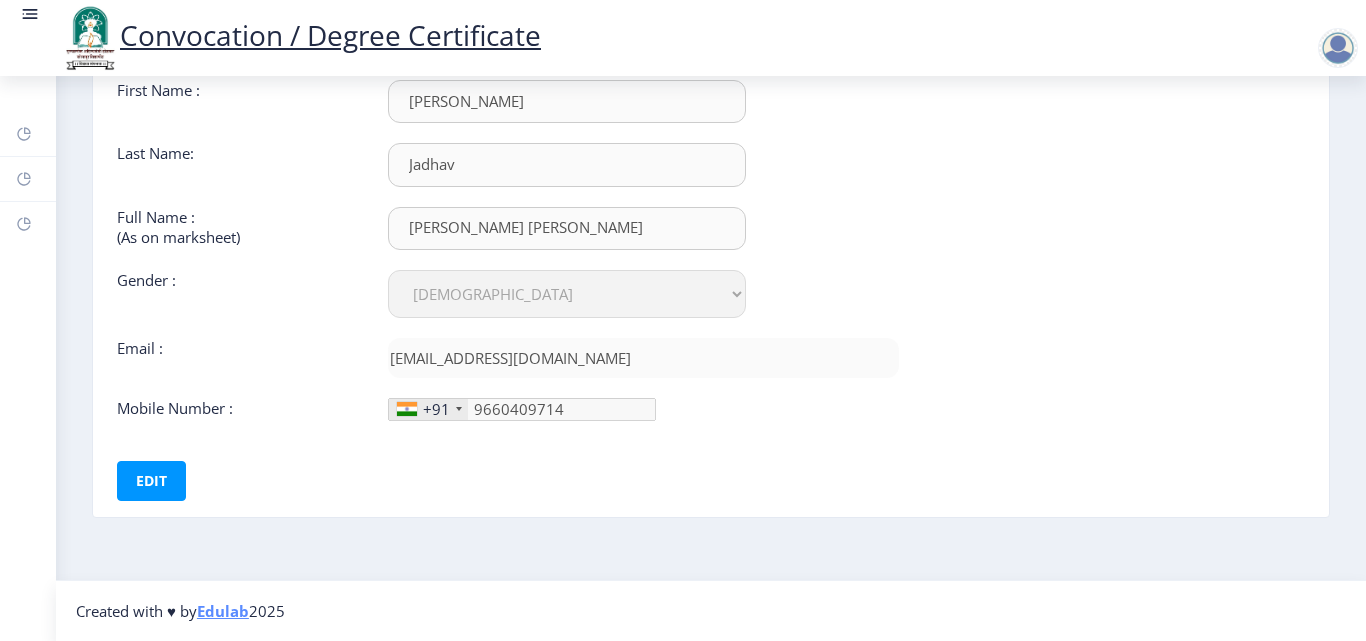 scroll, scrollTop: 0, scrollLeft: 0, axis: both 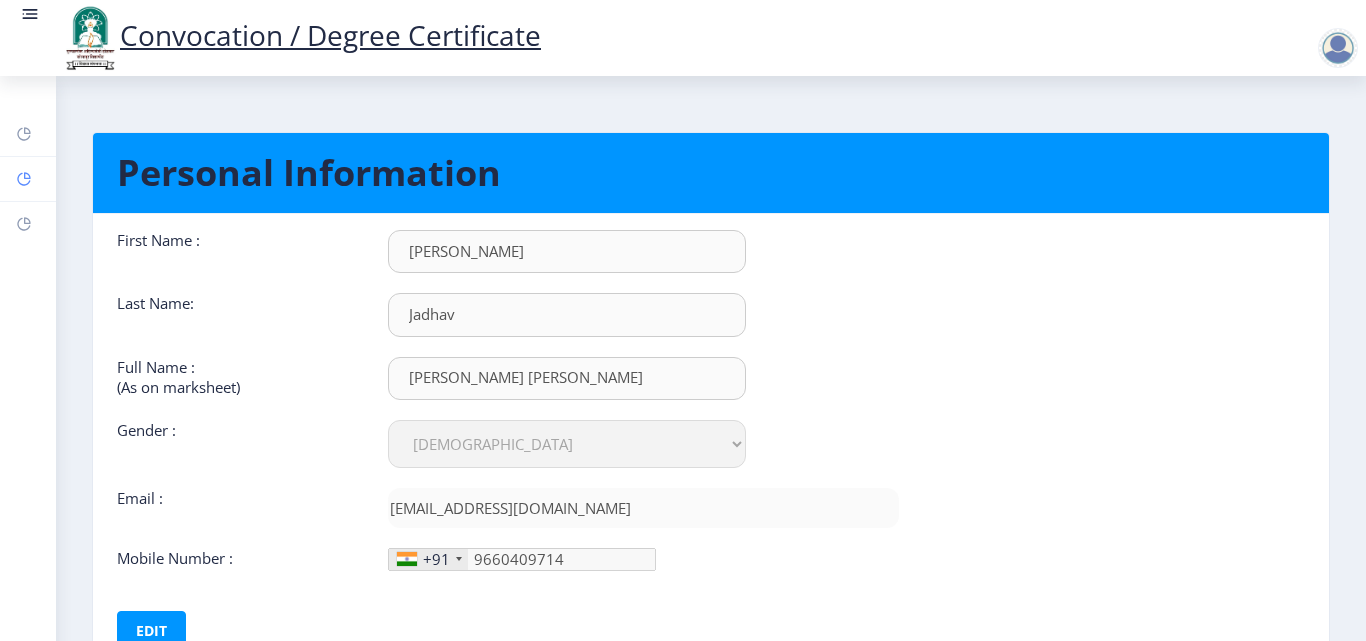 click 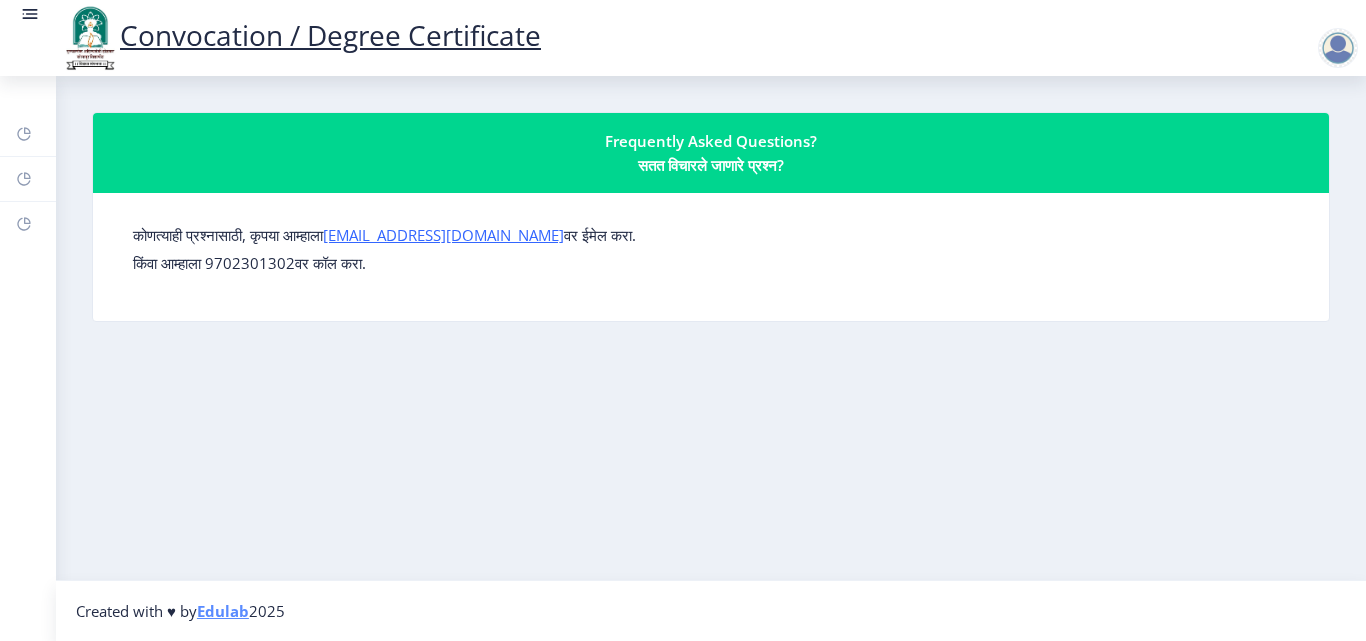 click on "Frequently Asked Questions?  सतत विचारले जाणारे प्रश्न?" 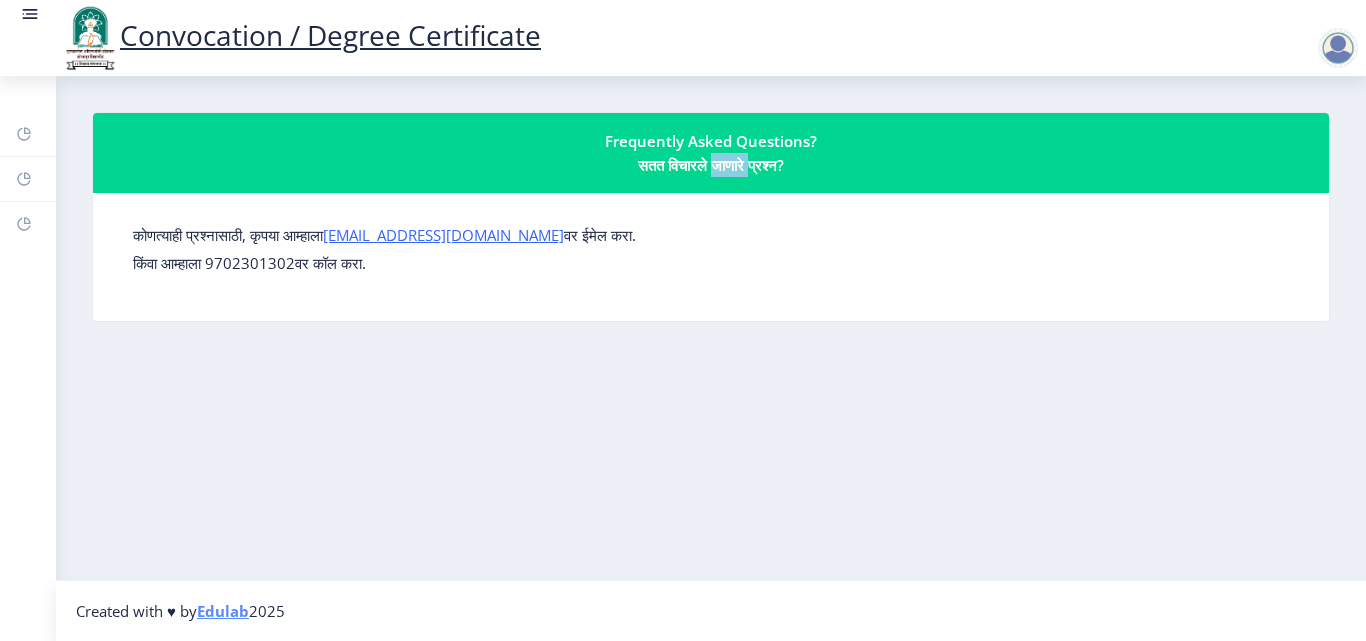 click on "Frequently Asked Questions?  सतत विचारले जाणारे प्रश्न?" 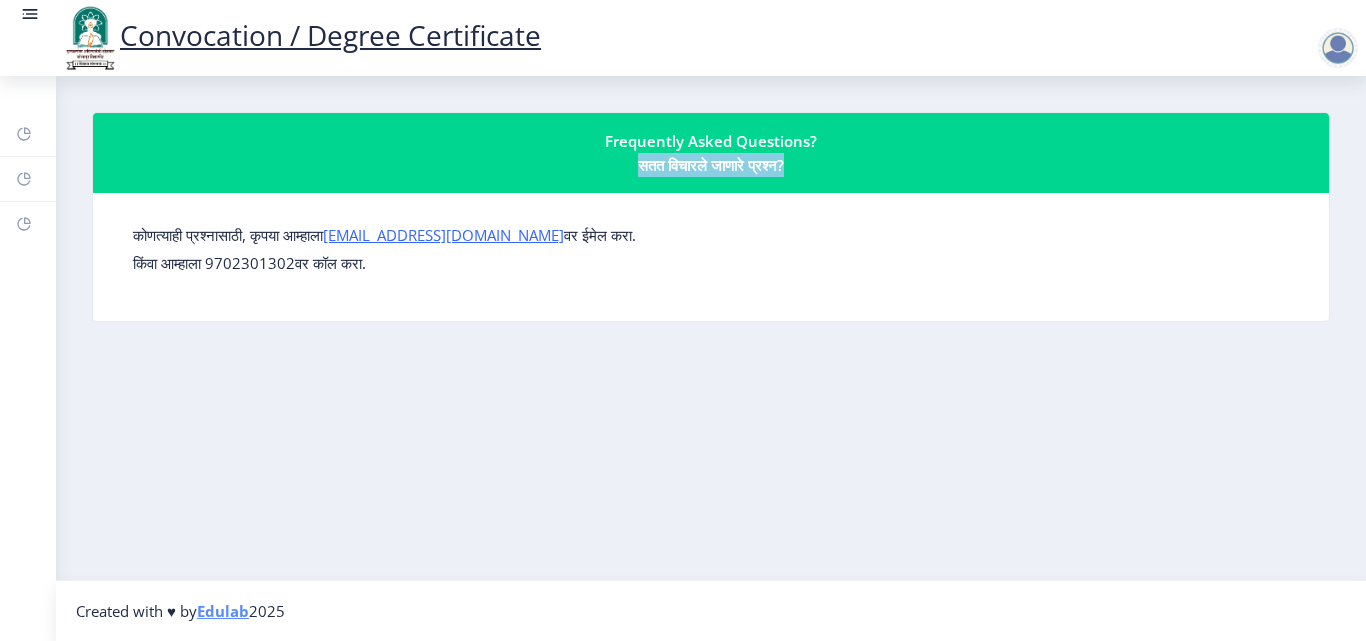 click on "Frequently Asked Questions?  सतत विचारले जाणारे प्रश्न?" 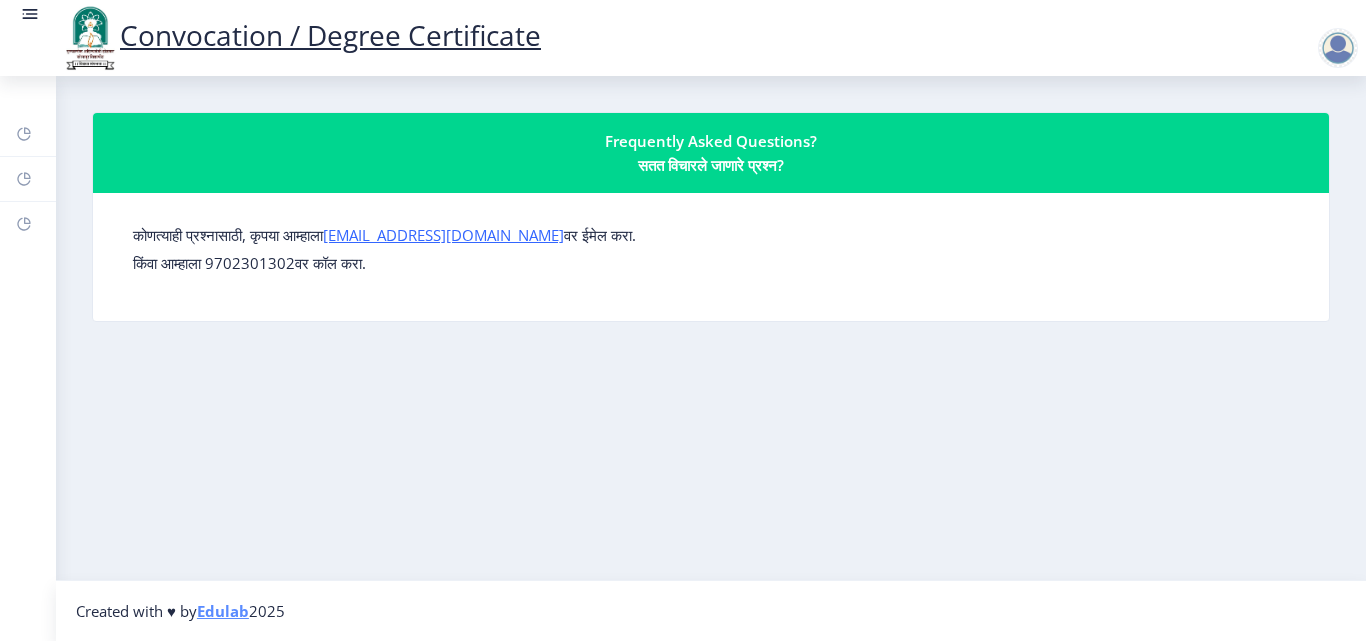 click on "कोणत्याही प्रश्नासाठी, कृपया आम्हाला  [EMAIL_ADDRESS][DOMAIN_NAME]  वर ईमेल करा. किंवा आम्हाला 9702301302वर कॉल करा." 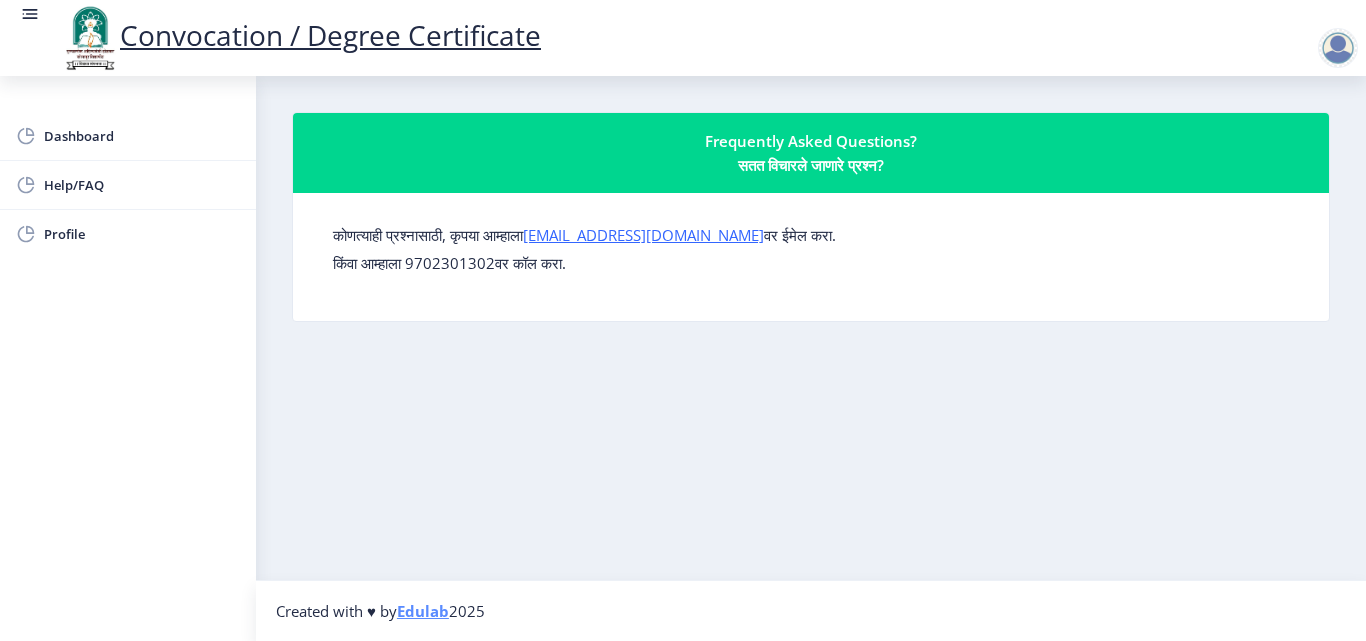 click on "Frequently Asked Questions?  सतत विचारले जाणारे प्रश्न?  कोणत्याही प्रश्नासाठी, कृपया आम्हाला  [EMAIL_ADDRESS][DOMAIN_NAME]  वर ईमेल करा. किंवा आम्हाला 9702301302वर कॉल करा." 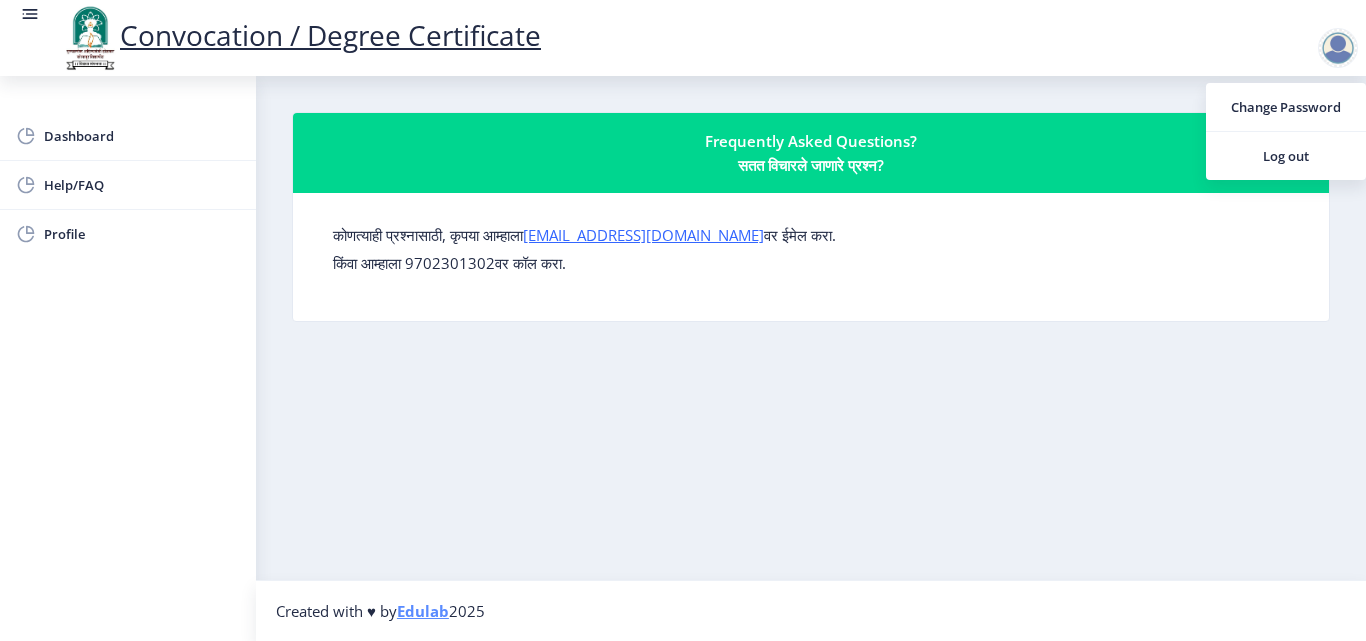 drag, startPoint x: 759, startPoint y: 49, endPoint x: 439, endPoint y: 84, distance: 321.9084 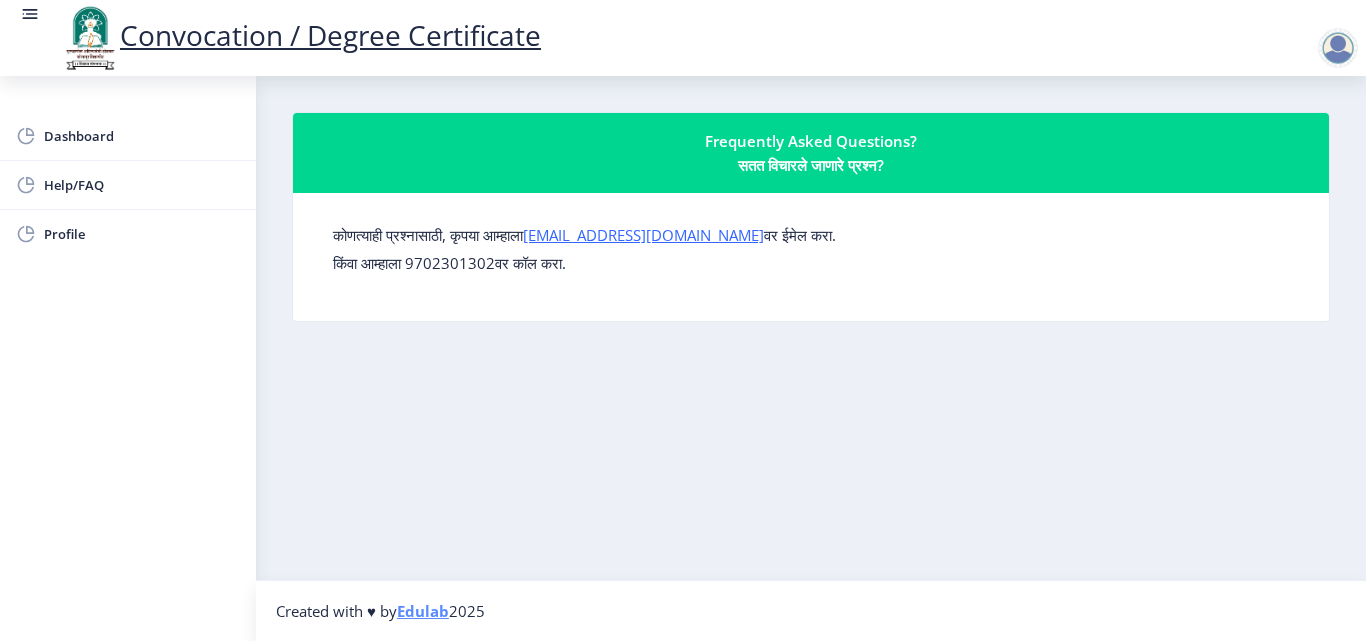 click 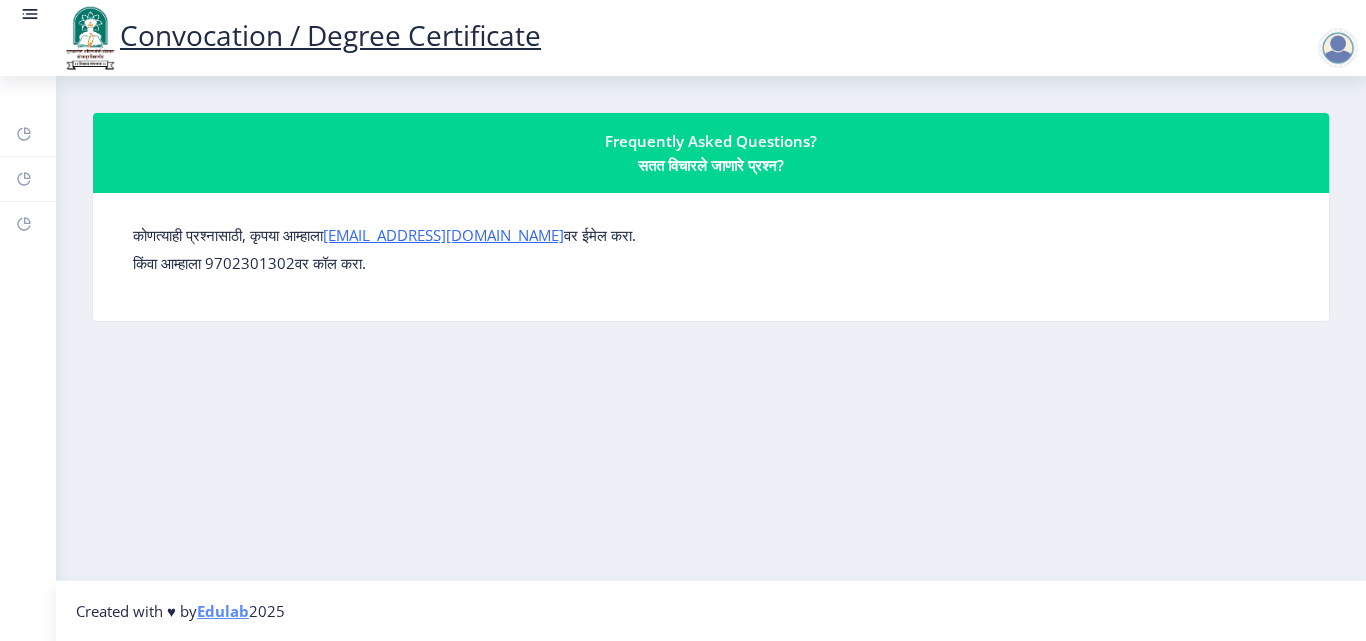 click 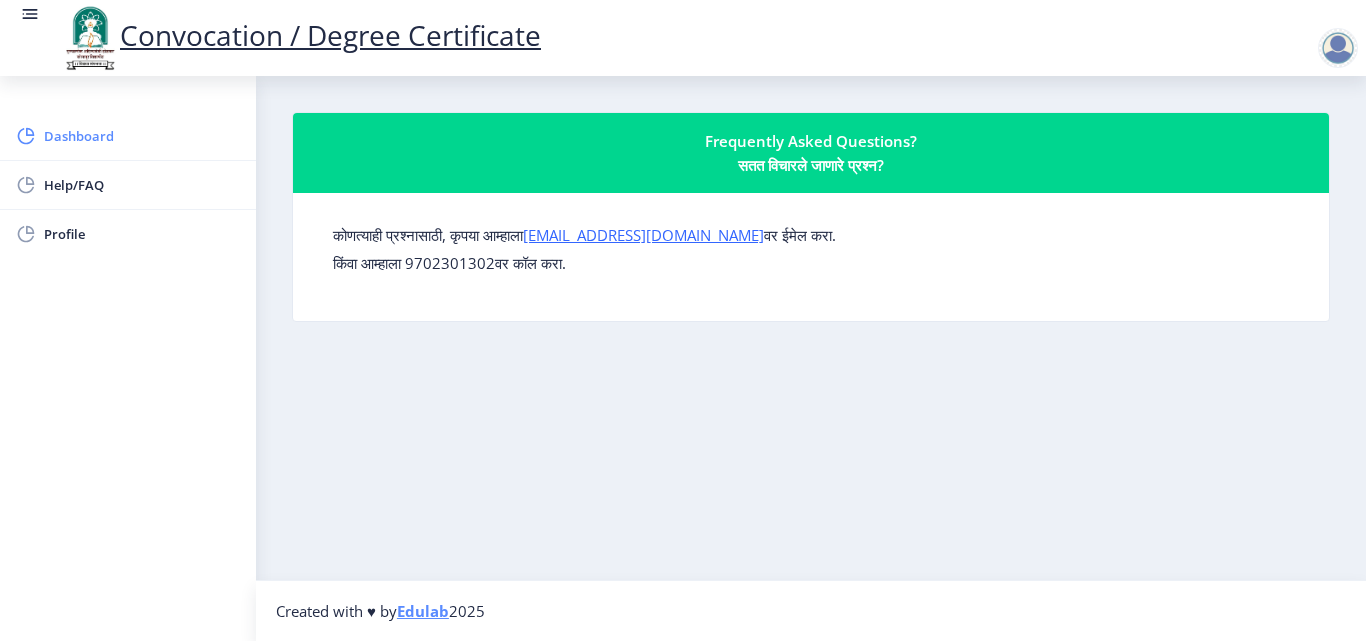 click on "Dashboard" 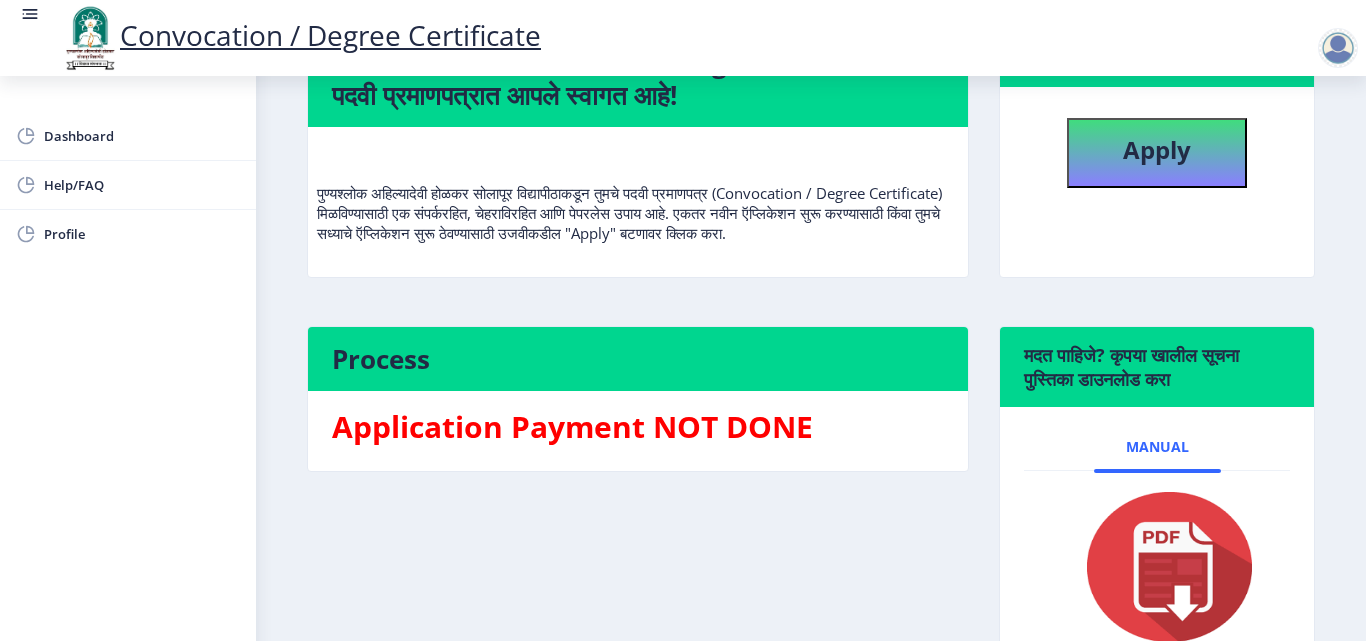 scroll, scrollTop: 200, scrollLeft: 0, axis: vertical 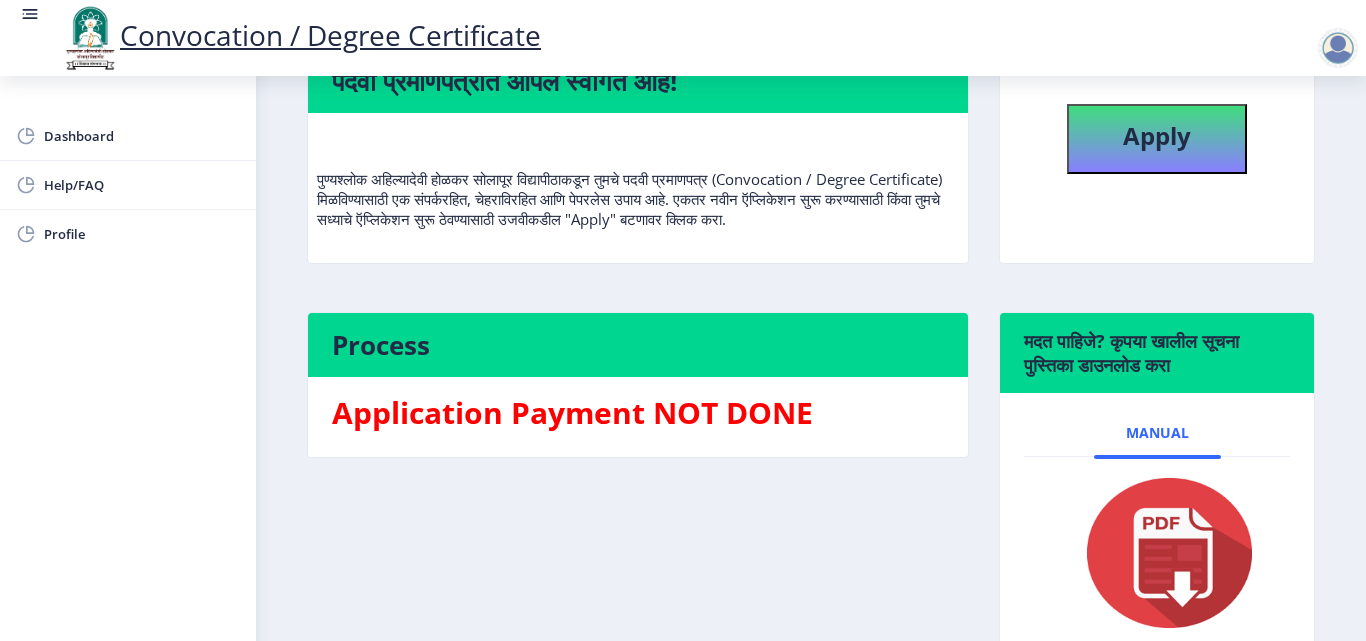 click on "मदत पाहिजे? कृपया खालील सूचना पुस्तिका डाउनलोड करा" 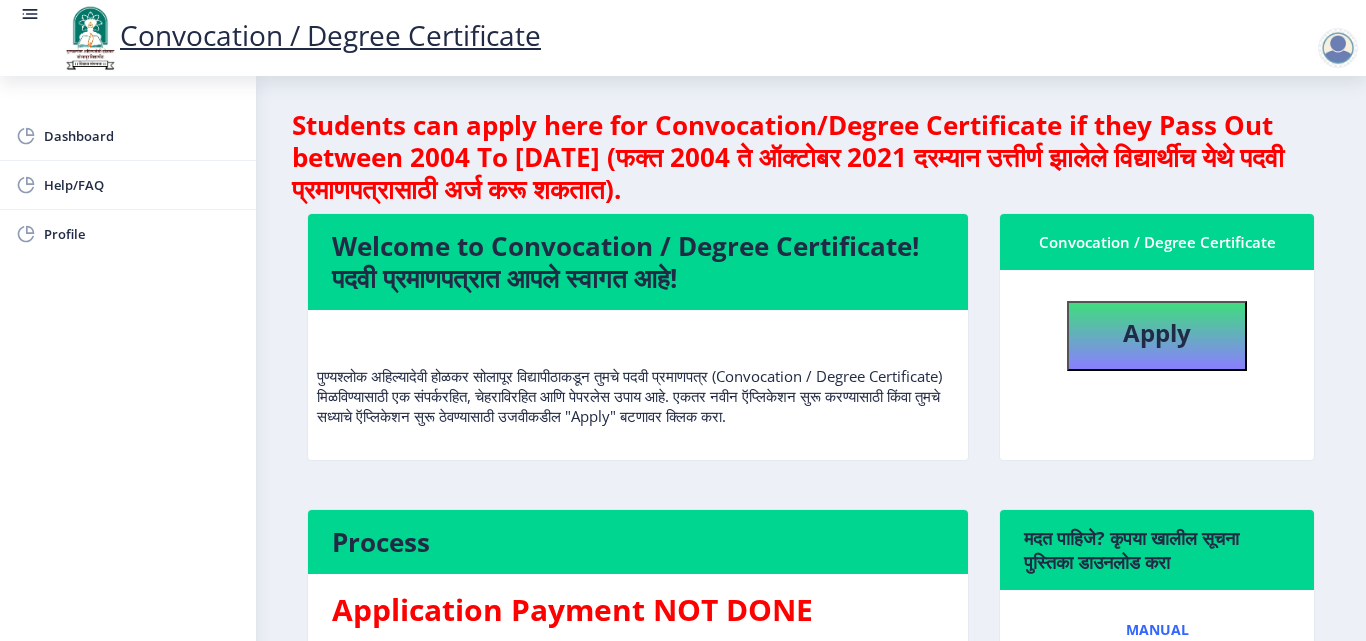 scroll, scrollTop: 0, scrollLeft: 0, axis: both 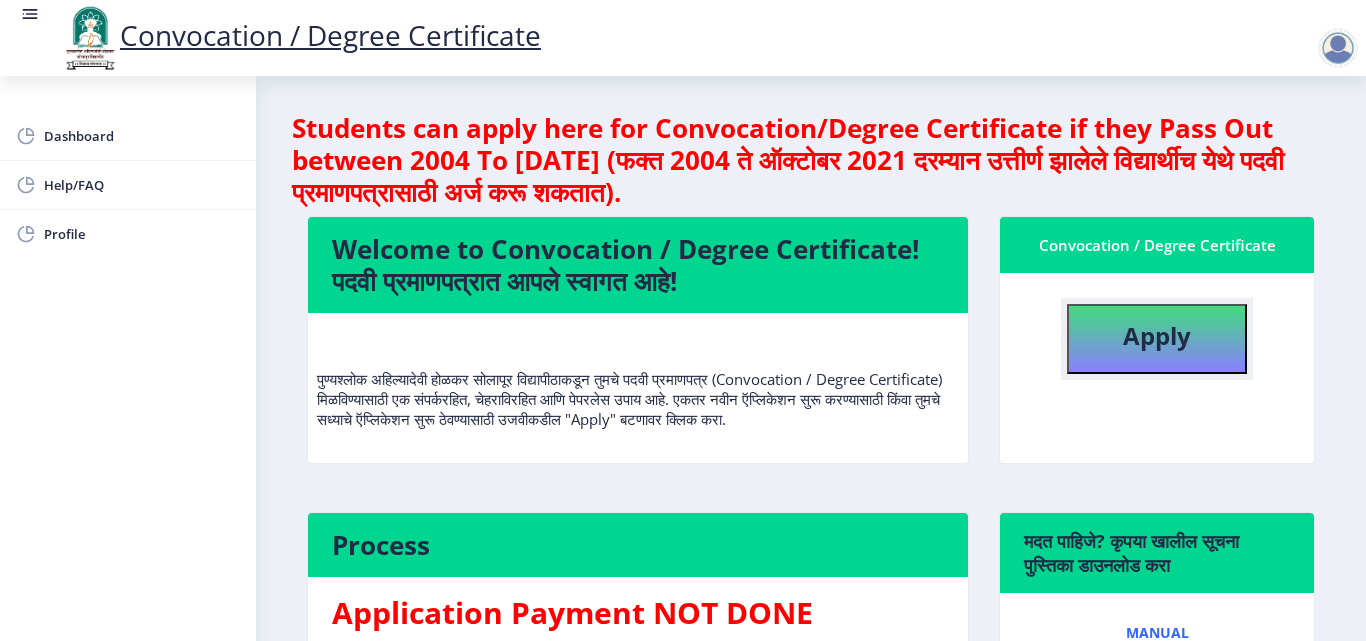 click on "Apply" 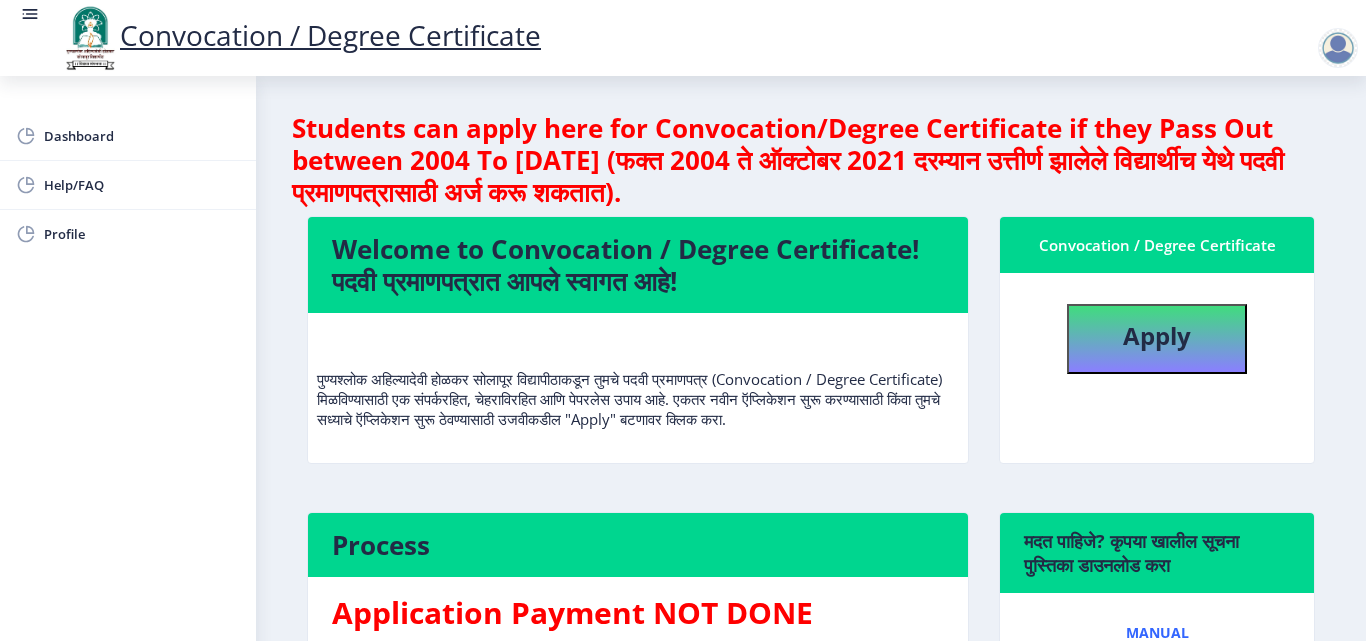 select 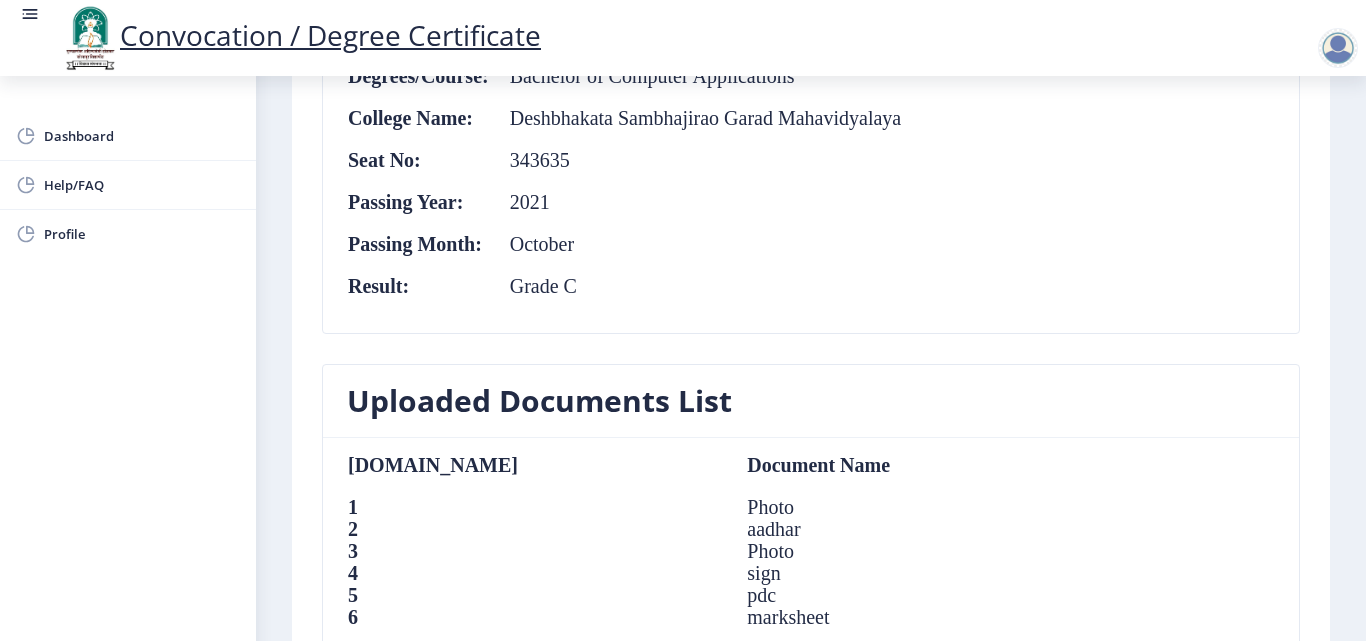 scroll, scrollTop: 1000, scrollLeft: 0, axis: vertical 